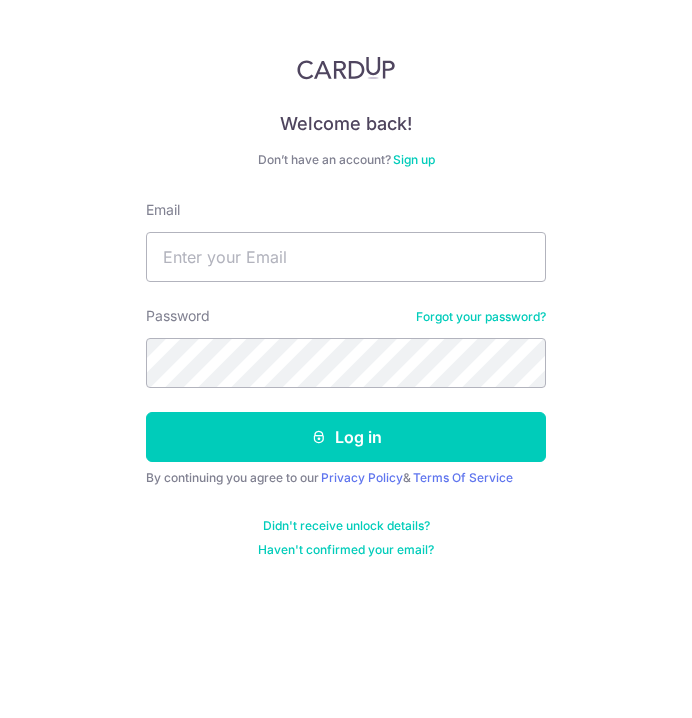 scroll, scrollTop: 0, scrollLeft: 0, axis: both 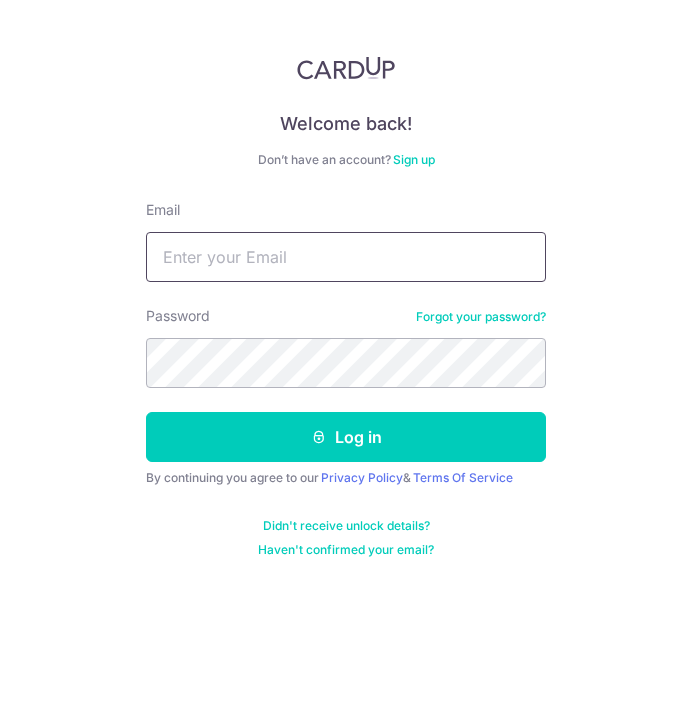 type on "[EMAIL]" 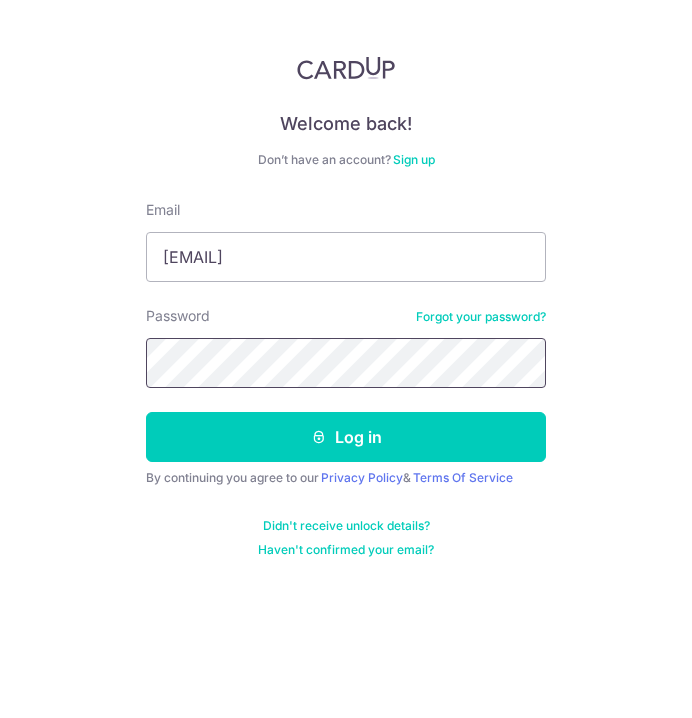 click on "Log in" at bounding box center [346, 437] 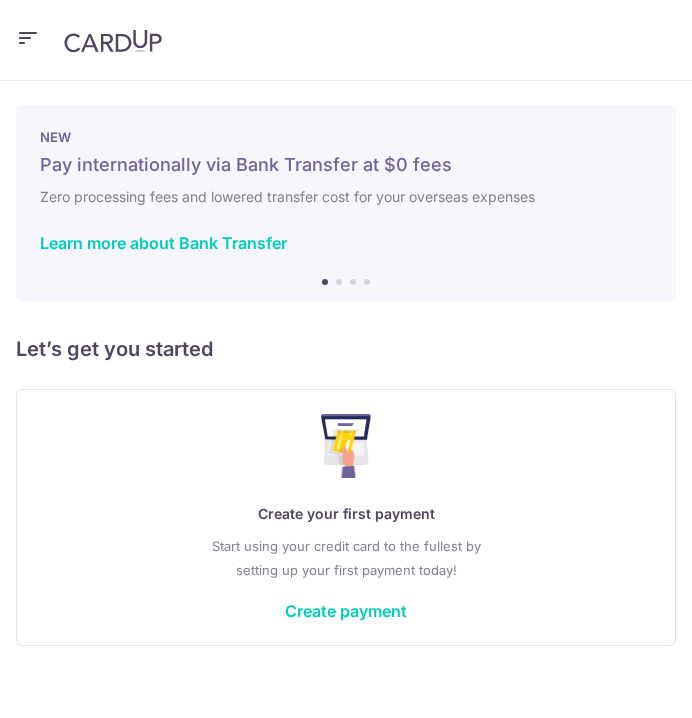 scroll, scrollTop: 0, scrollLeft: 0, axis: both 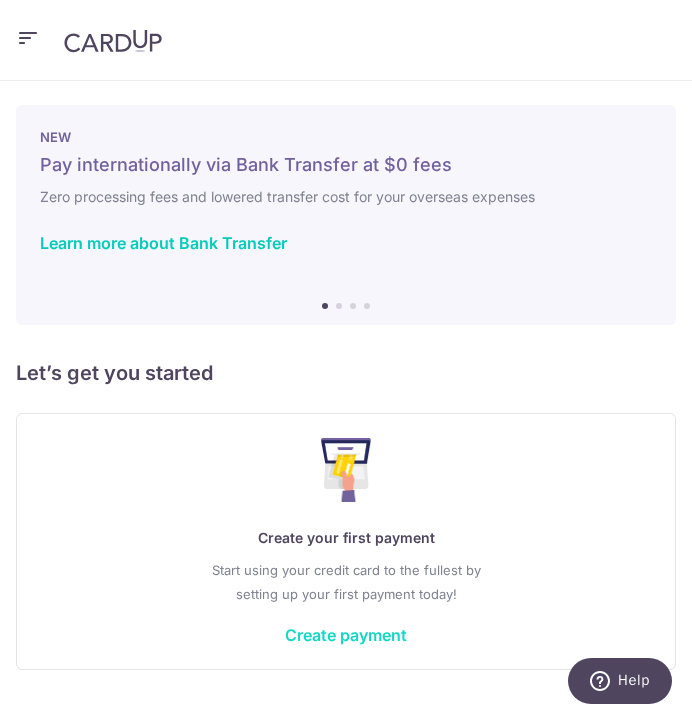 click on "Create payment" at bounding box center (346, 635) 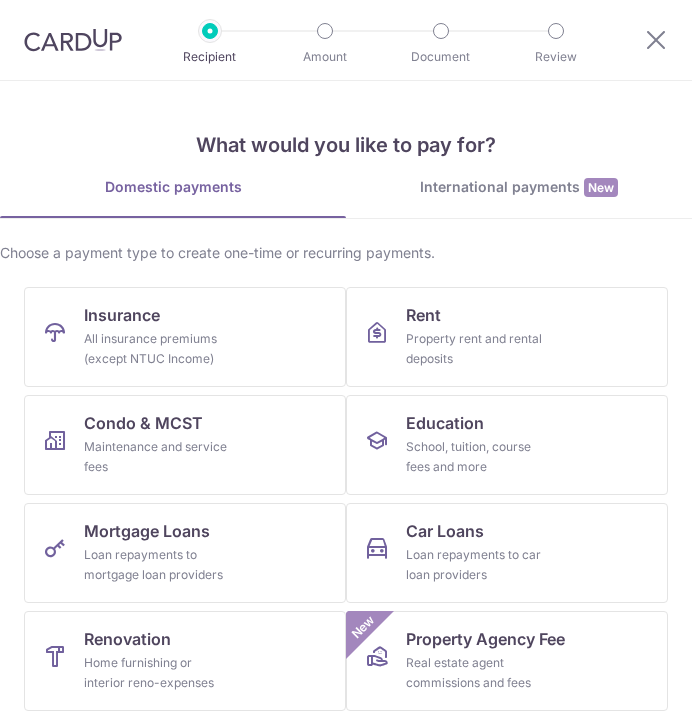 scroll, scrollTop: 0, scrollLeft: 0, axis: both 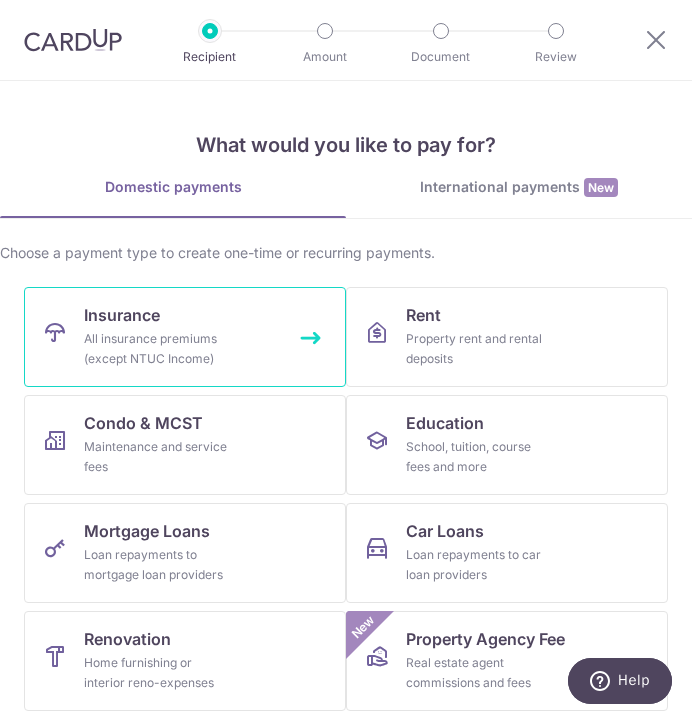 click on "Insurance All insurance premiums (except NTUC Income)" at bounding box center [185, 337] 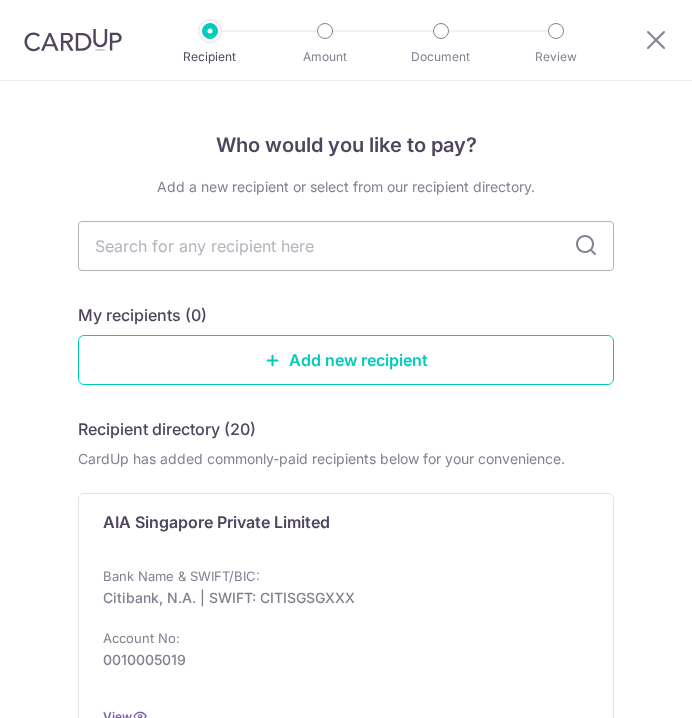scroll, scrollTop: 0, scrollLeft: 0, axis: both 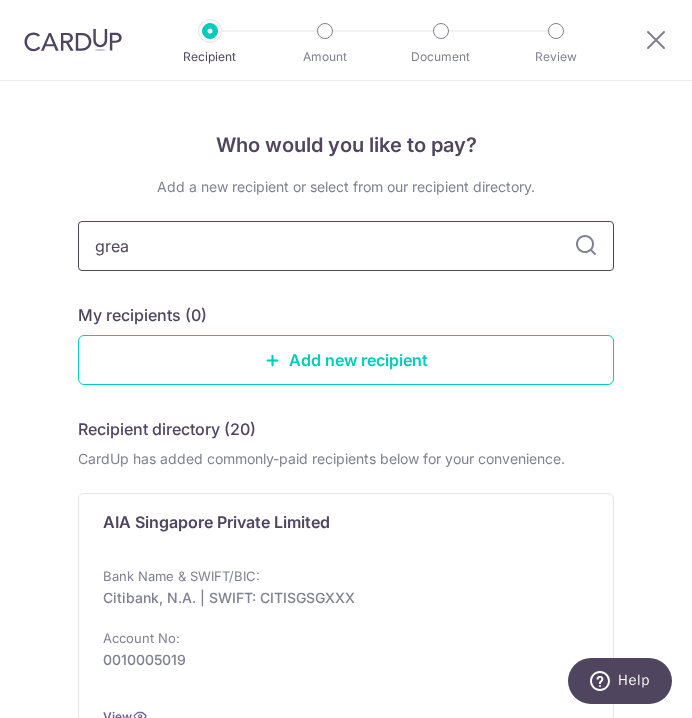 type on "great" 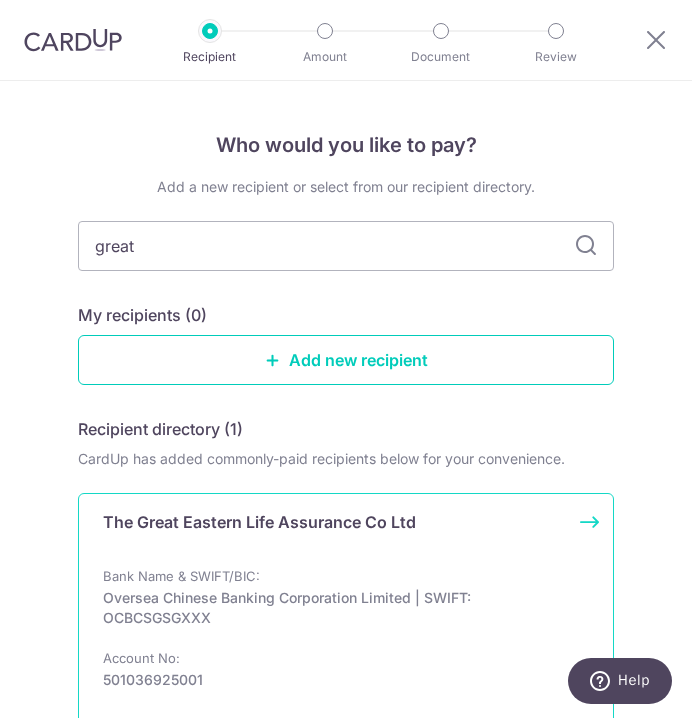 click on "Oversea Chinese Banking Corporation Limited | SWIFT: OCBCSGSGXXX" at bounding box center (340, 608) 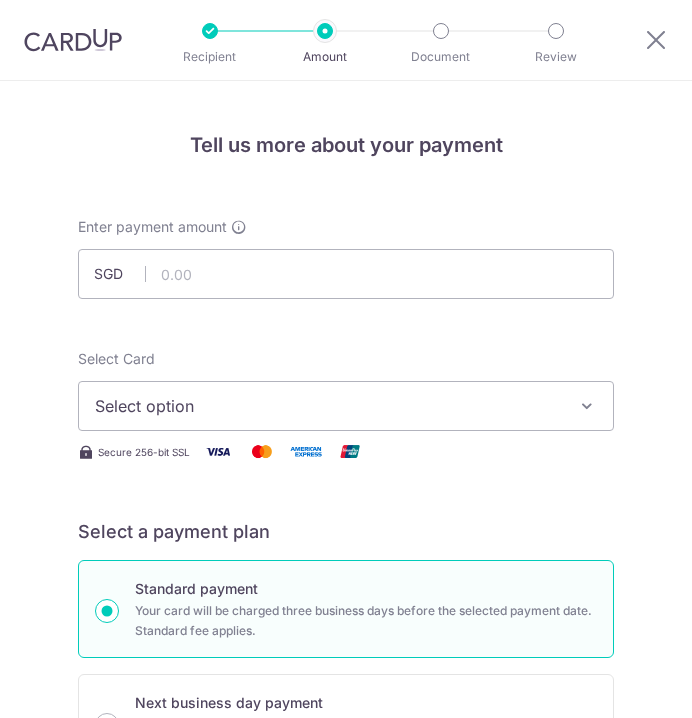 scroll, scrollTop: 0, scrollLeft: 0, axis: both 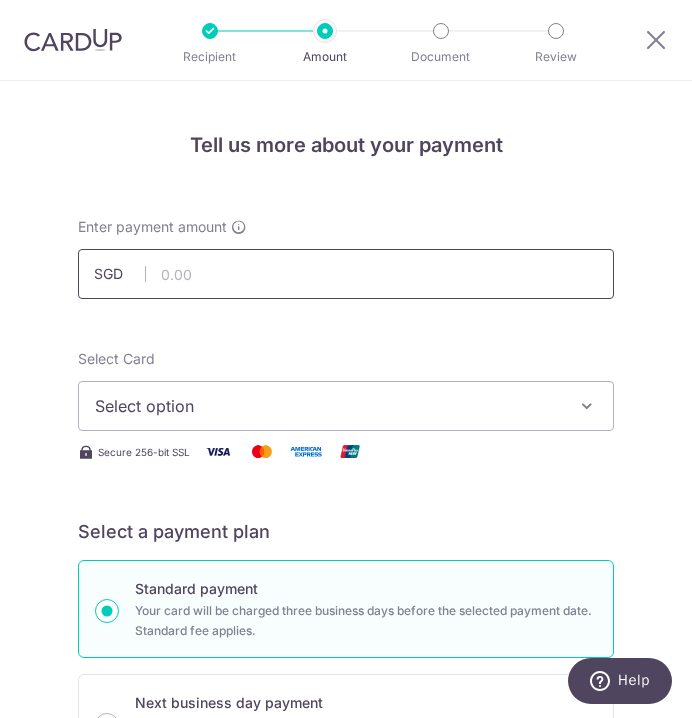 click at bounding box center (346, 274) 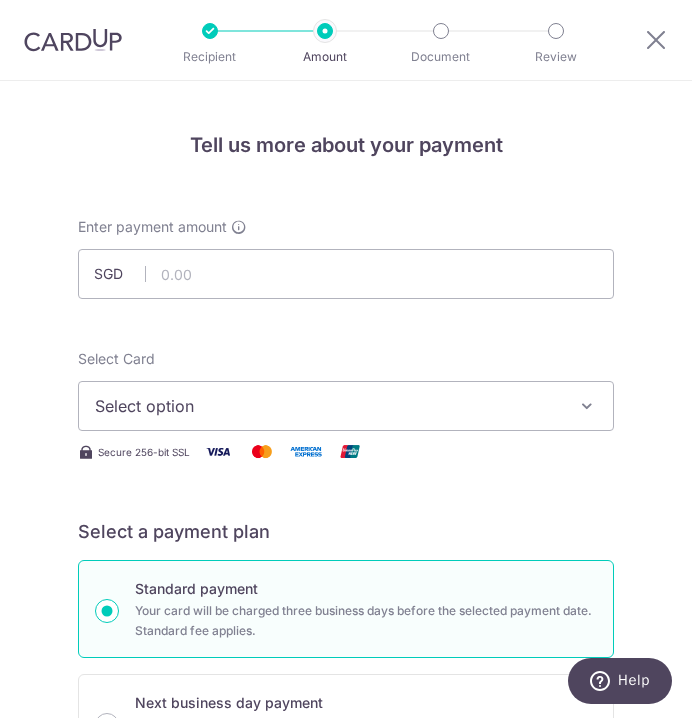 click on "Select option" at bounding box center [332, 406] 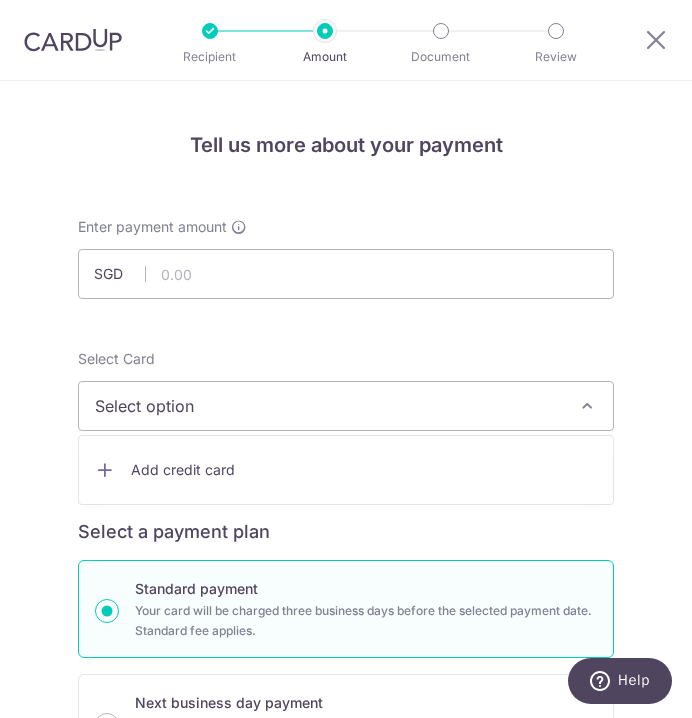 click on "Add credit card" at bounding box center (364, 470) 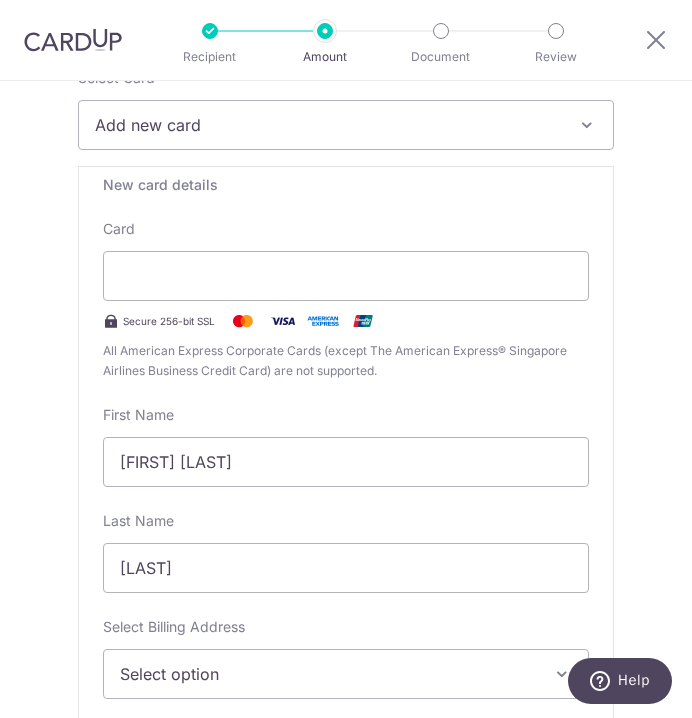 scroll, scrollTop: 322, scrollLeft: 0, axis: vertical 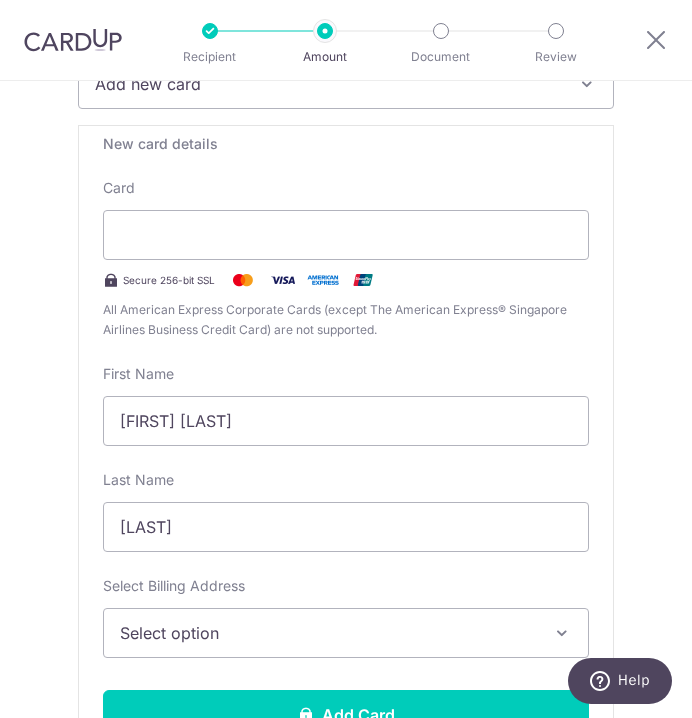 click on "Select option" at bounding box center (346, 633) 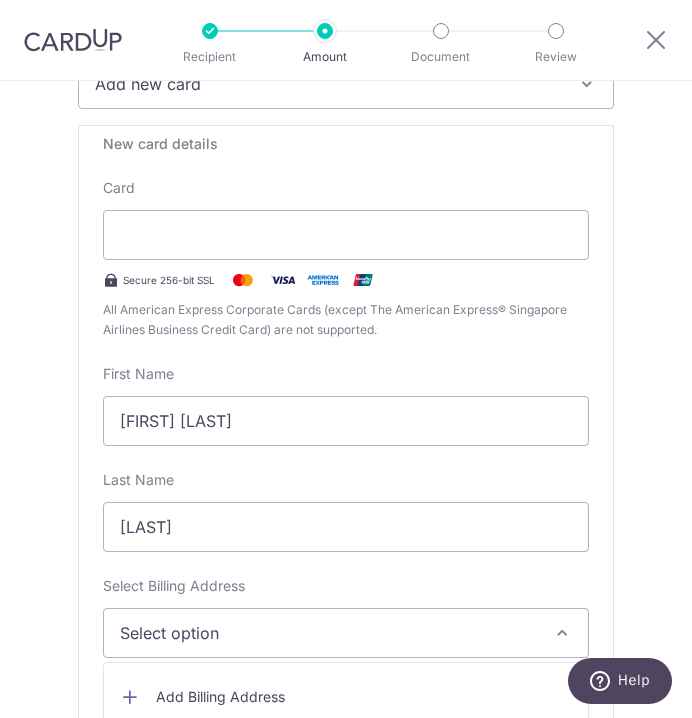 scroll, scrollTop: 357, scrollLeft: 0, axis: vertical 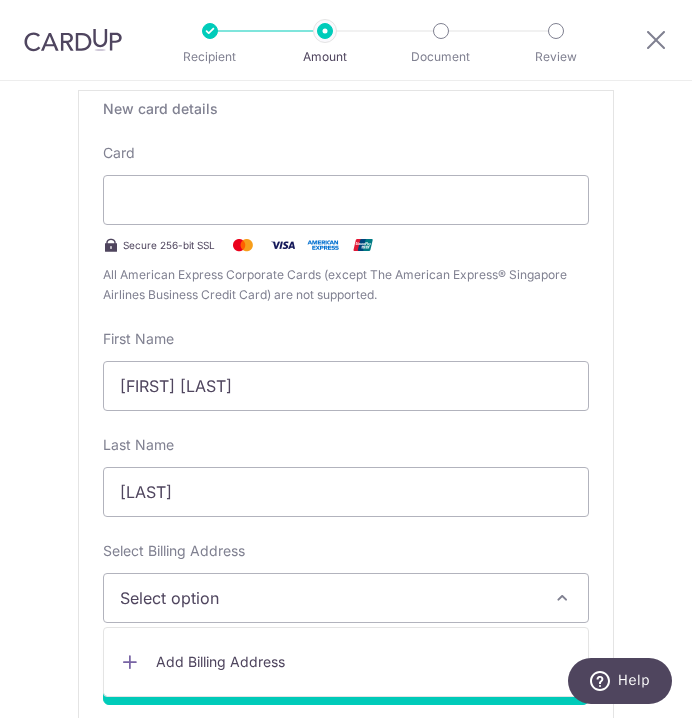 click on "Add Billing Address" at bounding box center (364, 662) 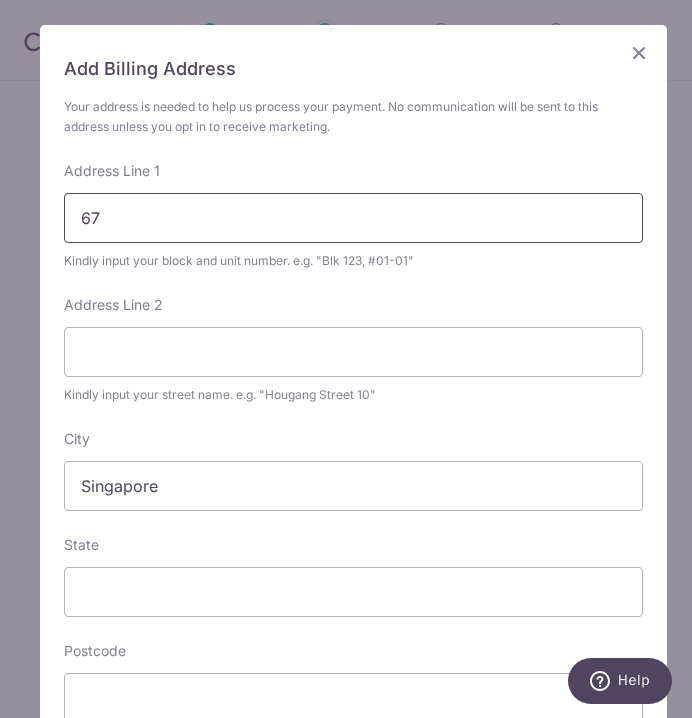 type on "6" 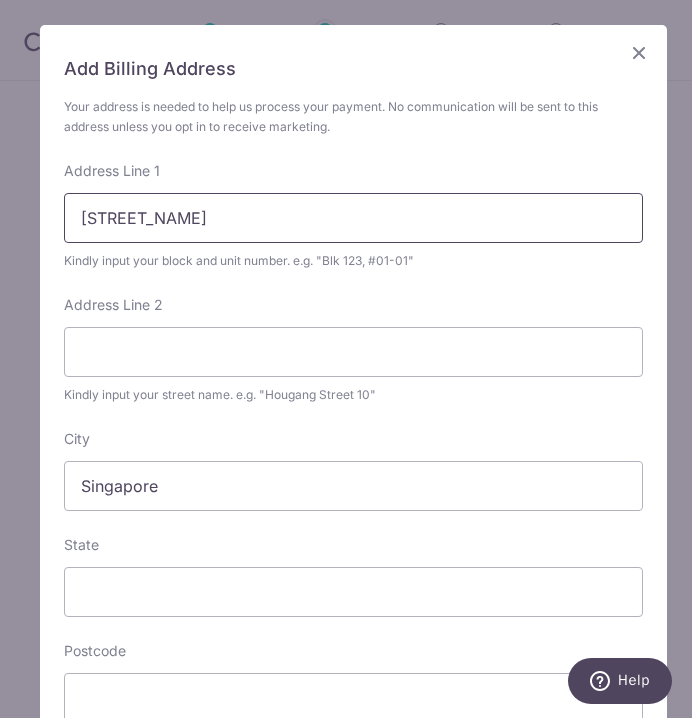 type on "b" 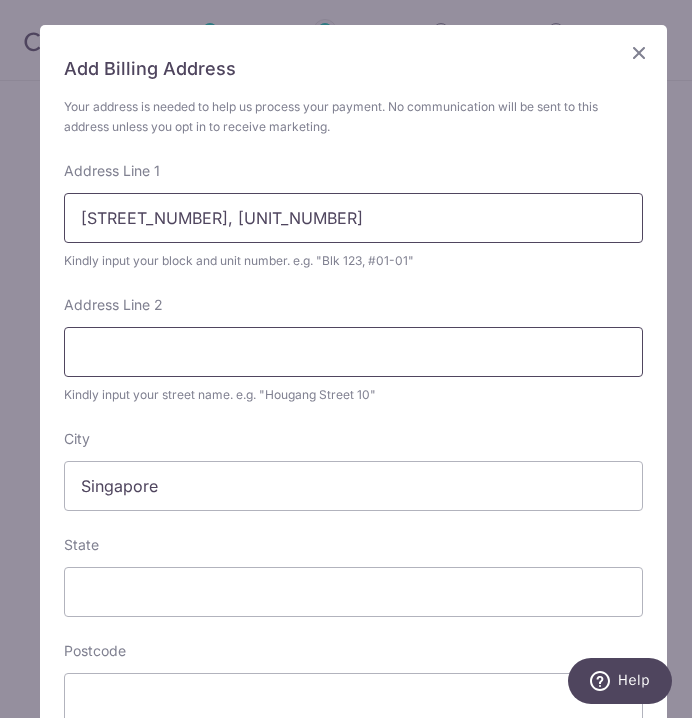 type on "Blk 671, #07-689" 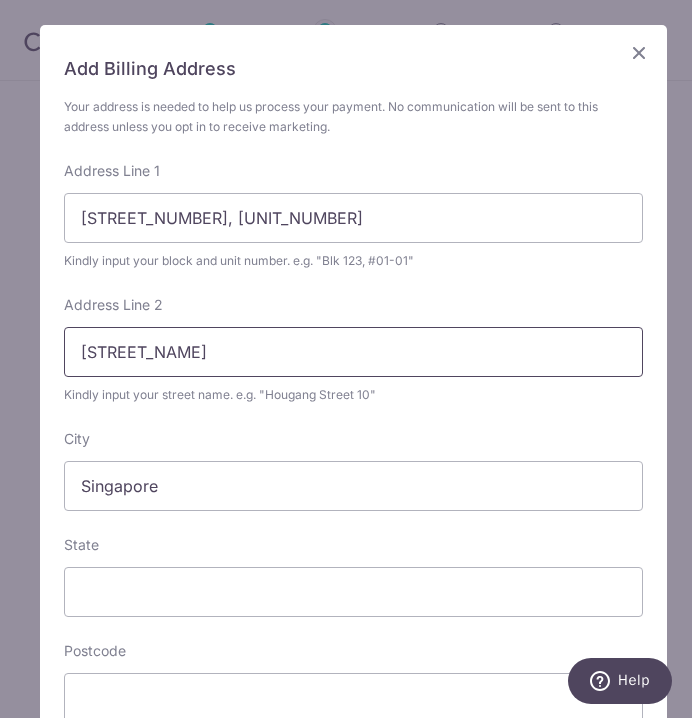 scroll, scrollTop: 242, scrollLeft: 0, axis: vertical 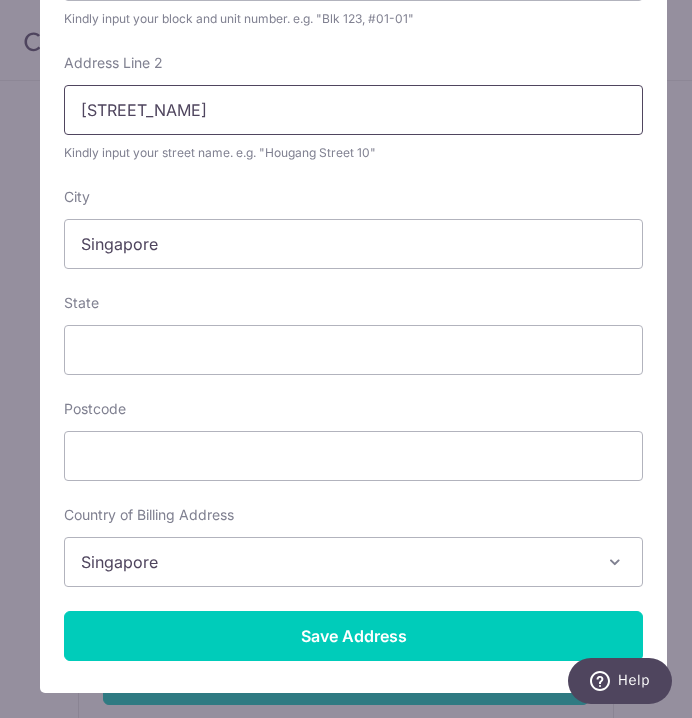 type on "hougang avenue 8" 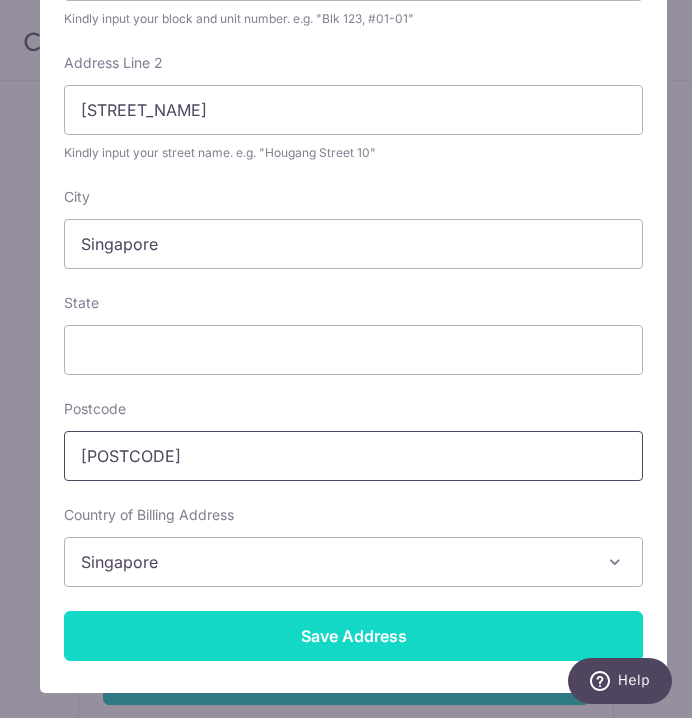 type on "530671" 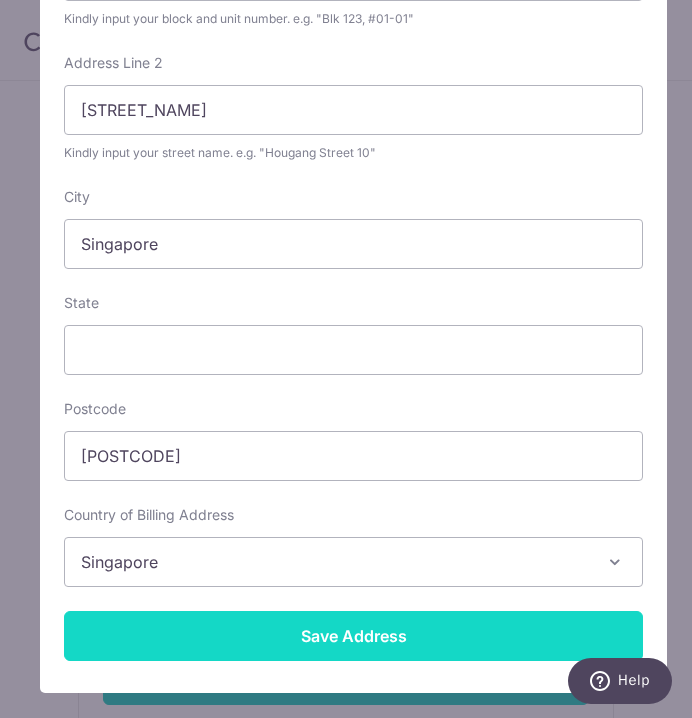 click on "Save Address" at bounding box center (353, 636) 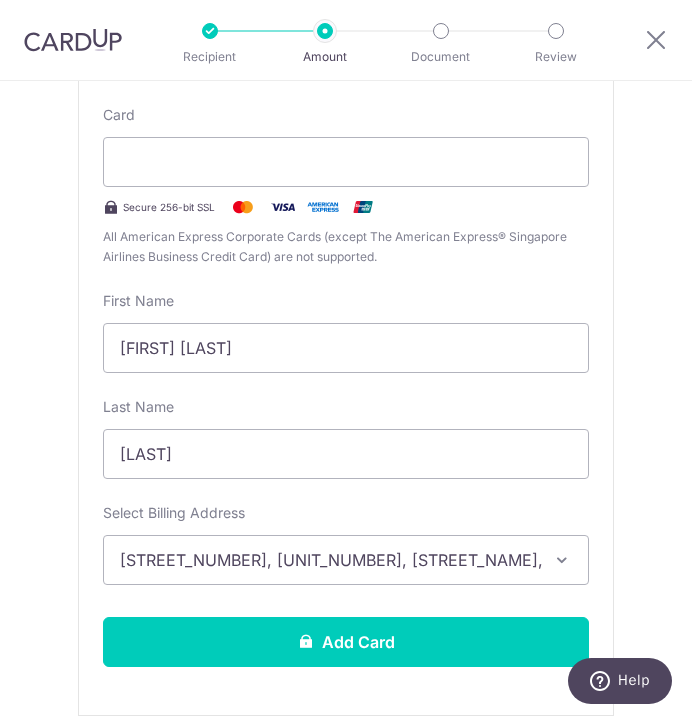 scroll, scrollTop: 586, scrollLeft: 0, axis: vertical 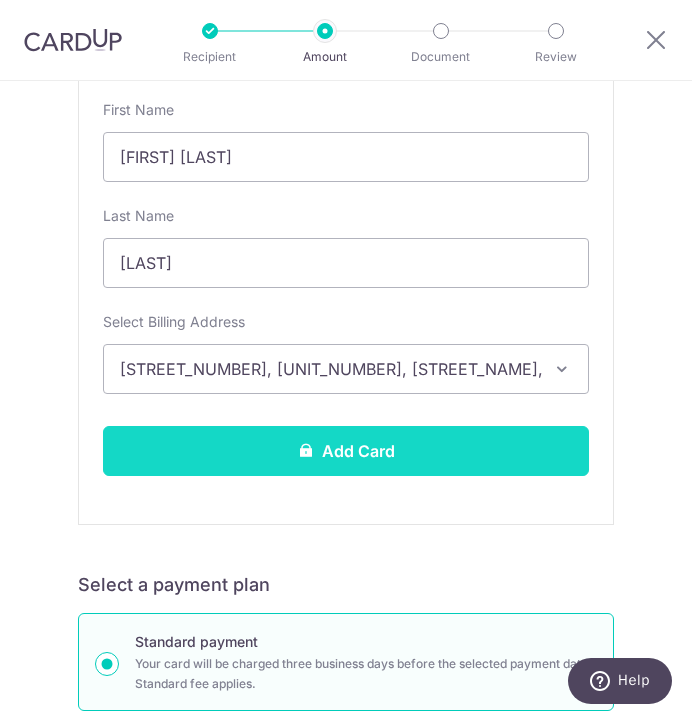 click on "Add Card" at bounding box center [346, 451] 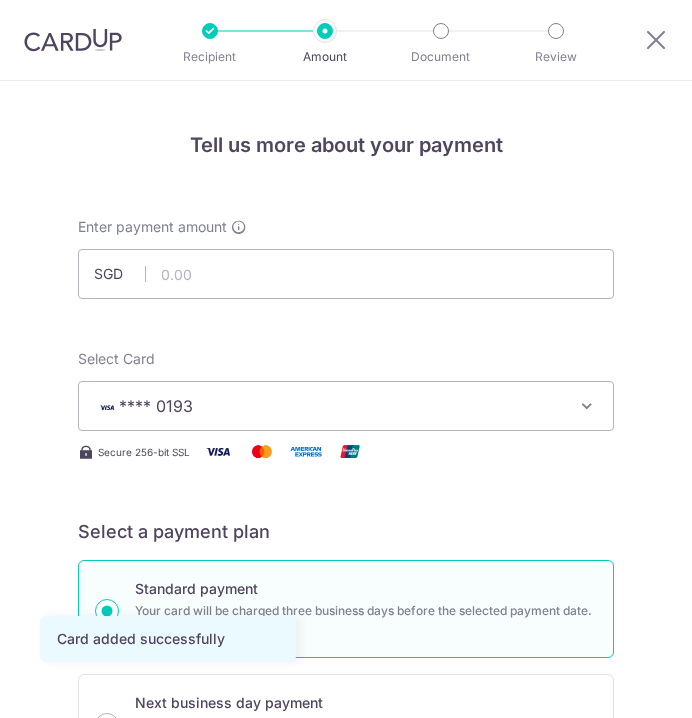 scroll, scrollTop: 0, scrollLeft: 0, axis: both 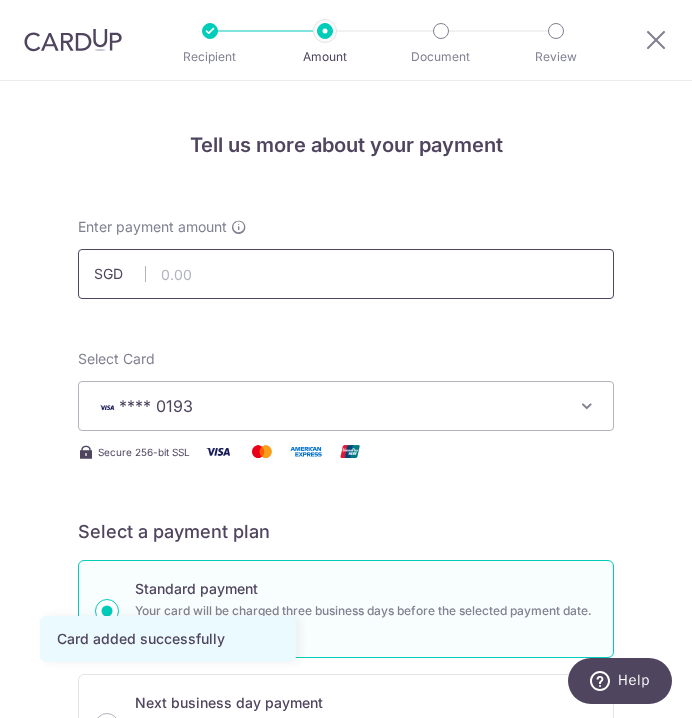 click at bounding box center (346, 274) 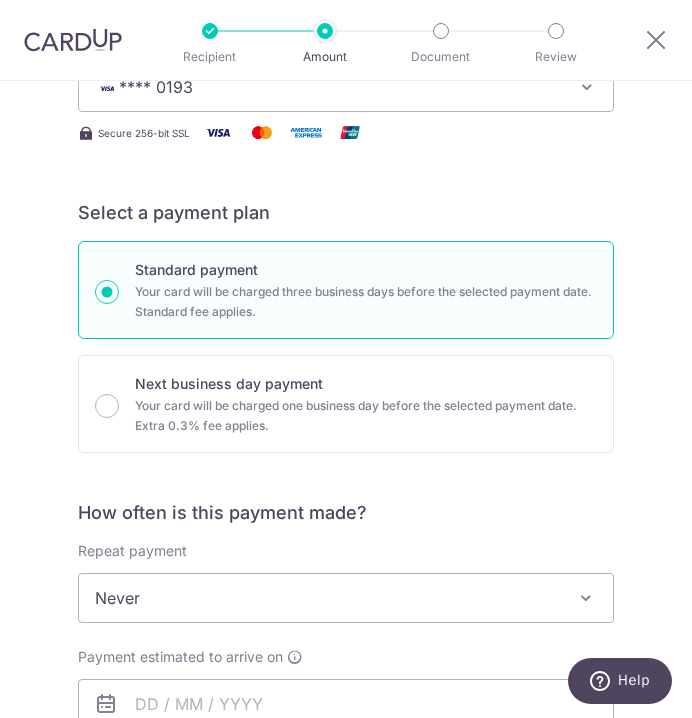 scroll, scrollTop: 475, scrollLeft: 0, axis: vertical 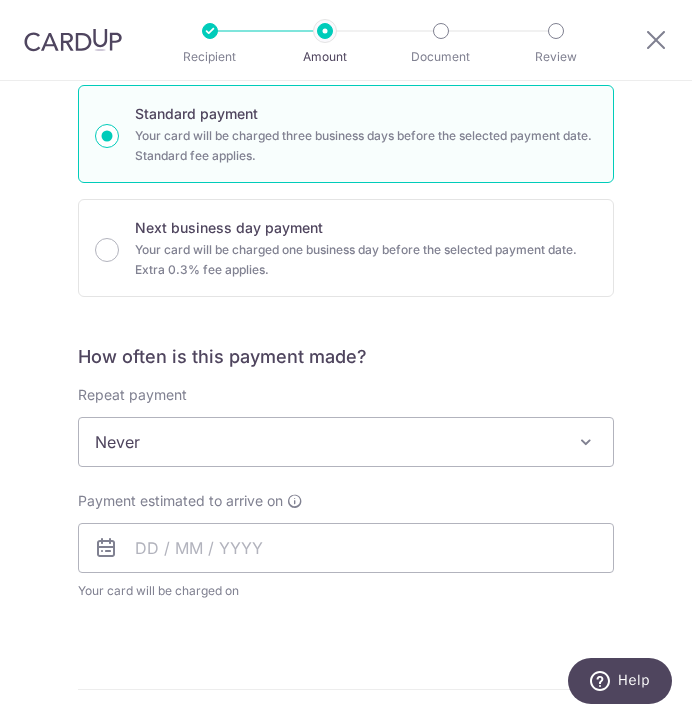 click on "Never" at bounding box center (346, 442) 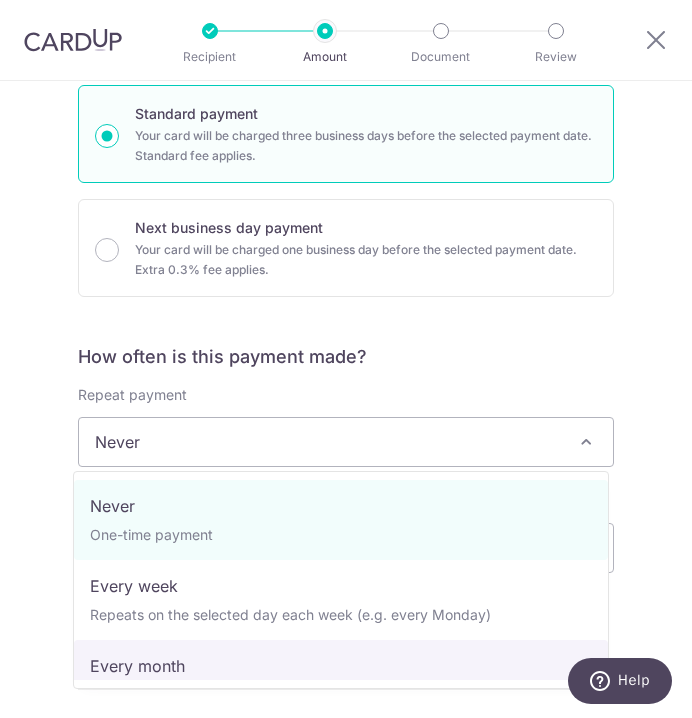 select on "3" 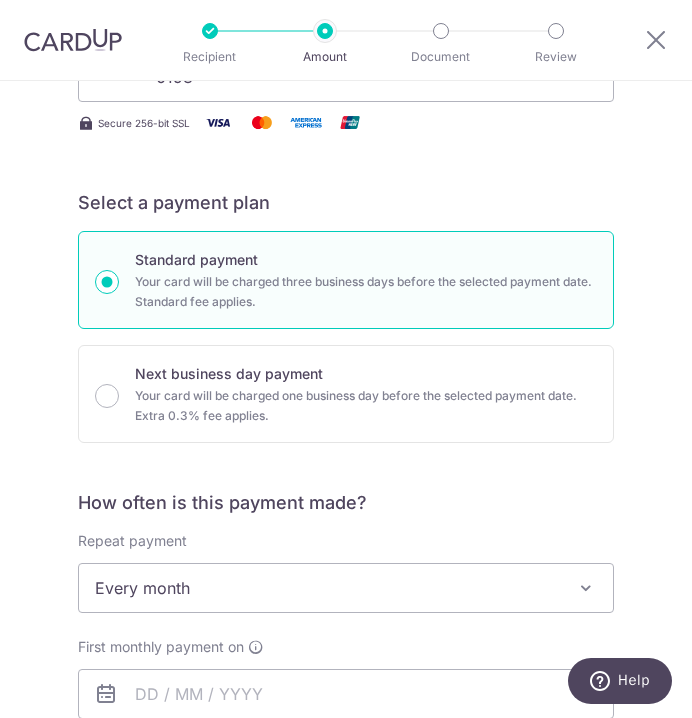 scroll, scrollTop: 0, scrollLeft: 0, axis: both 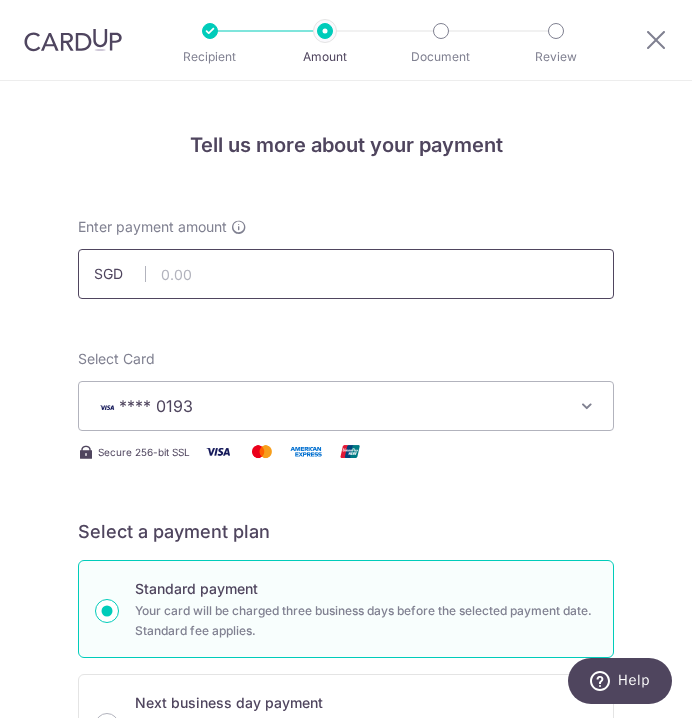 click at bounding box center [346, 274] 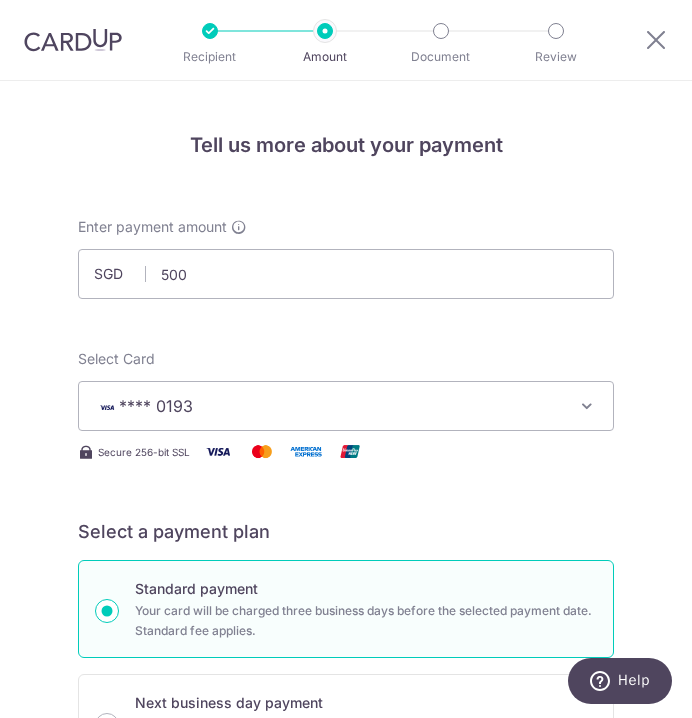 type on "500.00" 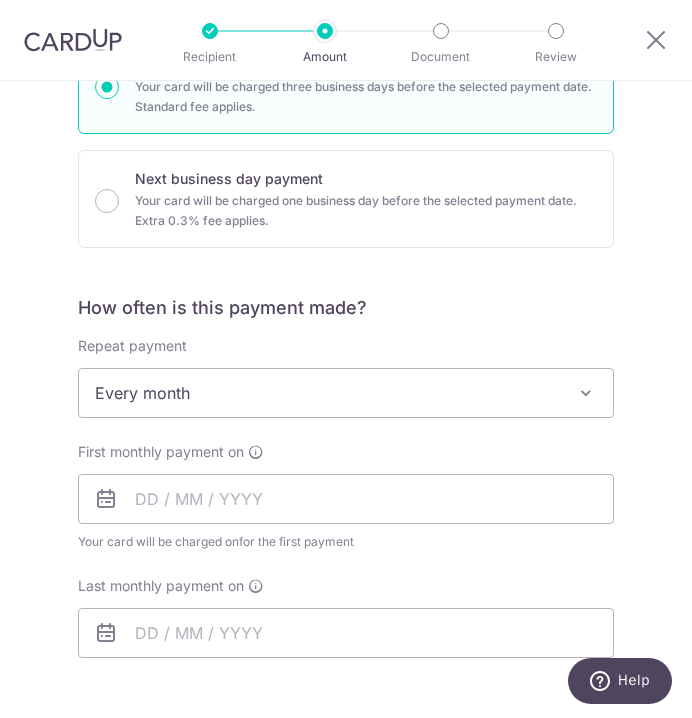 scroll, scrollTop: 562, scrollLeft: 0, axis: vertical 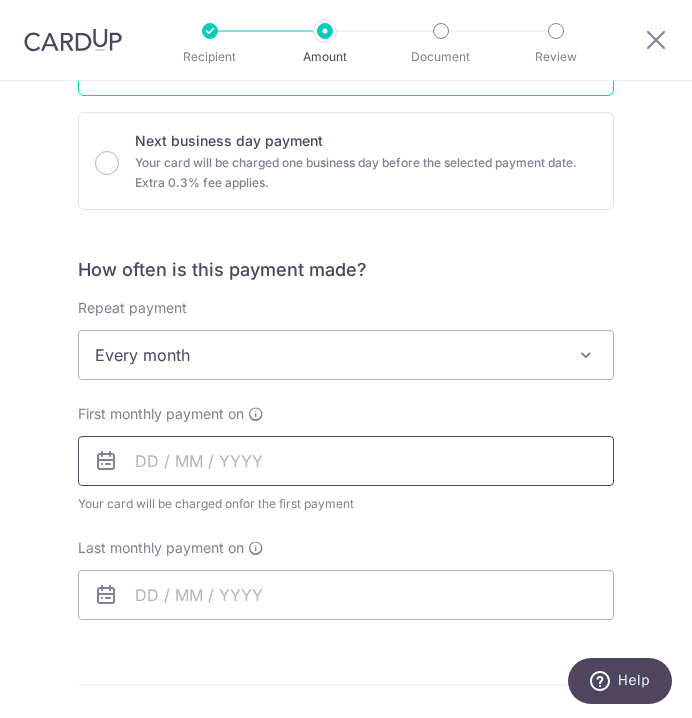 click at bounding box center [346, 461] 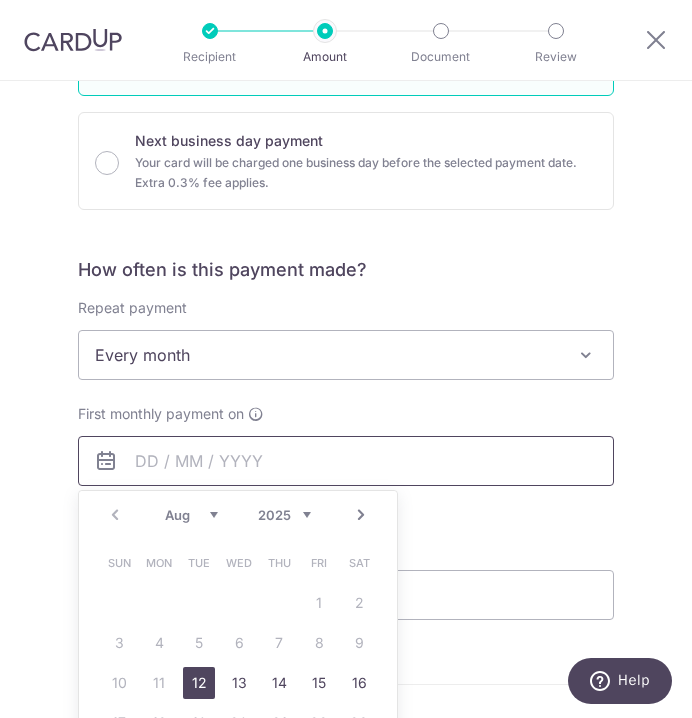 click at bounding box center (346, 461) 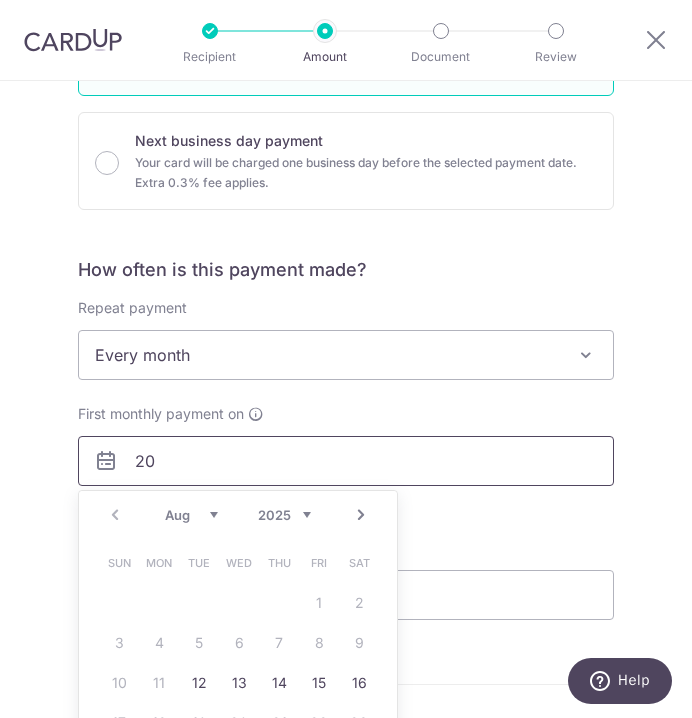 click on "20" at bounding box center [346, 461] 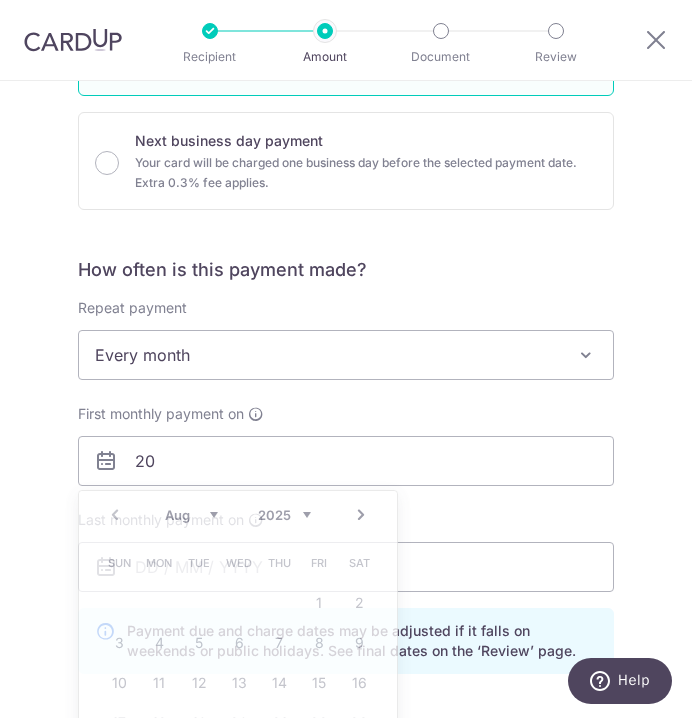 drag, startPoint x: 480, startPoint y: 518, endPoint x: 464, endPoint y: 521, distance: 16.27882 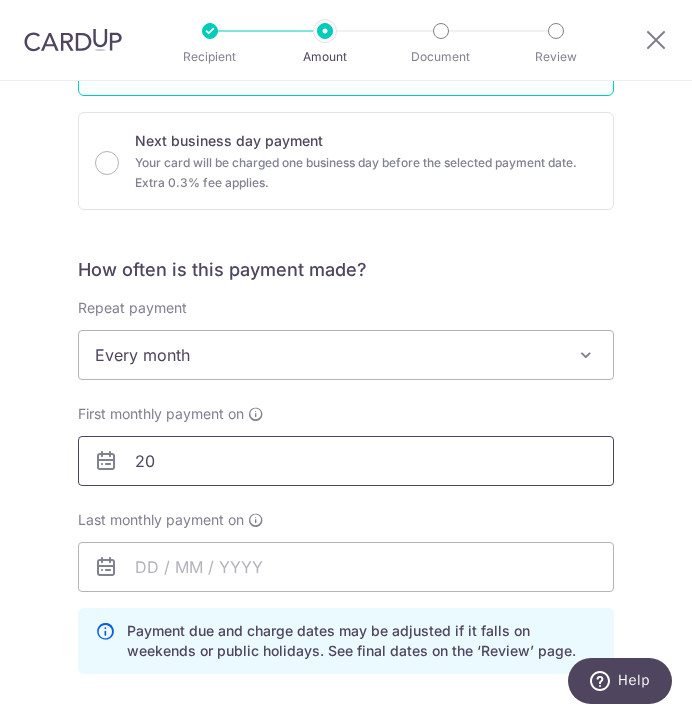 click on "20" at bounding box center [346, 461] 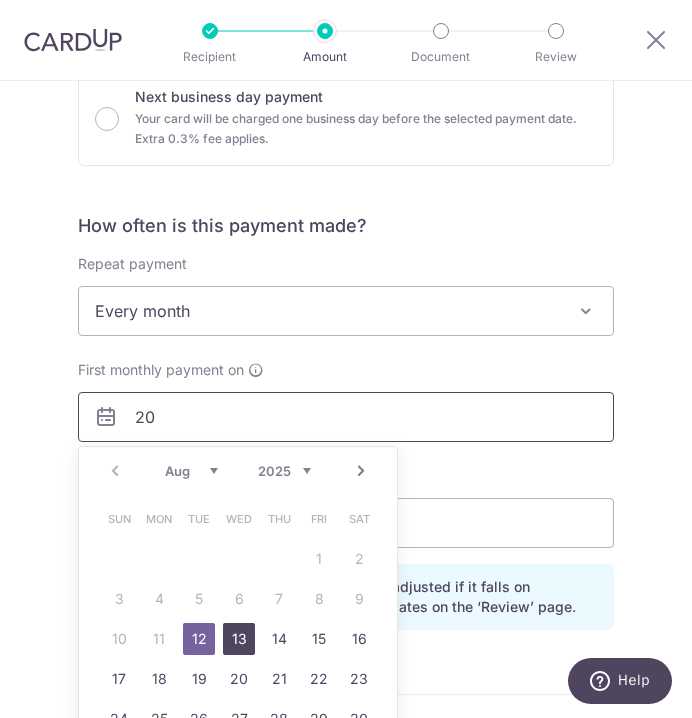 scroll, scrollTop: 610, scrollLeft: 0, axis: vertical 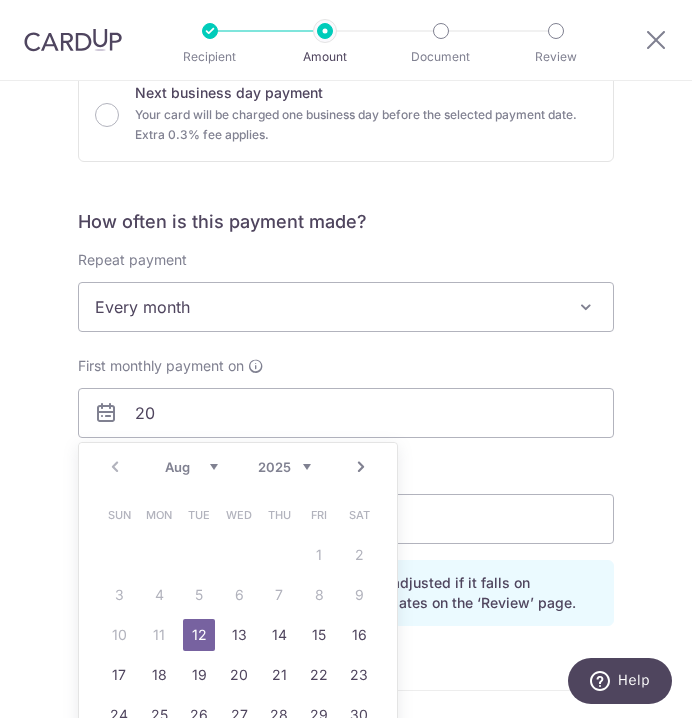 click on "20" at bounding box center (239, 675) 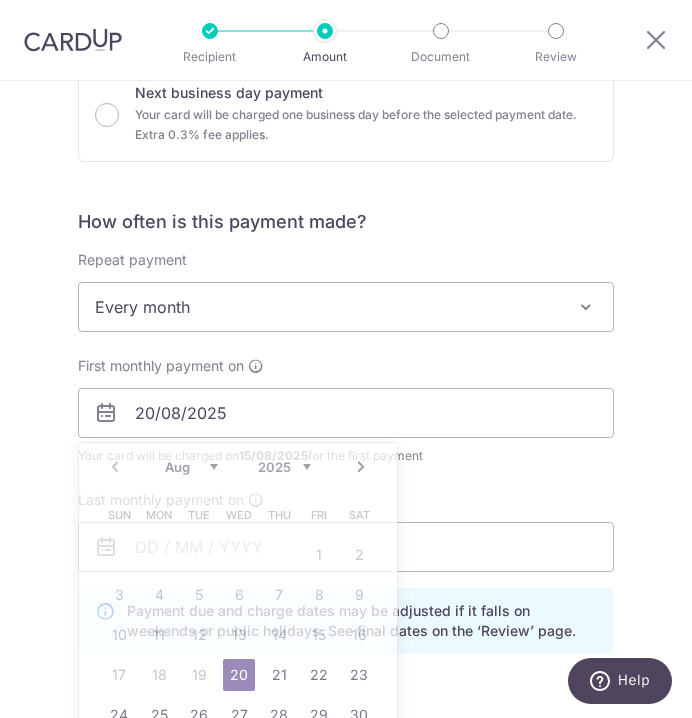 click on "How often is this payment made?
Repeat payment
Never
Every week
Every month
Every quarter
Every half a year
Every year Every month
To set up monthly income tax payments on CardUp, please ensure the following:     Keep GIRO active   First payment through GIRO   Limit of 11 months scheduling   Upload Notice of Assessment    For more details, refer to this guide:  CardUp Help - Monthly Income Tax Payments
First monthly payment on
20/08/2025
Prev Next Aug Sep Oct Nov Dec 2025 2026 2027 2028 2029 2030 2031 2032 2033 2034 2035 Sun Mon Tue Wed Thu Fri Sat           1 2 3 4 5 6 7 8 9 10 11 12 13 14 15 16 17 18 19 20 21 22 23 24 25 26 27 28 29 30 31
Your card will be charged on  15/08/2025  for the first payment" at bounding box center [346, 440] 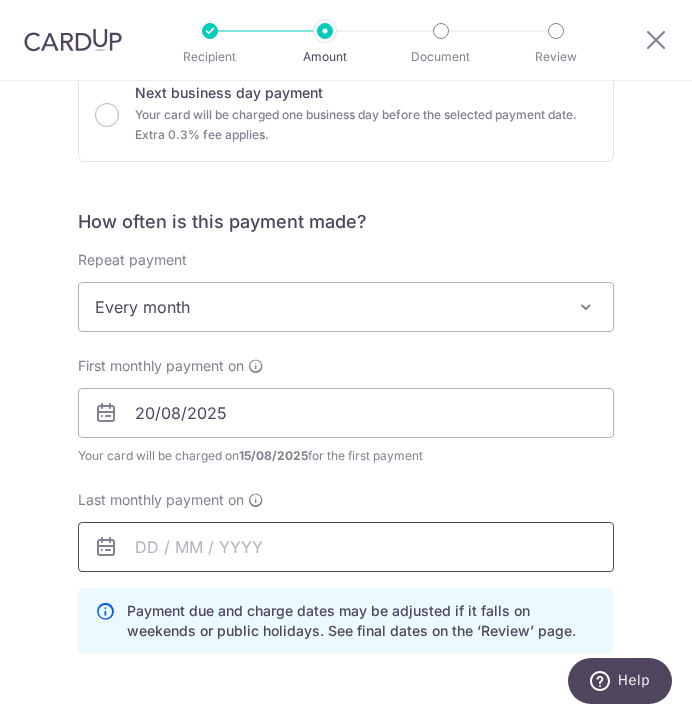 click at bounding box center [346, 547] 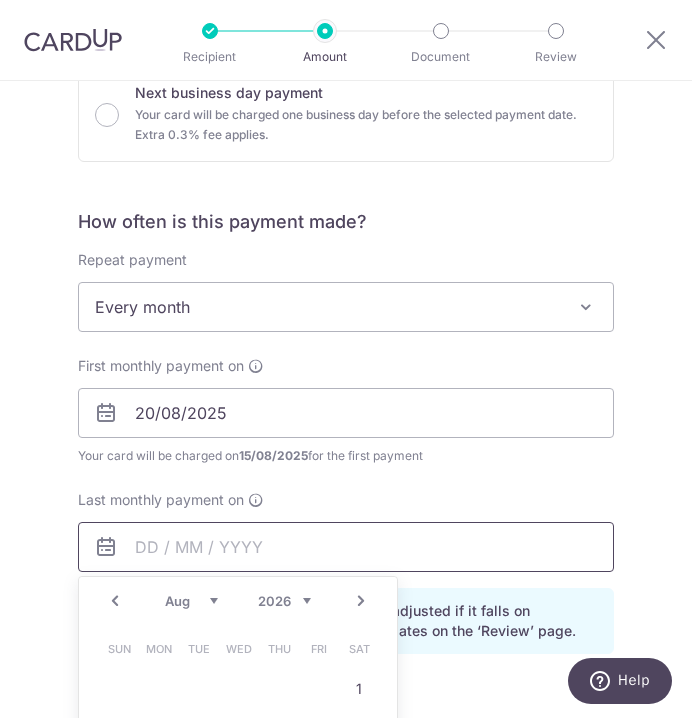 scroll, scrollTop: 783, scrollLeft: 0, axis: vertical 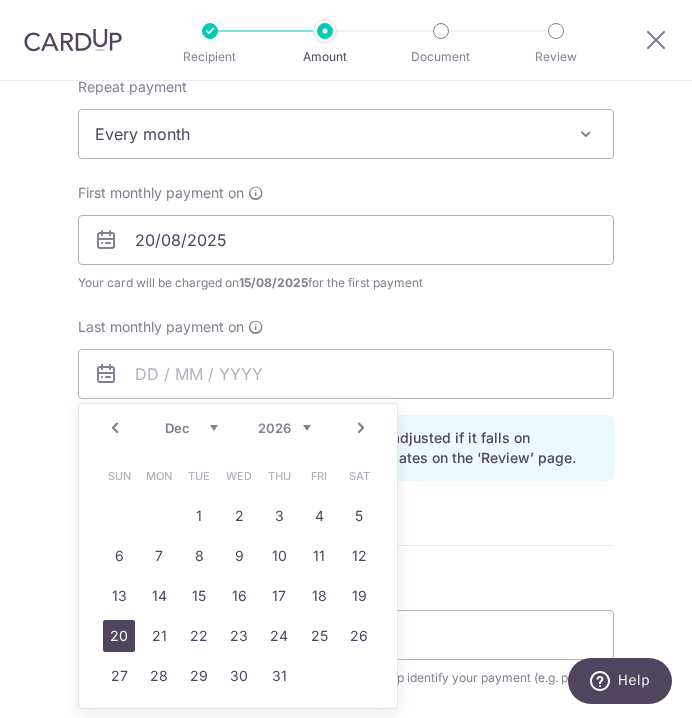 click on "20" at bounding box center (119, 636) 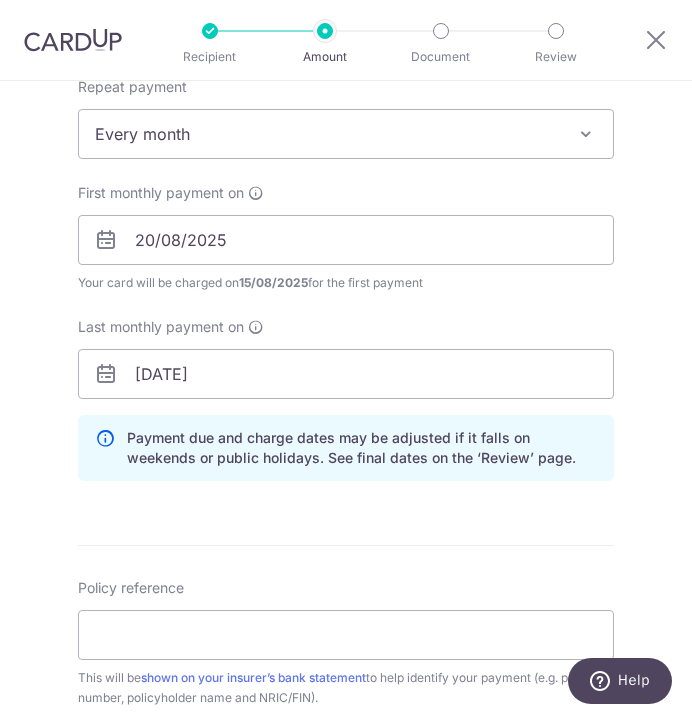 click on "Enter payment amount
SGD
500.00
500.00
Card added successfully
Select Card
**** 0193
Add credit card
Your Cards
**** 0193
Secure 256-bit SSL
Text
New card details
Card
Secure 256-bit SSL" at bounding box center (346, 301) 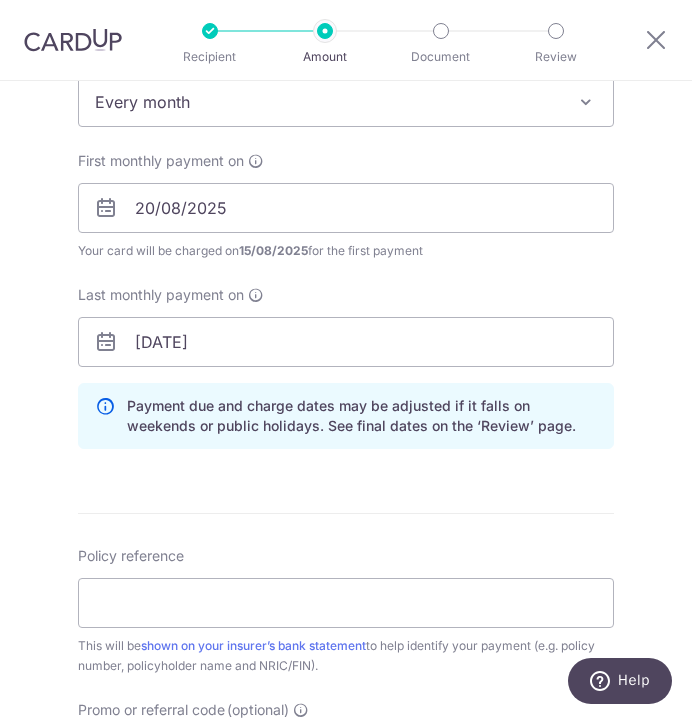 scroll, scrollTop: 968, scrollLeft: 0, axis: vertical 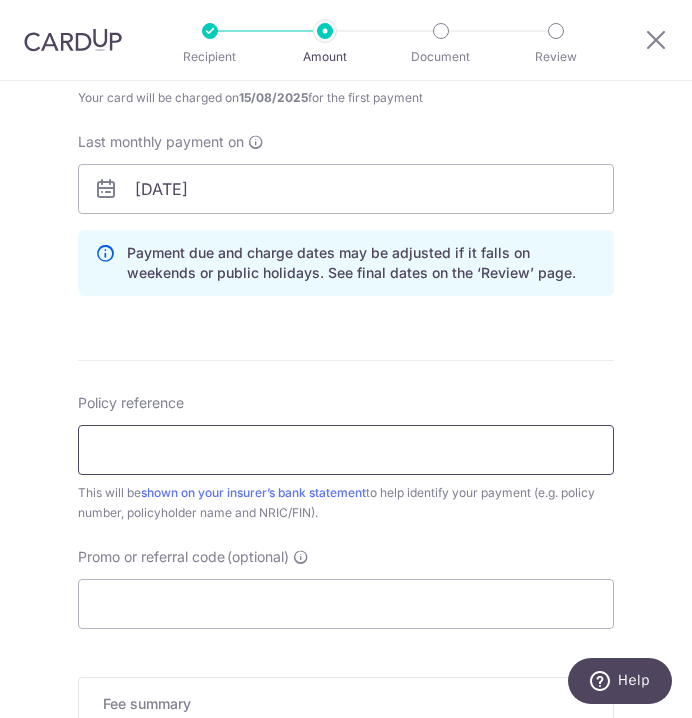 click on "Policy reference" at bounding box center (346, 450) 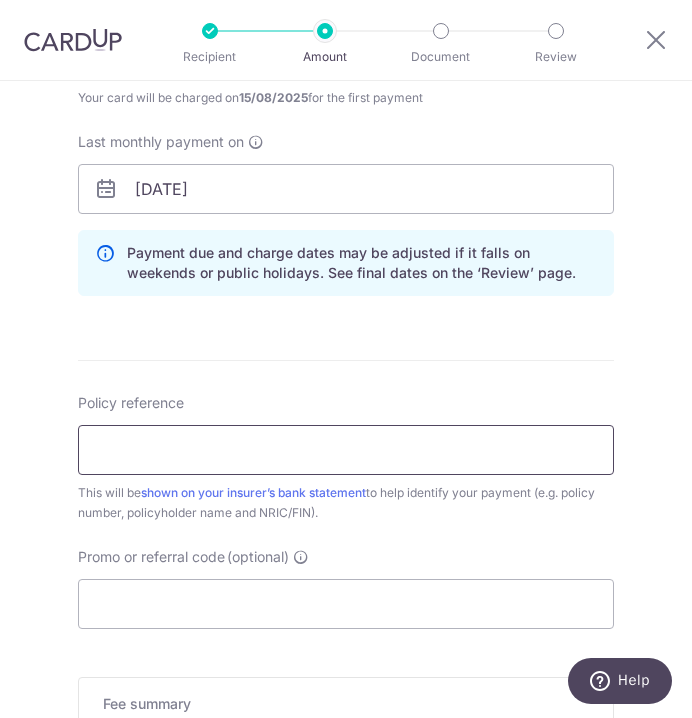 paste on "0238728172" 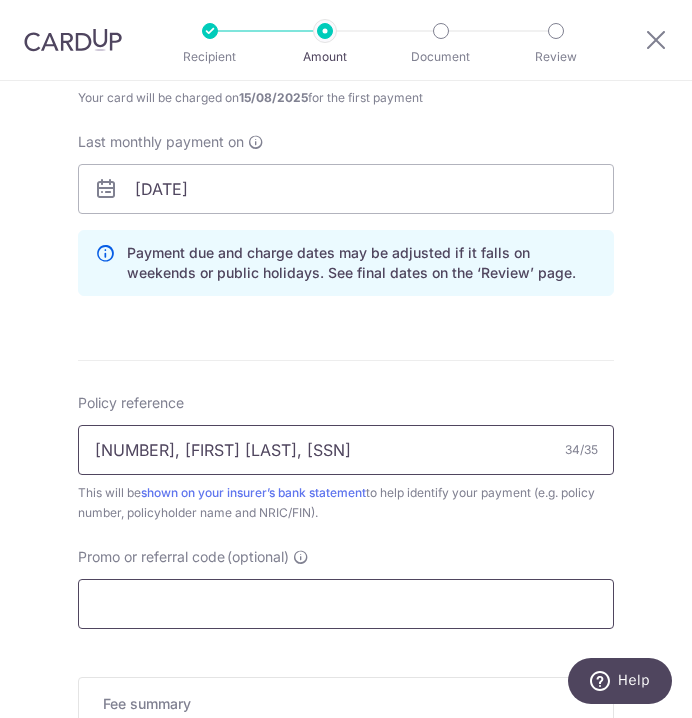 type on "0238728172, LEE SHU KIM, S9709910C" 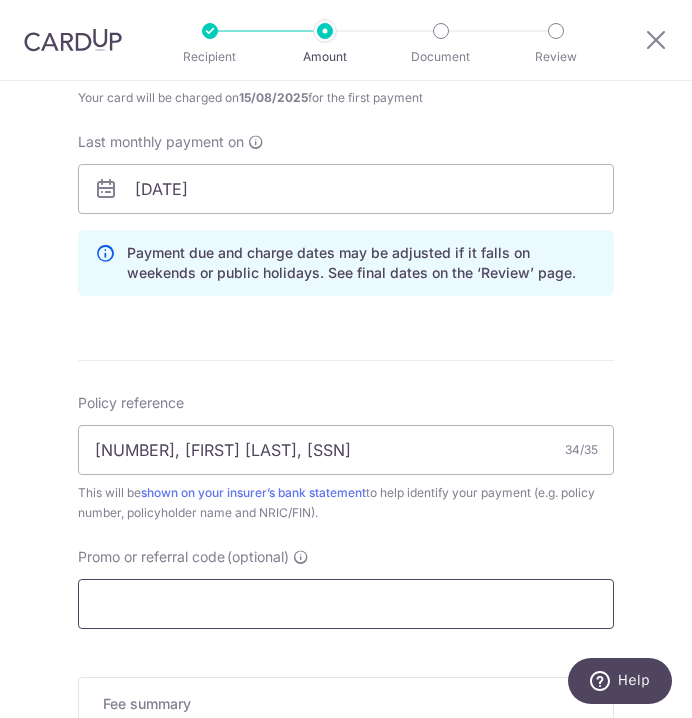 click on "Promo or referral code
(optional)" at bounding box center (346, 604) 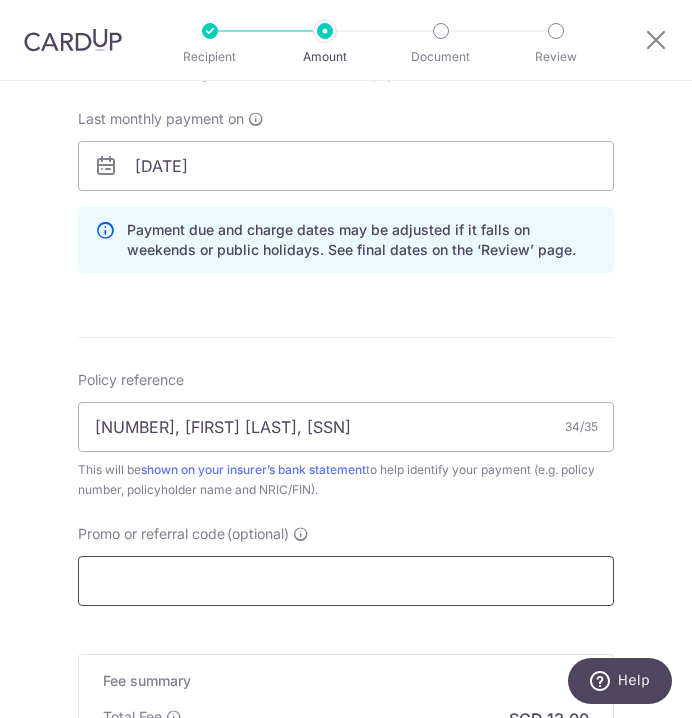 paste on "REC185" 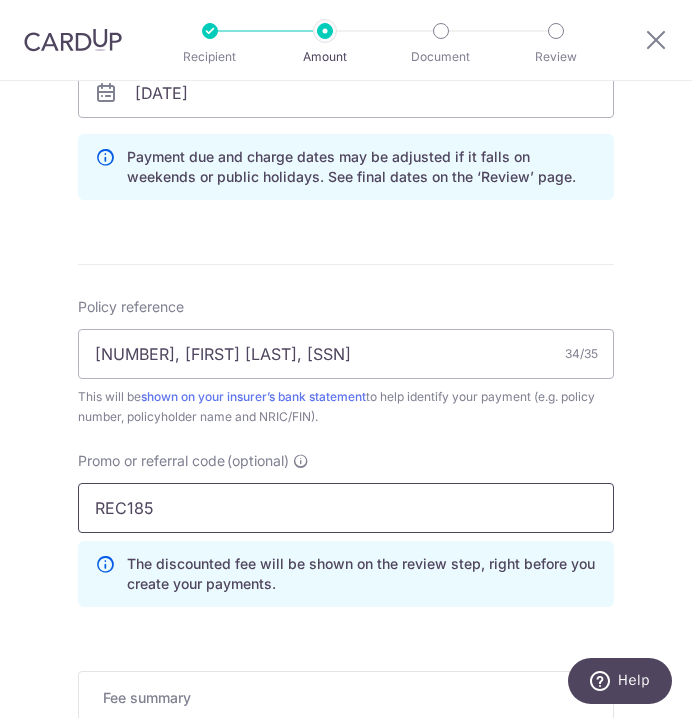 scroll, scrollTop: 1147, scrollLeft: 0, axis: vertical 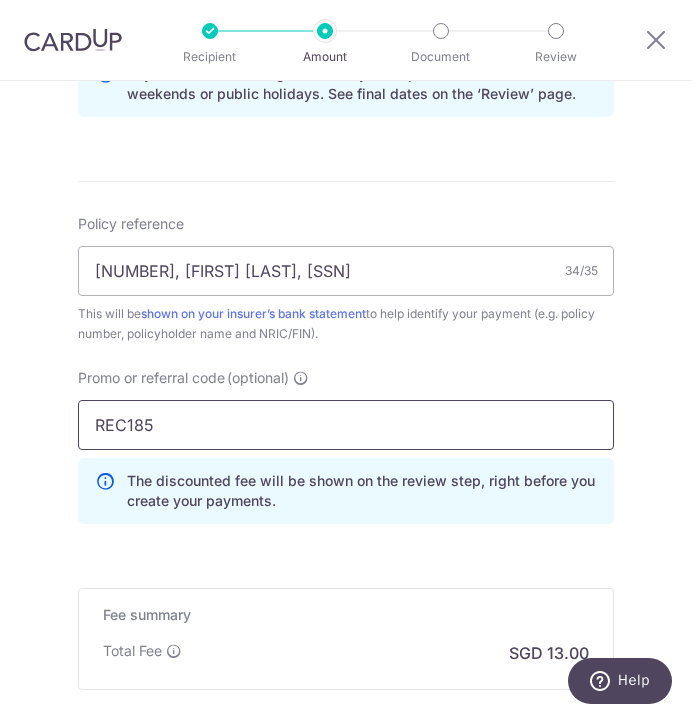 type on "REC185" 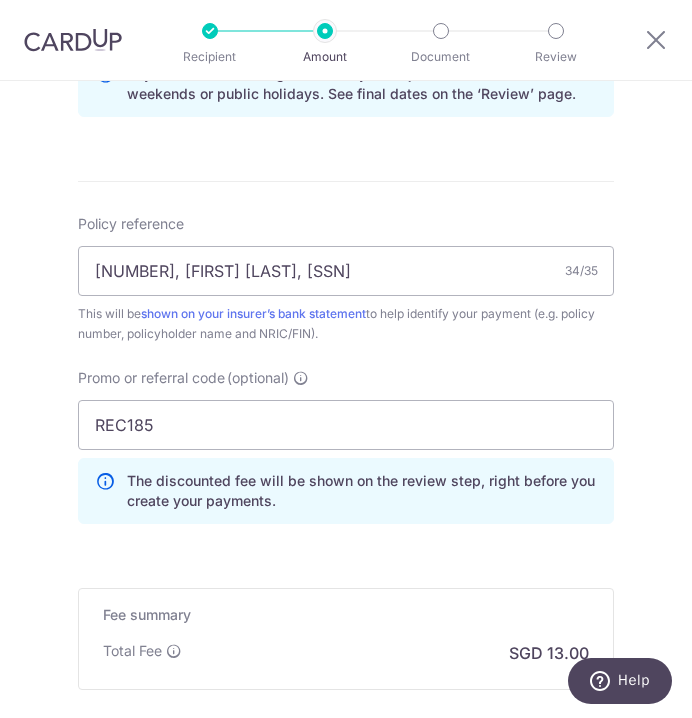 click on "Enter payment amount
SGD
500.00
500.00
Card added successfully
Select Card
**** 0193
Add credit card
Your Cards
**** 0193
Secure 256-bit SSL
Text
New card details
Card
Secure 256-bit SSL" at bounding box center (346, -18) 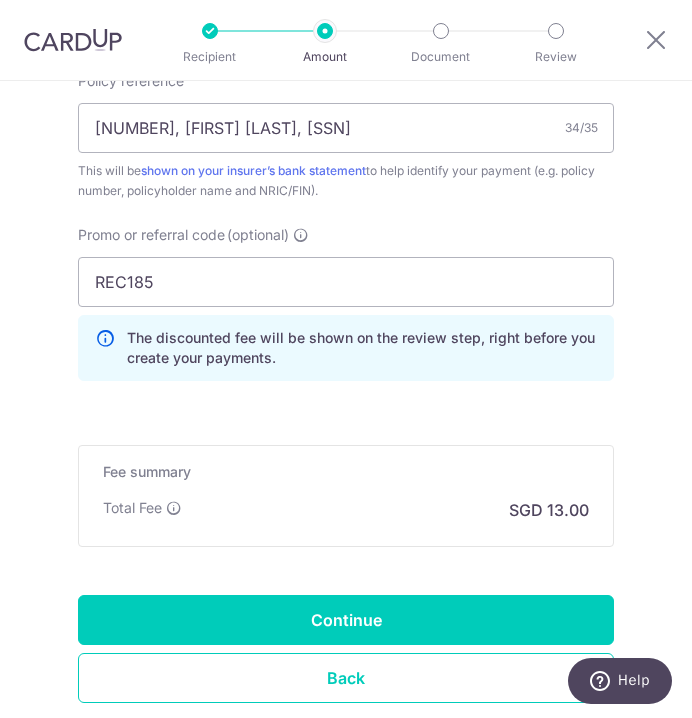 click on "Enter payment amount
SGD
500.00
500.00
Card added successfully
Select Card
**** 0193
Add credit card
Your Cards
**** 0193
Secure 256-bit SSL
Text
New card details
Card
Secure 256-bit SSL" at bounding box center (346, -161) 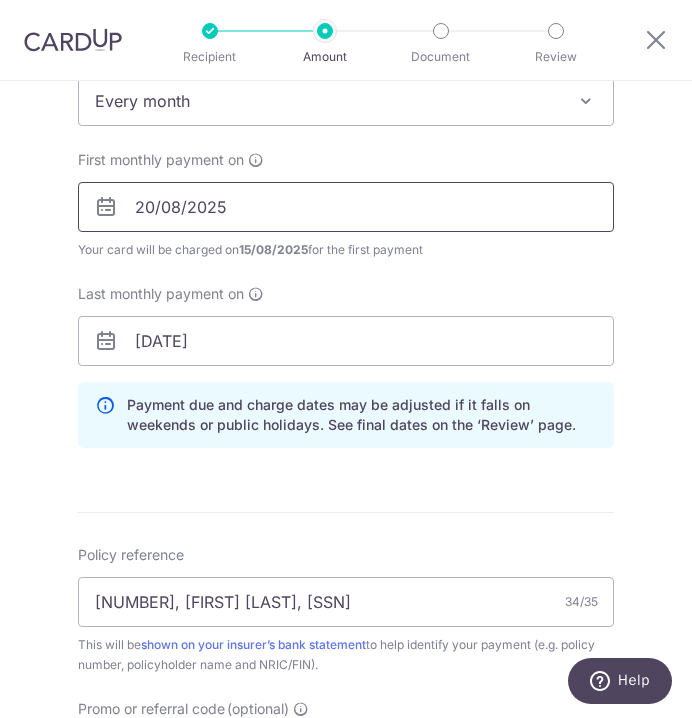scroll, scrollTop: 744, scrollLeft: 0, axis: vertical 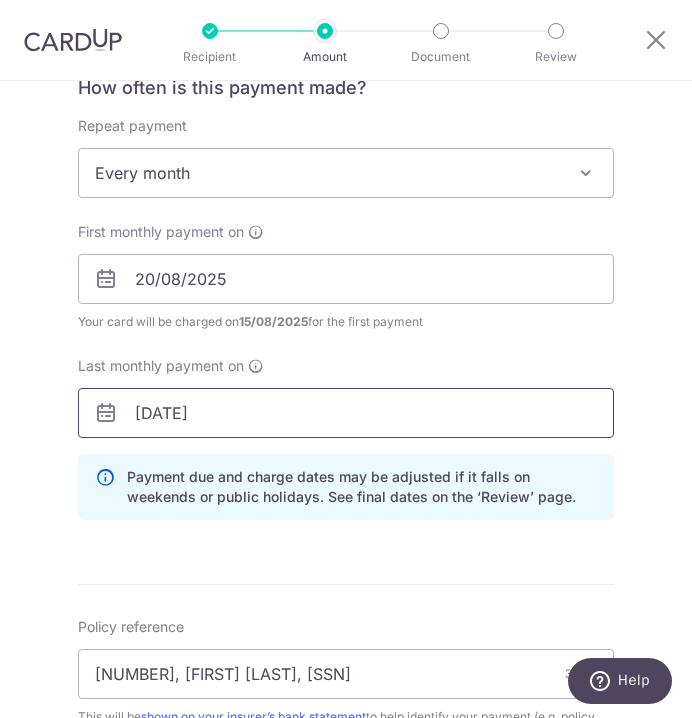click on "20/12/2026" at bounding box center (346, 413) 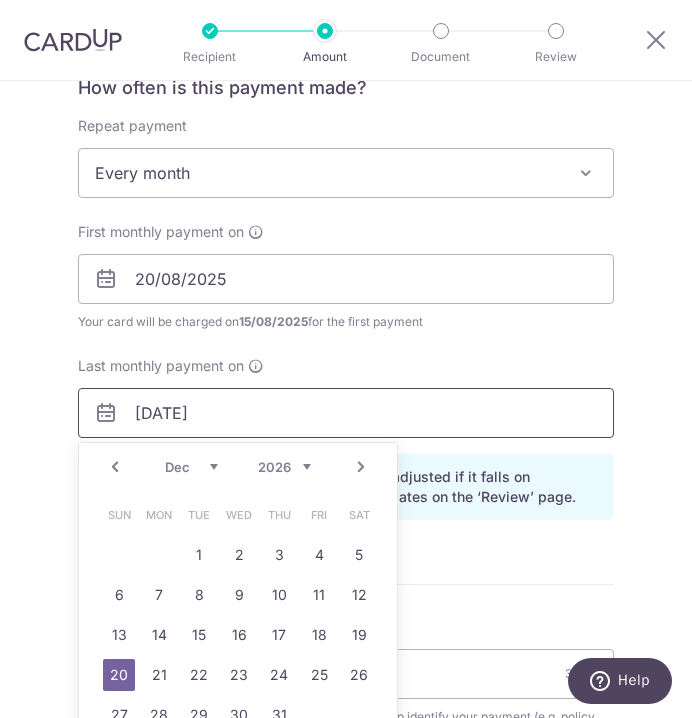 click on "20/12/2026" at bounding box center [346, 413] 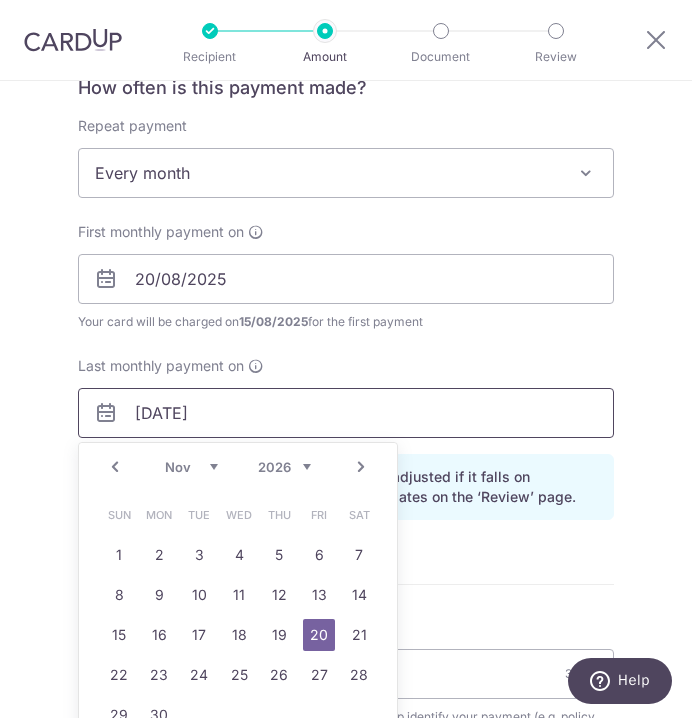 type on "[DATE]" 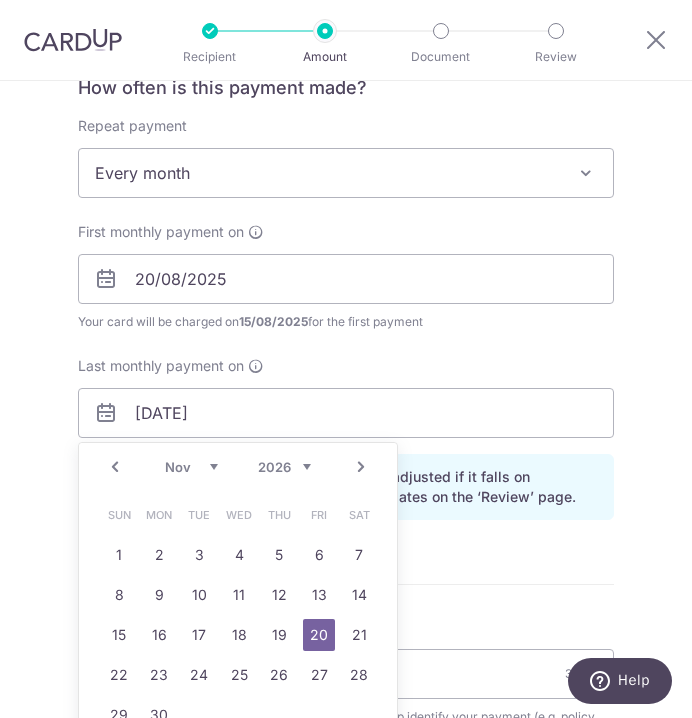 click on "How often is this payment made?
Repeat payment
Never
Every week
Every month
Every quarter
Every half a year
Every year Every month
To set up monthly income tax payments on CardUp, please ensure the following:     Keep GIRO active   First payment through GIRO   Limit of 11 months scheduling   Upload Notice of Assessment    For more details, refer to this guide:  CardUp Help - Monthly Income Tax Payments
First monthly payment on
20/08/2025
Your card will be charged on  15/08/2025  for the first payment
* If your payment is funded by  9:00am SGT on Friday 08/08/2025
08/08/2025
No. of Payments" at bounding box center (346, 306) 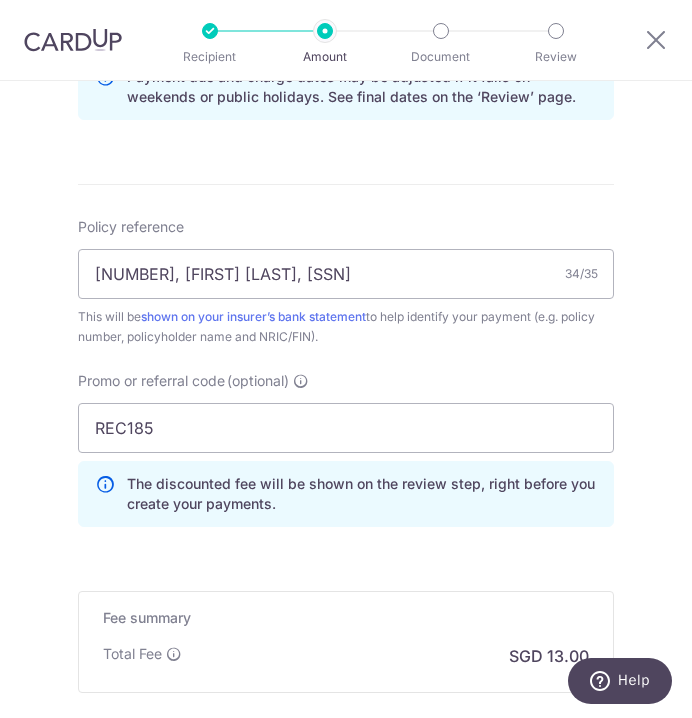 scroll, scrollTop: 1417, scrollLeft: 0, axis: vertical 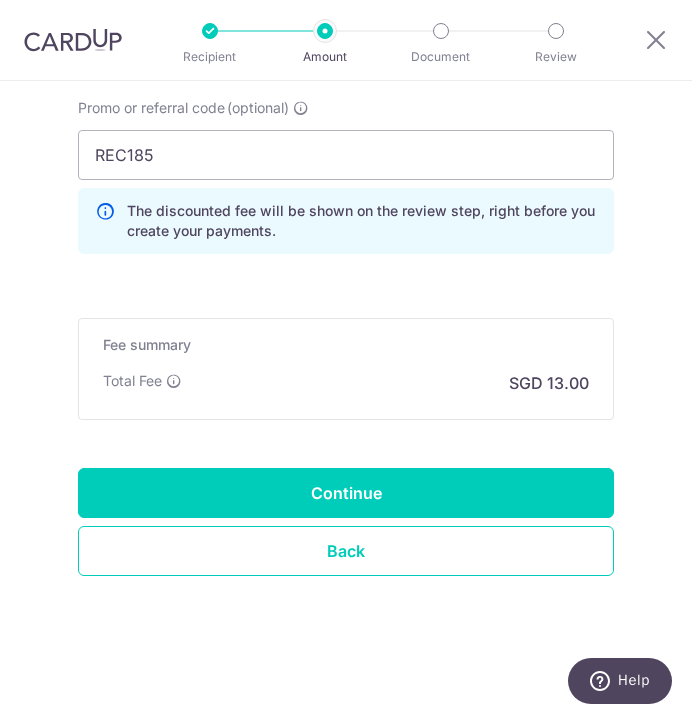 drag, startPoint x: 336, startPoint y: 482, endPoint x: 326, endPoint y: 470, distance: 15.6205 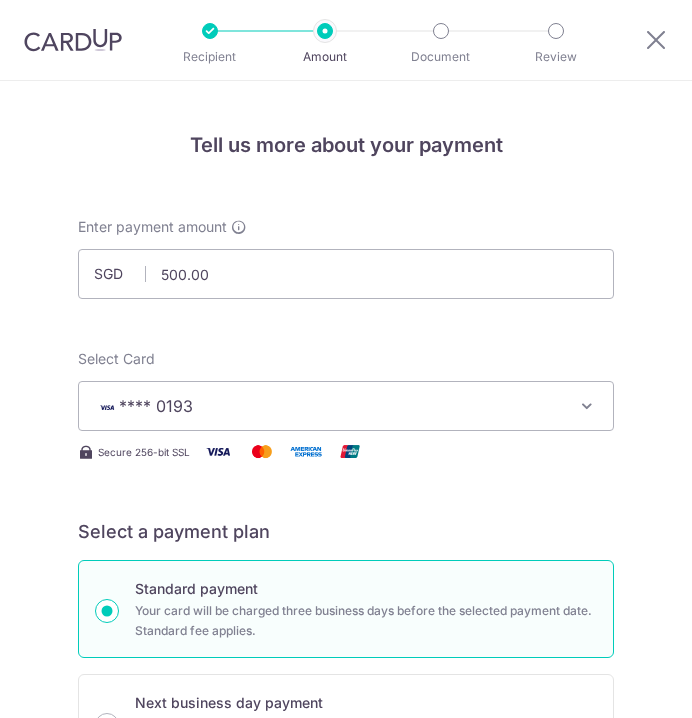 scroll, scrollTop: 0, scrollLeft: 0, axis: both 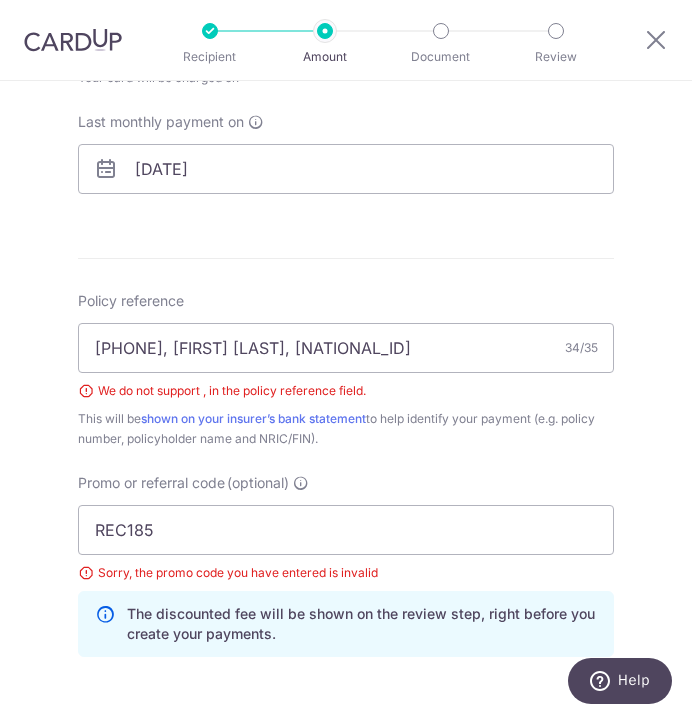 click on "We do not support , in the policy reference field." at bounding box center [346, 391] 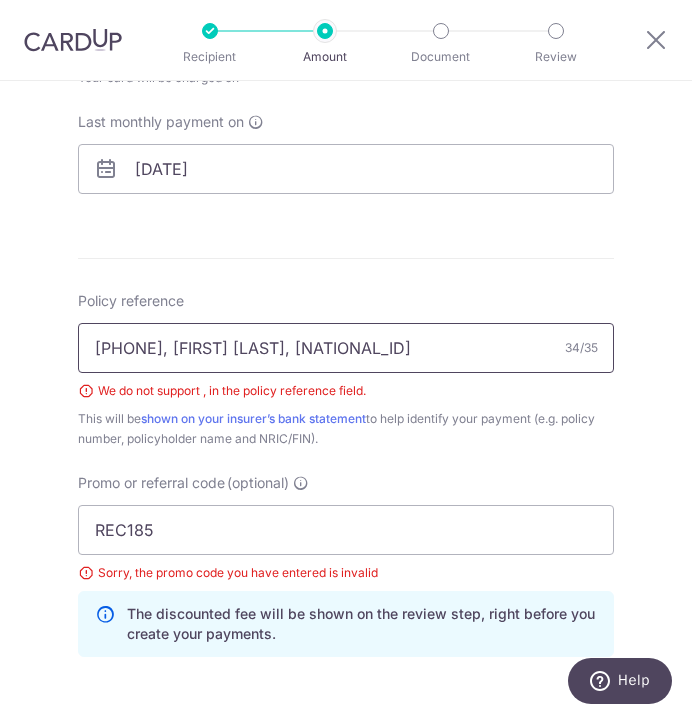 click on "0238728172, LEE SHU KIM, S9709910C" at bounding box center [346, 348] 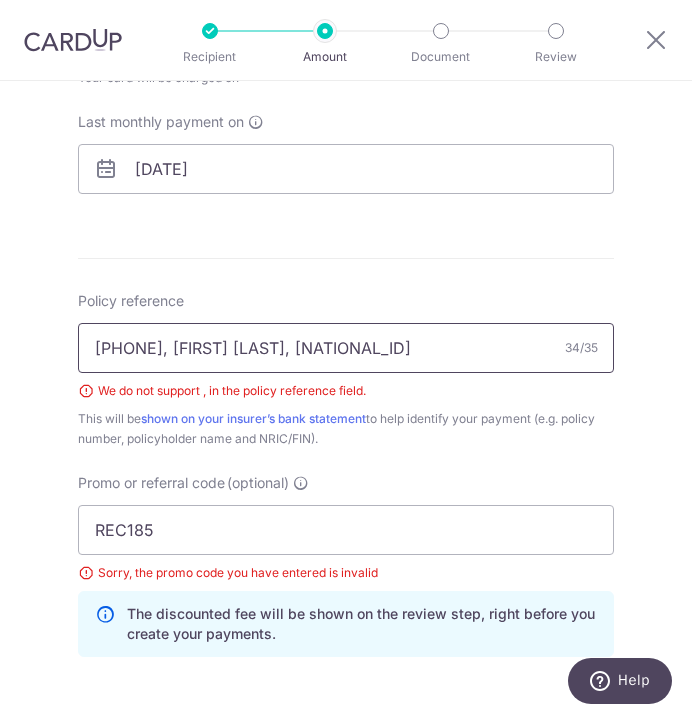 drag, startPoint x: 448, startPoint y: 368, endPoint x: 365, endPoint y: 428, distance: 102.41582 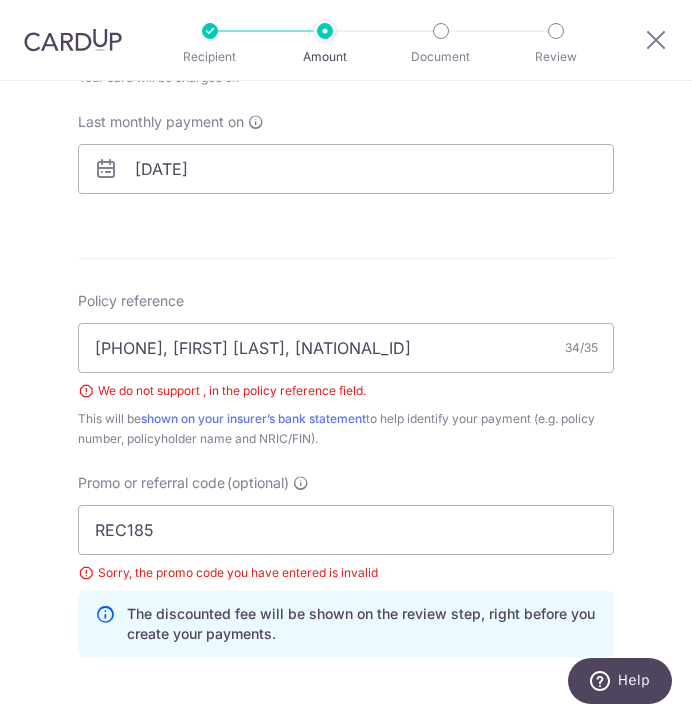click on "We do not support , in the policy reference field." at bounding box center [346, 391] 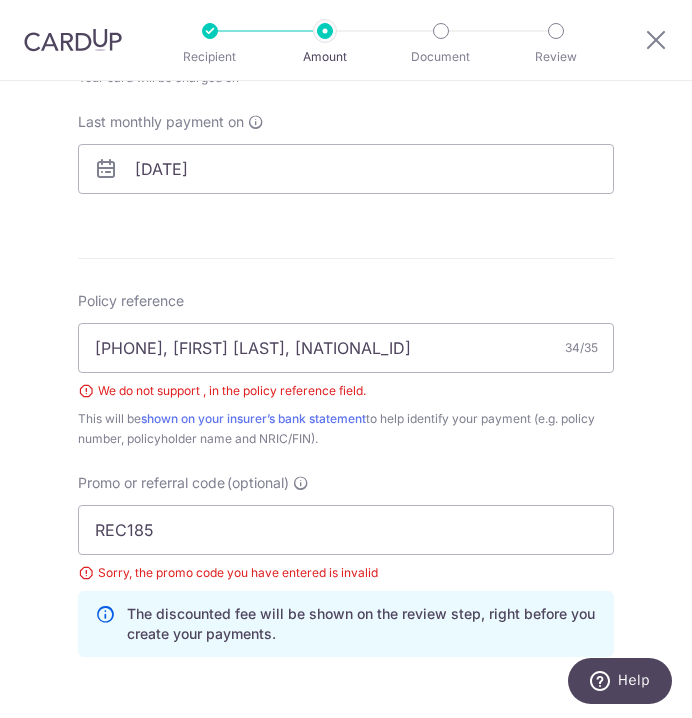 click on "We do not support , in the policy reference field." at bounding box center [346, 391] 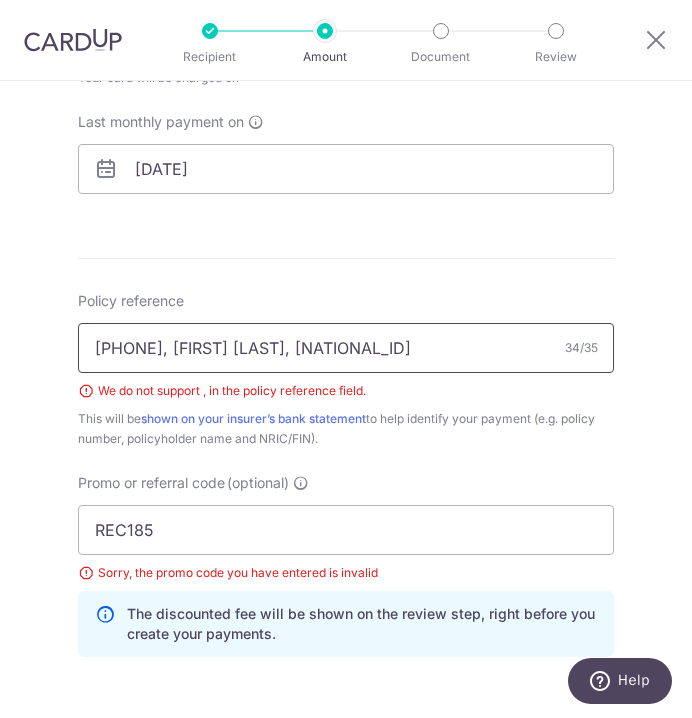 drag, startPoint x: 185, startPoint y: 352, endPoint x: 466, endPoint y: 341, distance: 281.2152 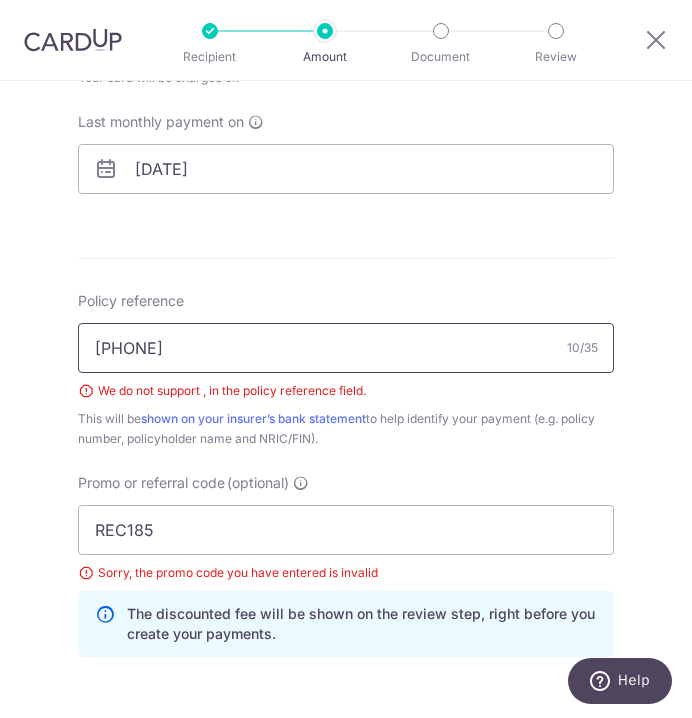 type on "0238728172" 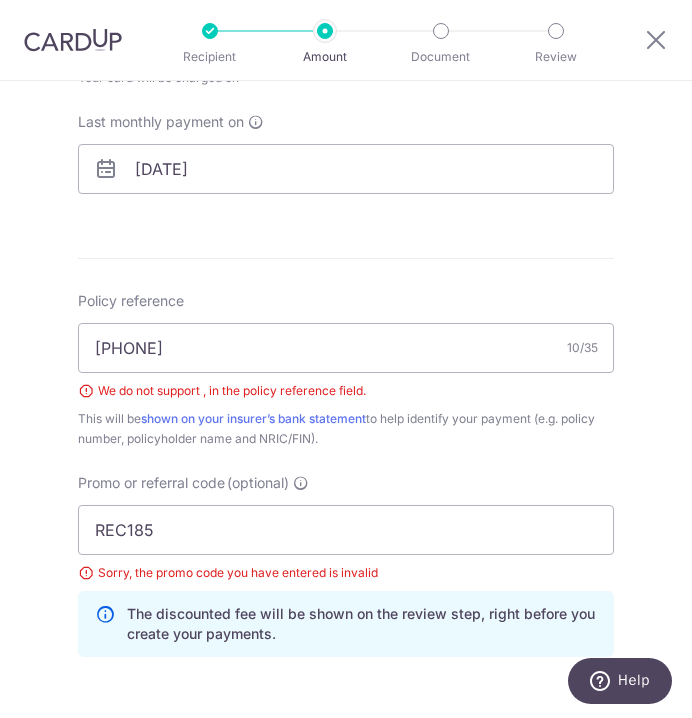 click on "This will be  shown on your insurer’s bank statement  to help identify your payment (e.g. policy number, policyholder name and NRIC/FIN)." at bounding box center (346, 429) 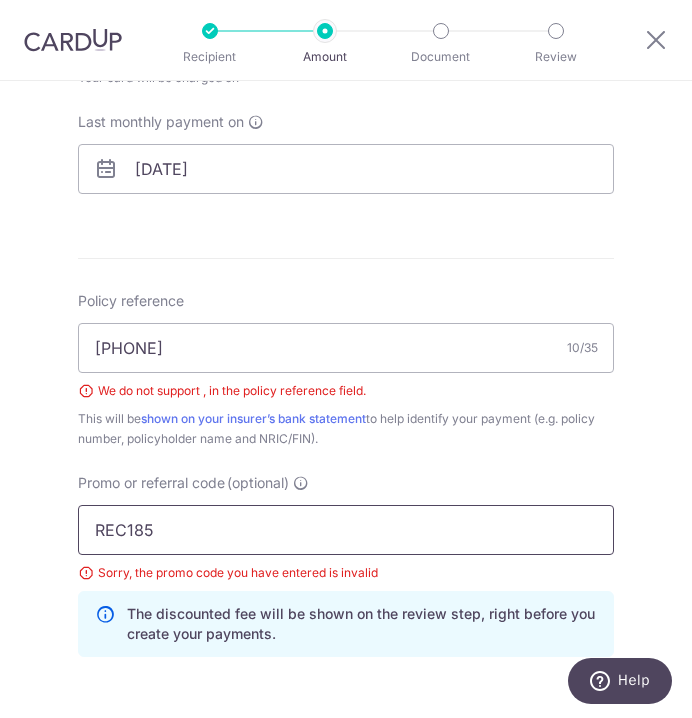 click on "REC185" at bounding box center (346, 530) 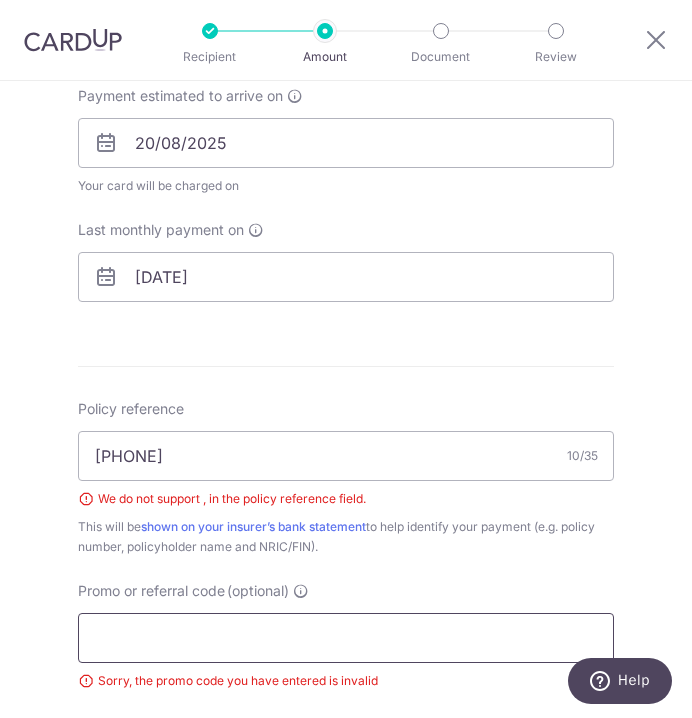 scroll, scrollTop: 1301, scrollLeft: 0, axis: vertical 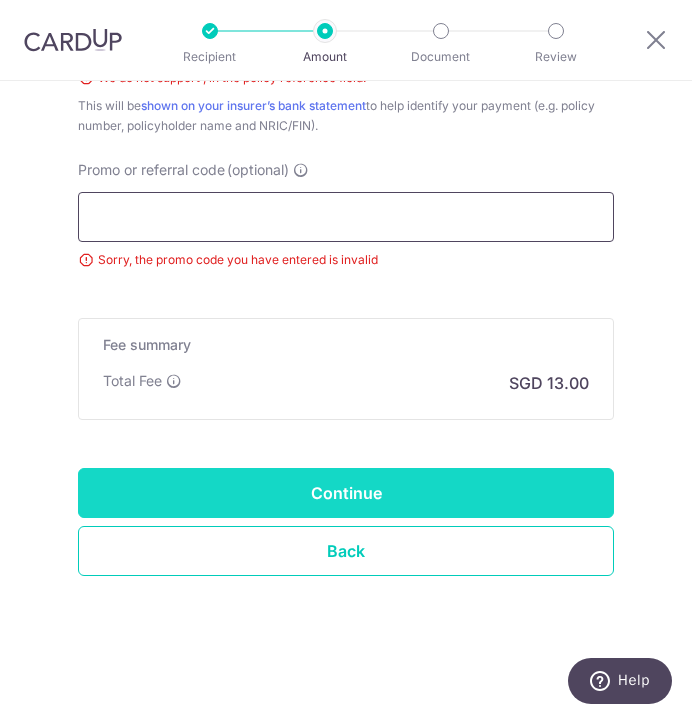 type 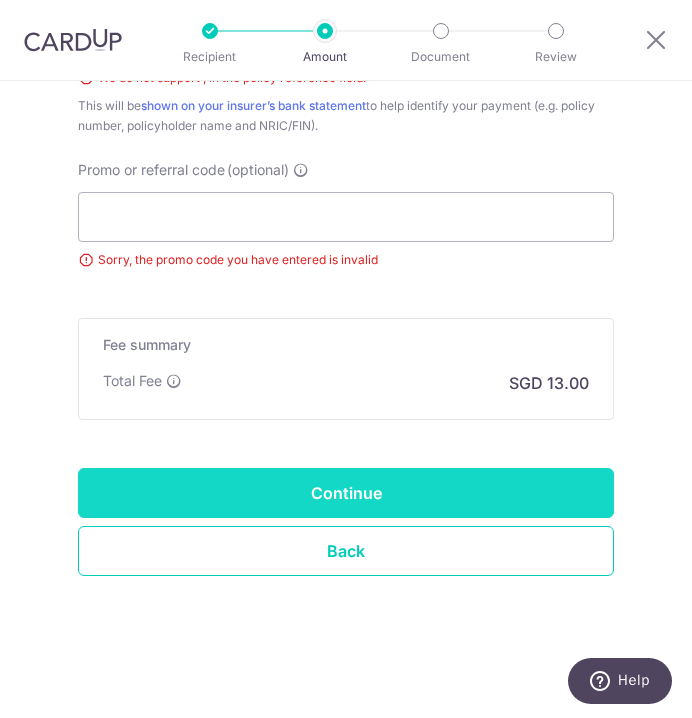 click on "Continue" at bounding box center (346, 493) 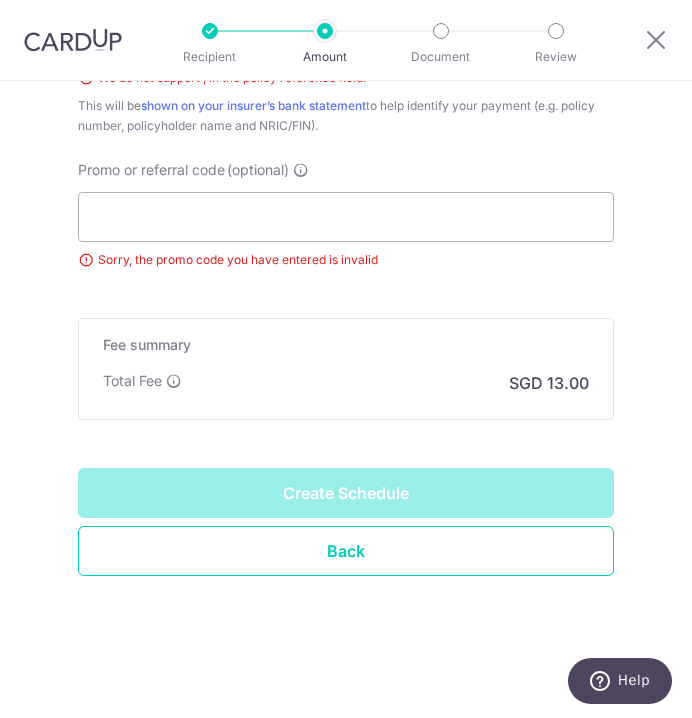 click on "0238728172" at bounding box center [346, 35] 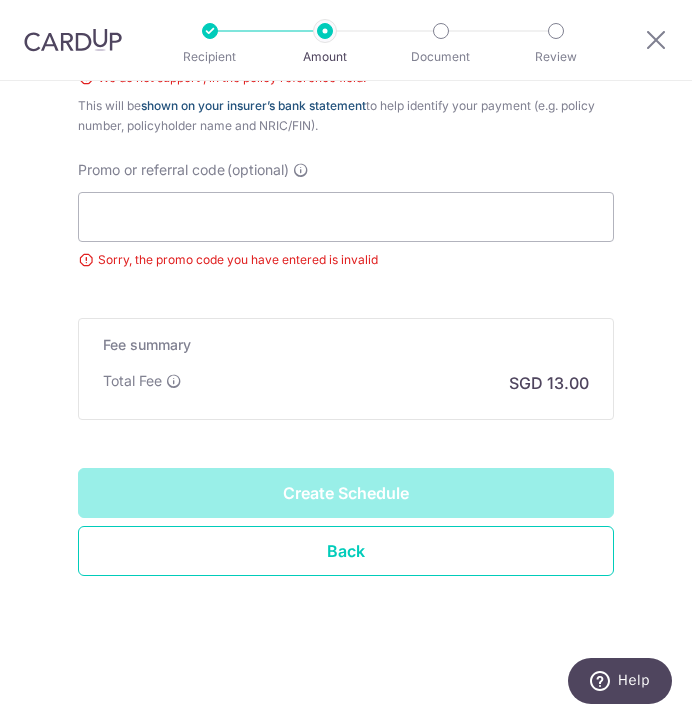 click on "shown on your insurer’s bank statement" at bounding box center [253, 105] 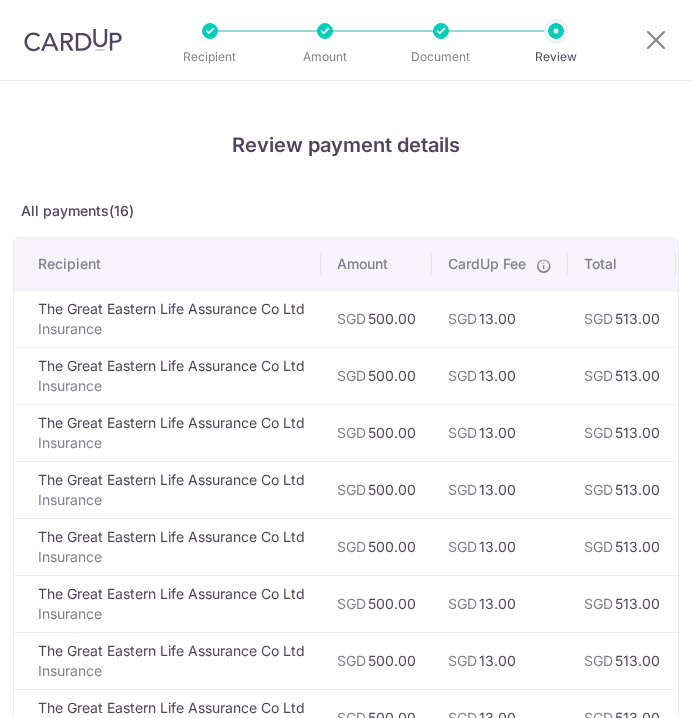 scroll, scrollTop: 0, scrollLeft: 0, axis: both 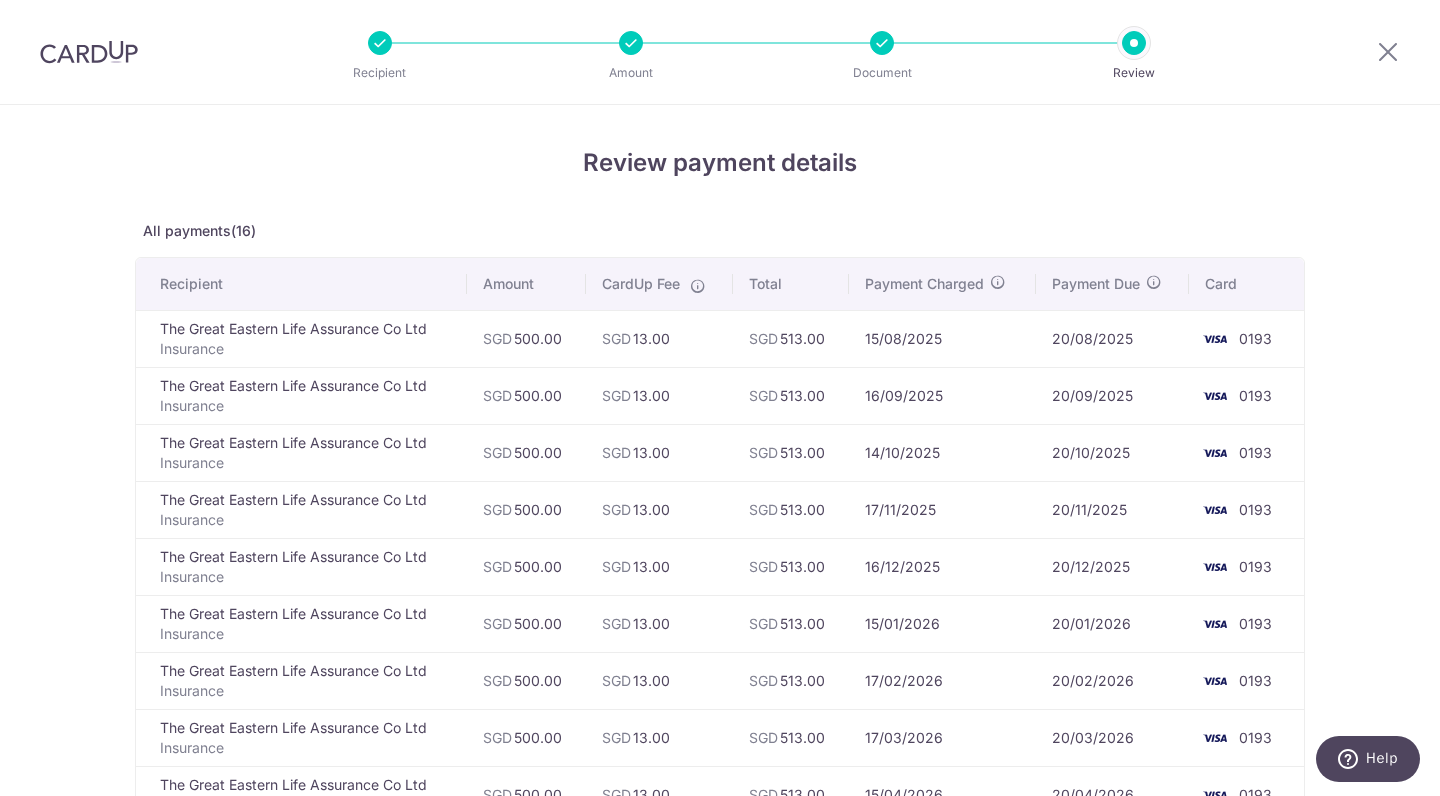 click at bounding box center (882, 43) 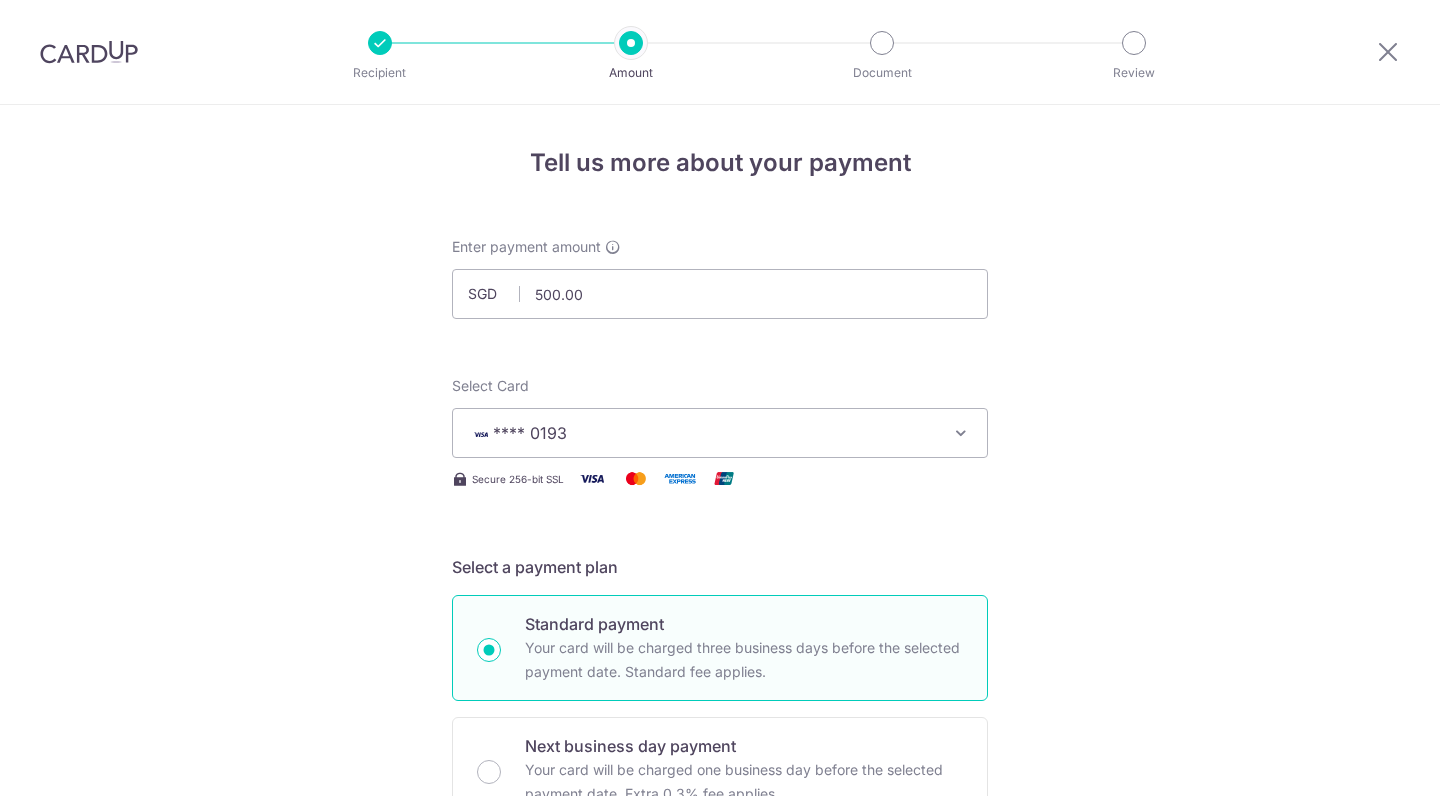 scroll, scrollTop: 0, scrollLeft: 0, axis: both 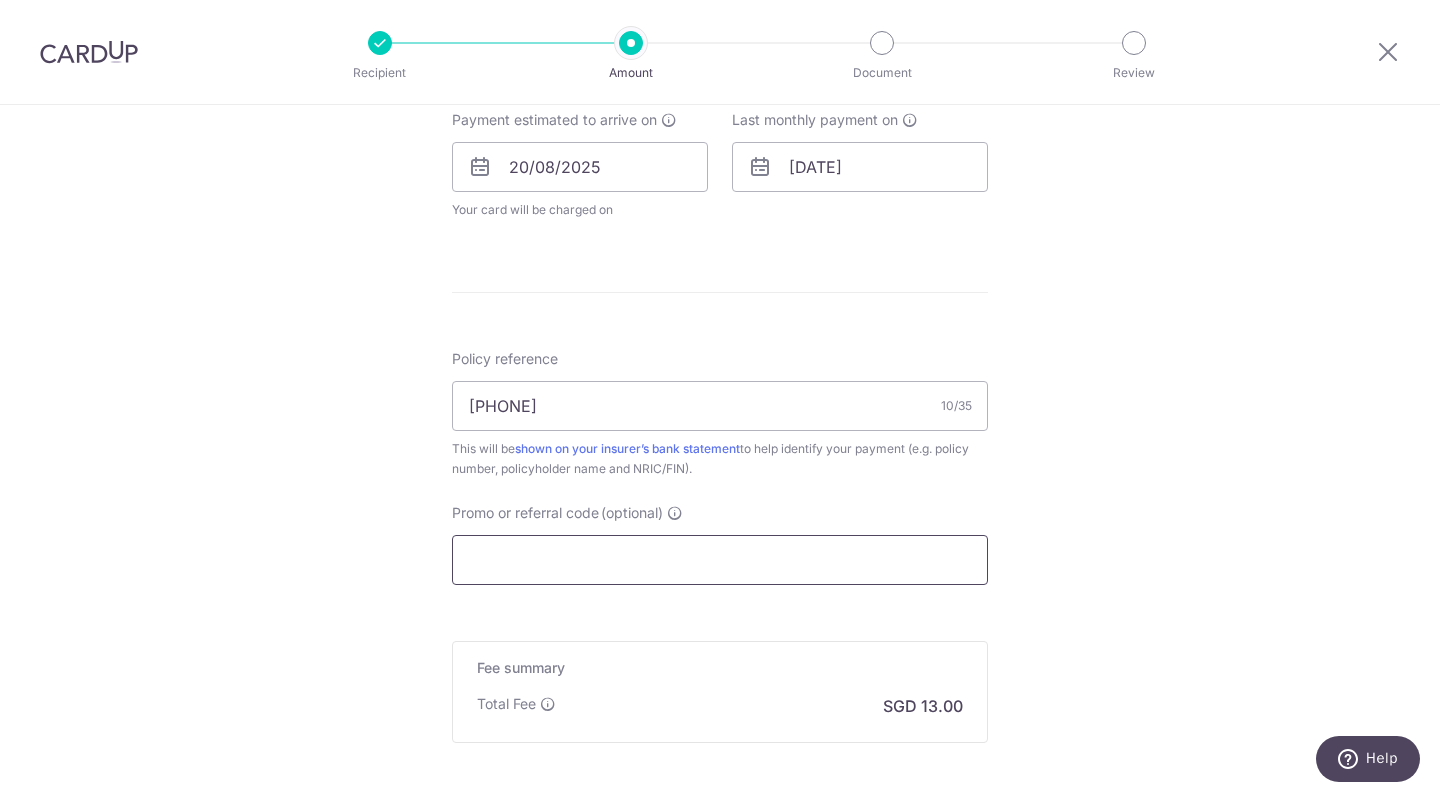 click on "Promo or referral code
(optional)" at bounding box center (720, 560) 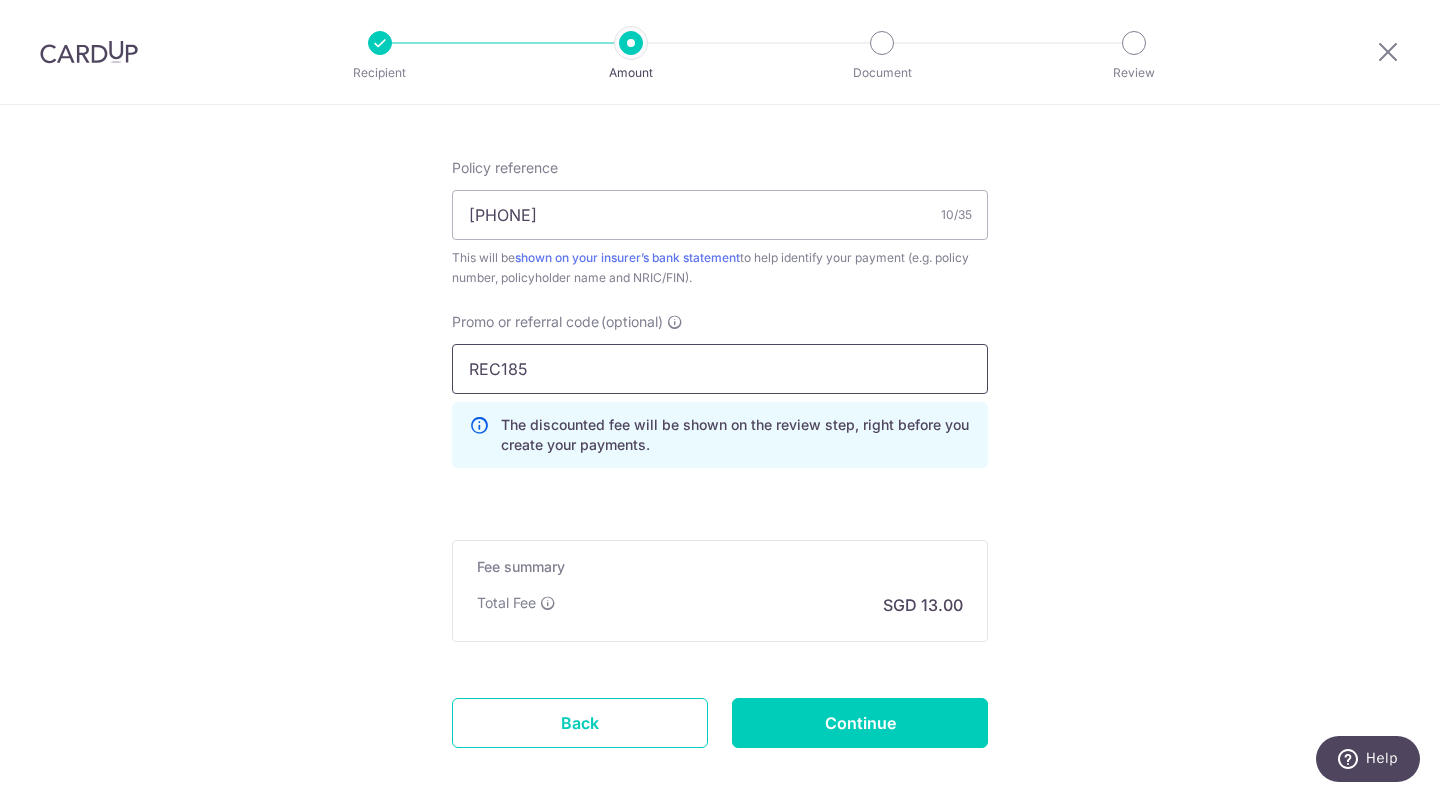 scroll, scrollTop: 1208, scrollLeft: 0, axis: vertical 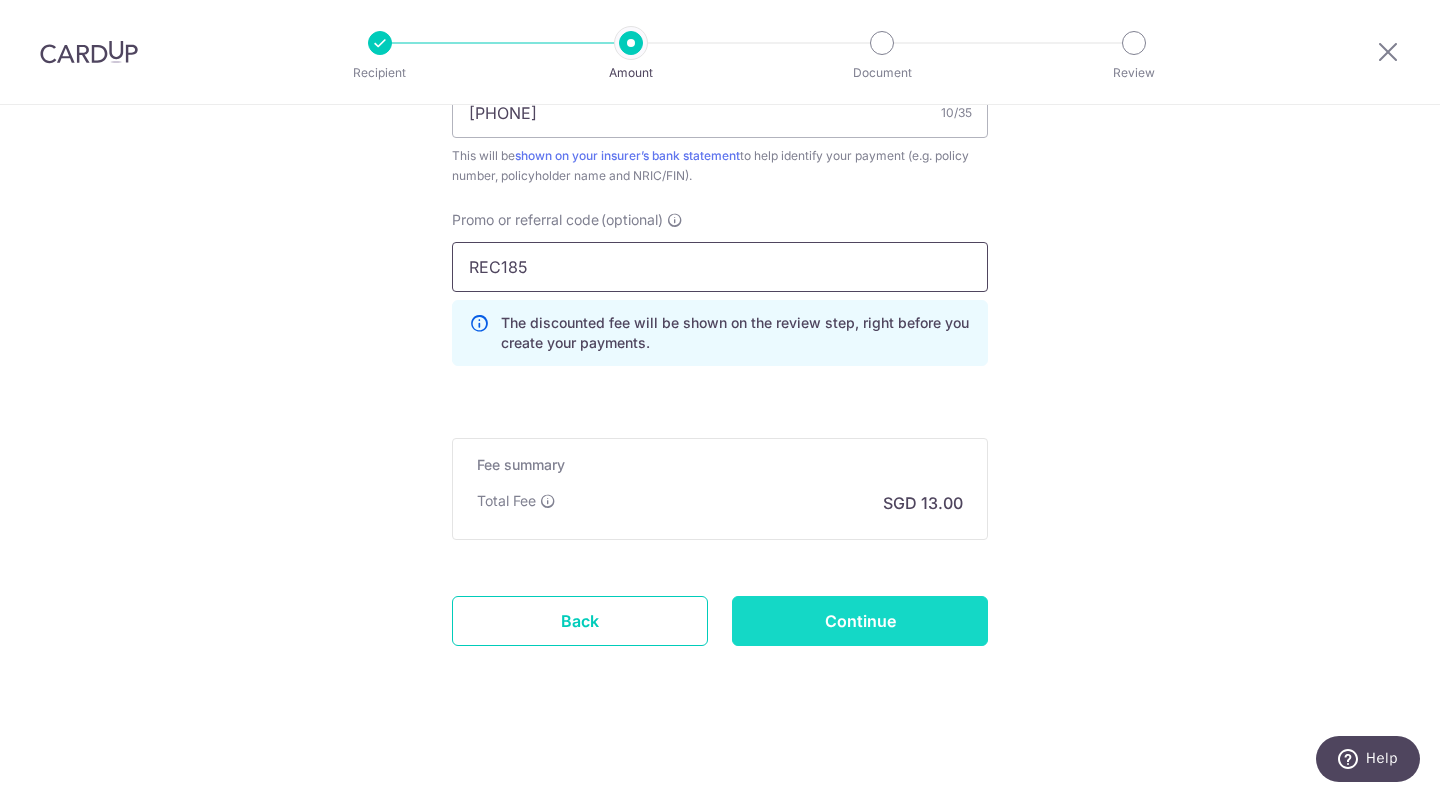 type on "REC185" 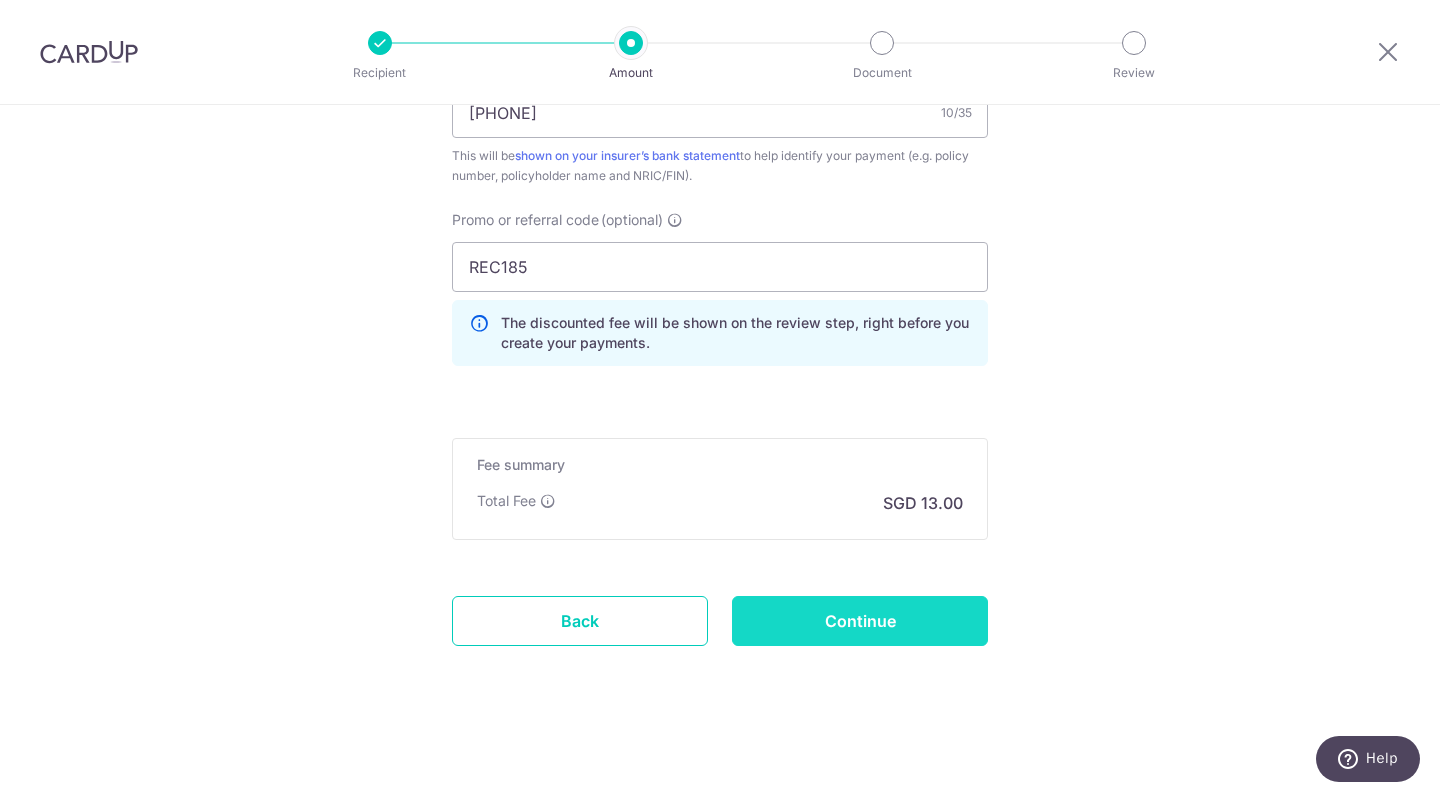 click on "Continue" at bounding box center [860, 621] 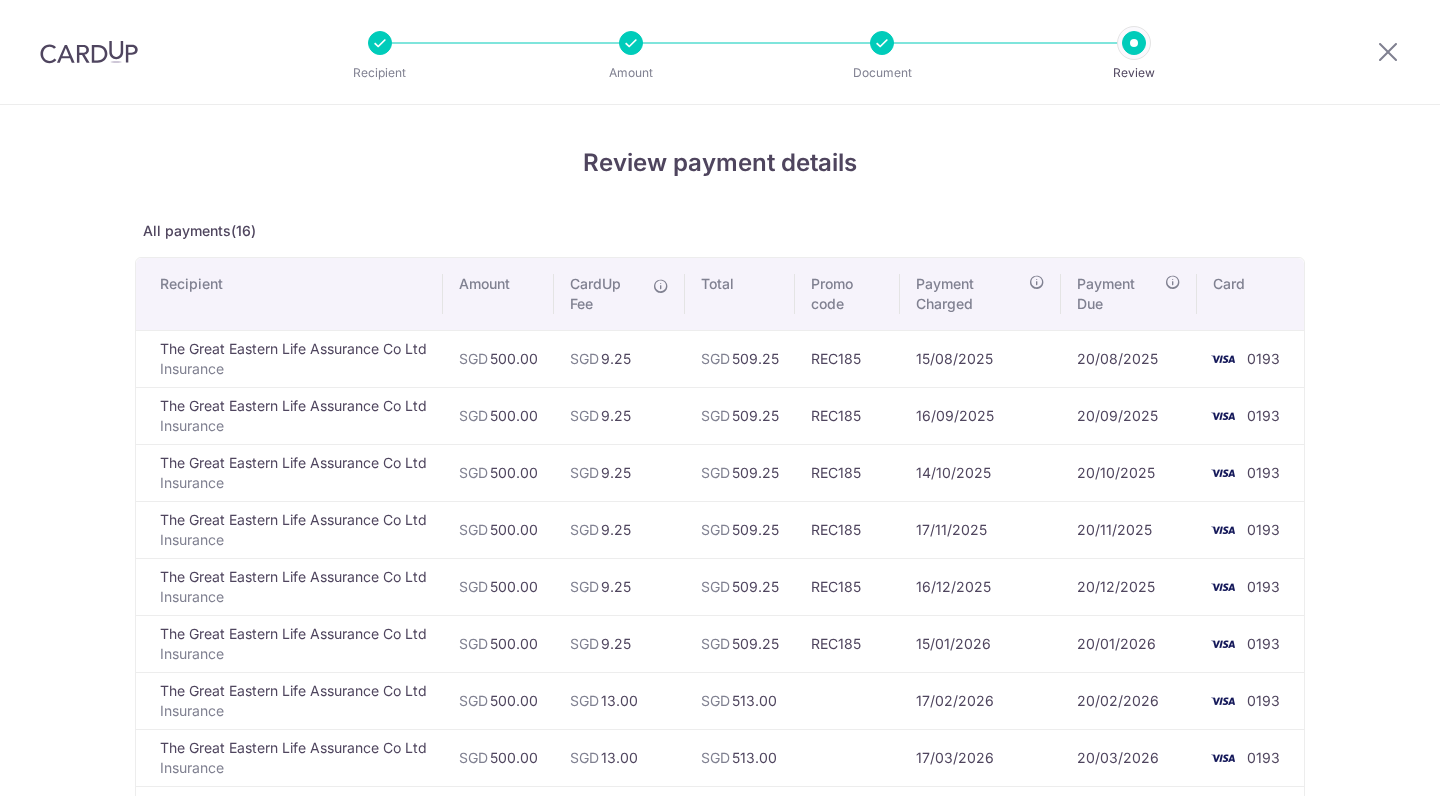 scroll, scrollTop: 0, scrollLeft: 0, axis: both 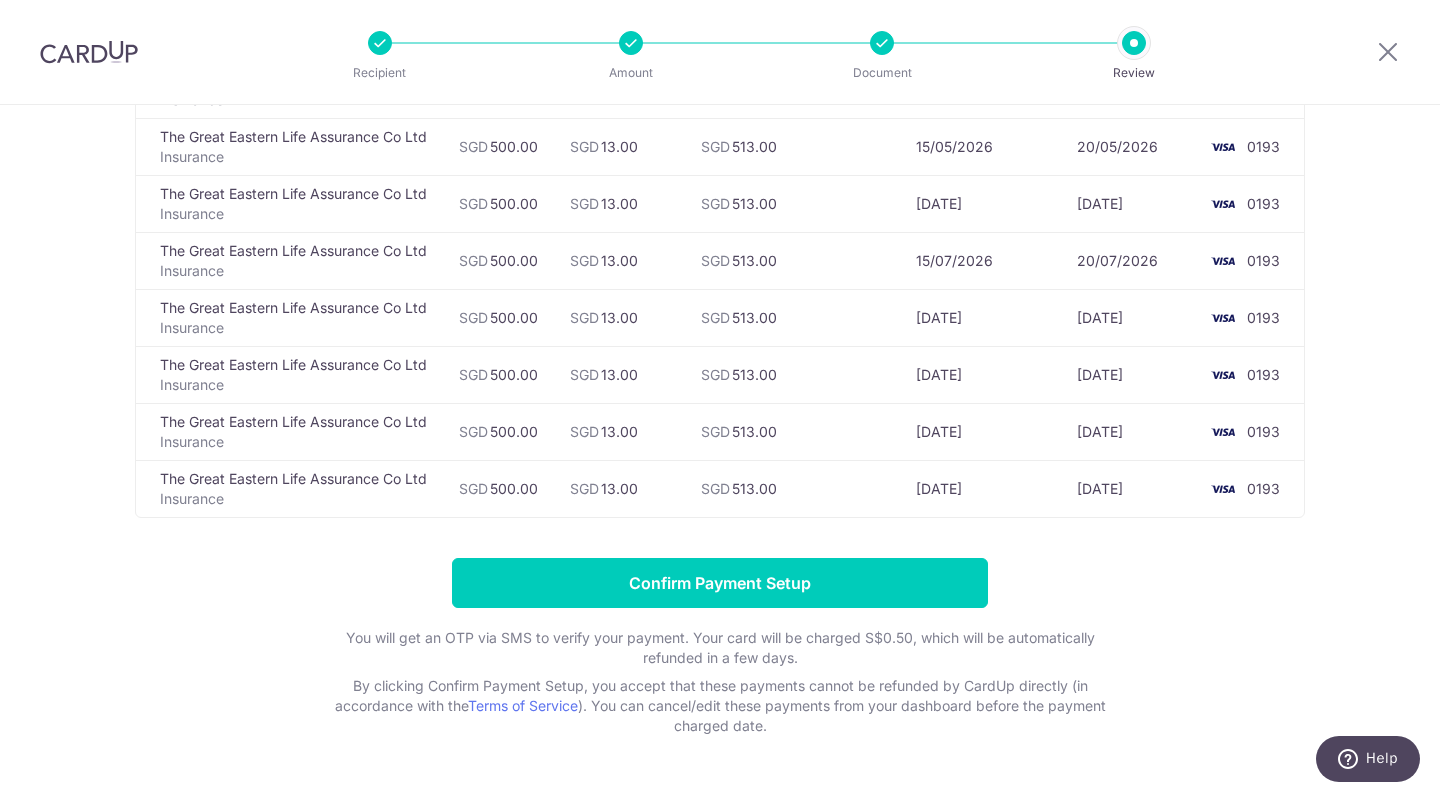 click 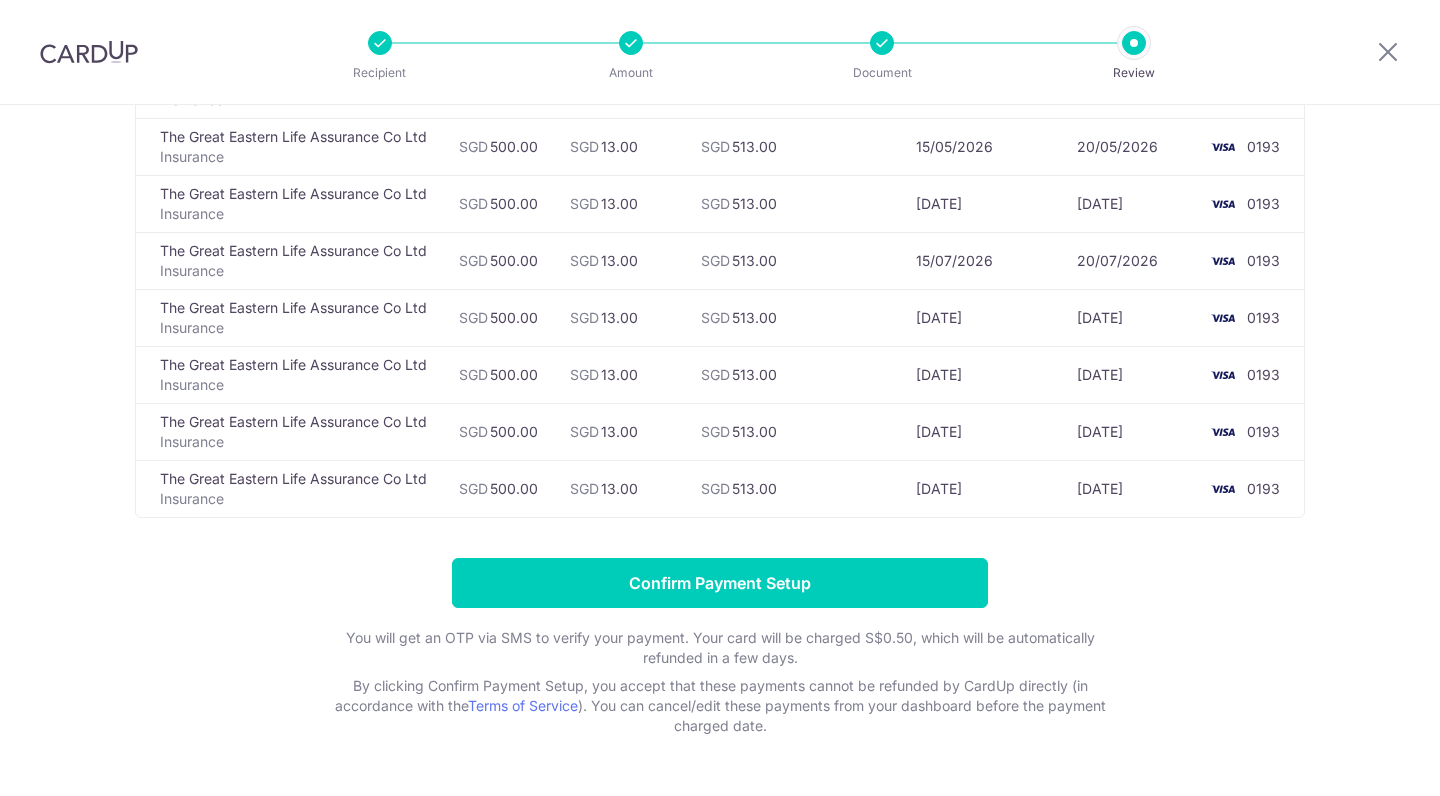 scroll, scrollTop: 0, scrollLeft: 0, axis: both 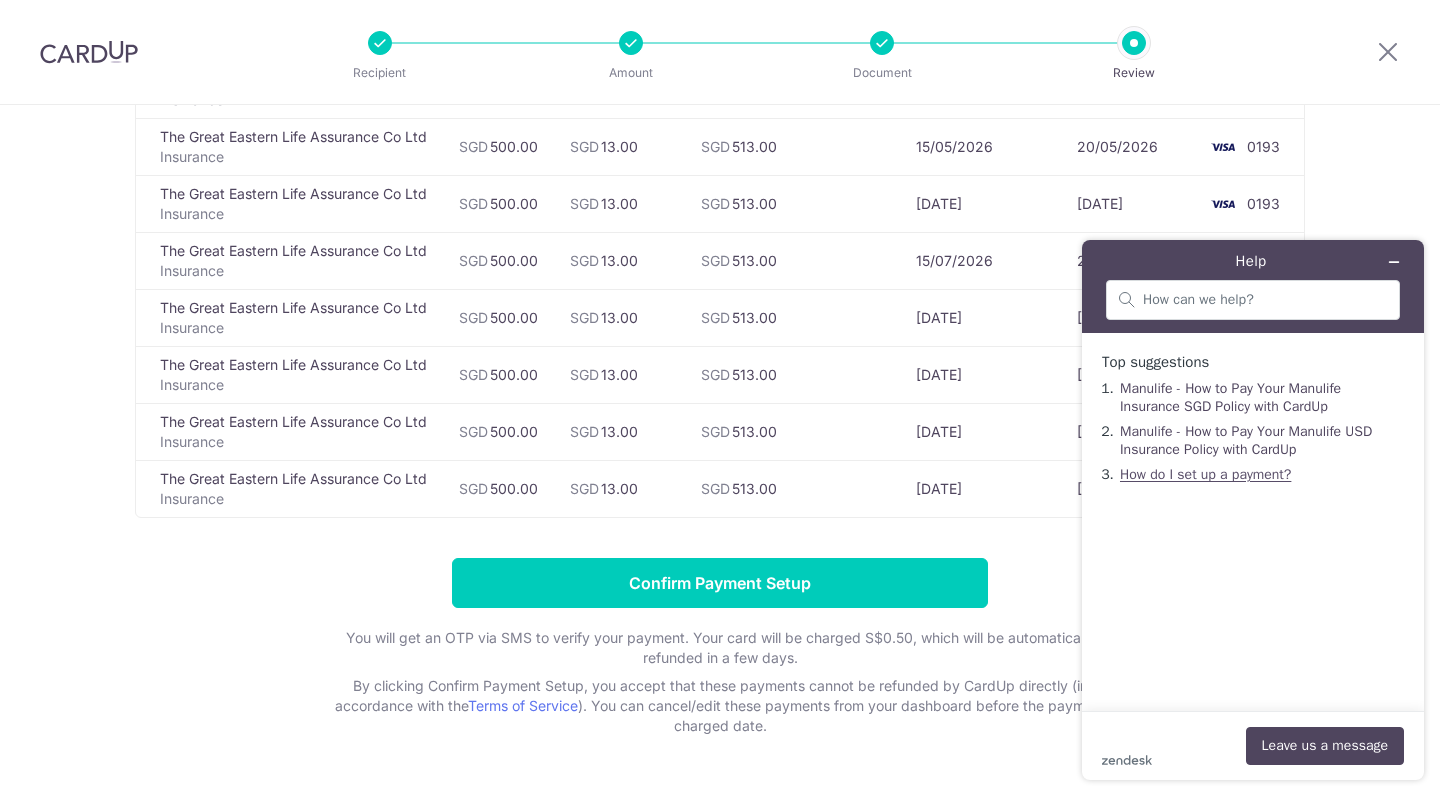 click on "How do I set up a payment?" at bounding box center (1205, 474) 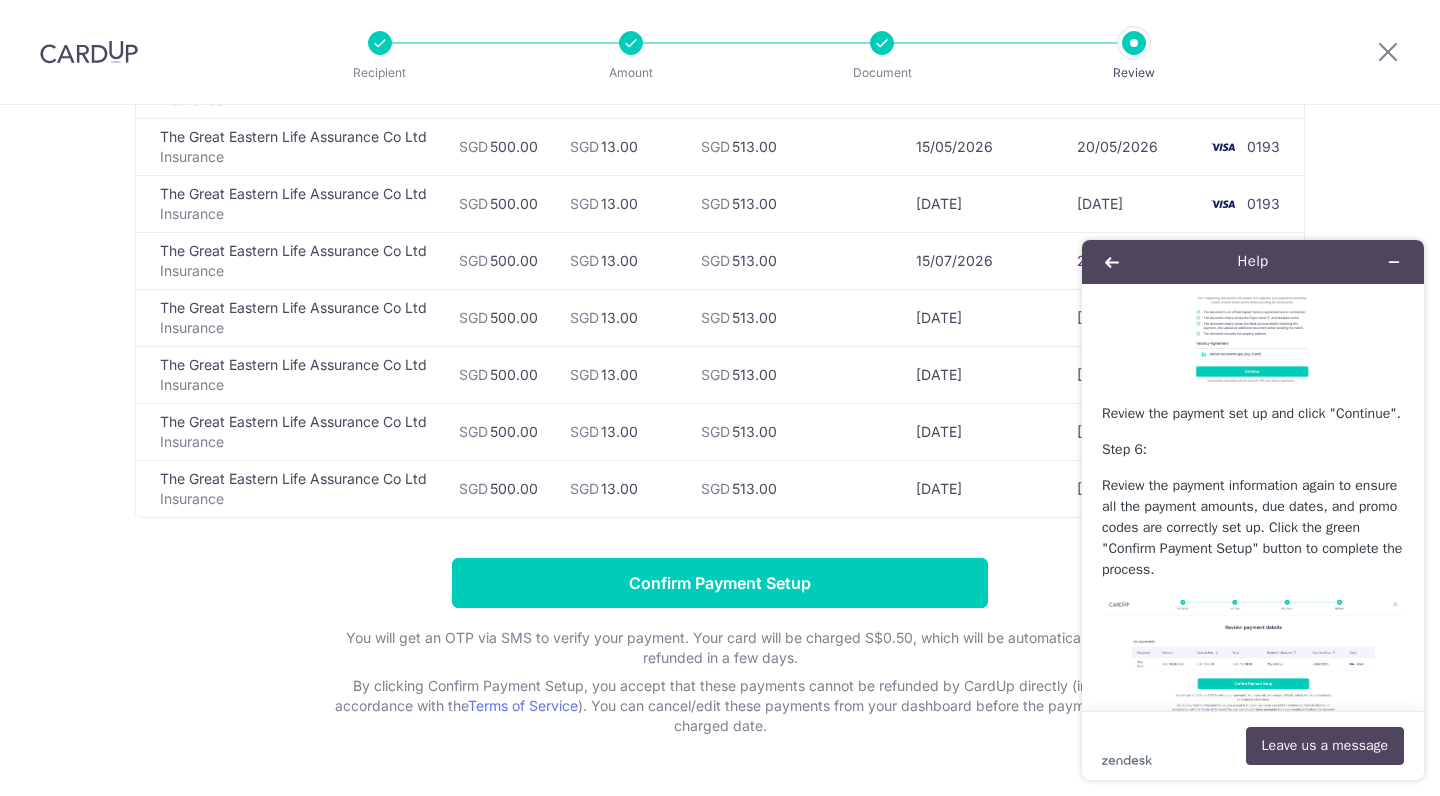 scroll, scrollTop: 1563, scrollLeft: 0, axis: vertical 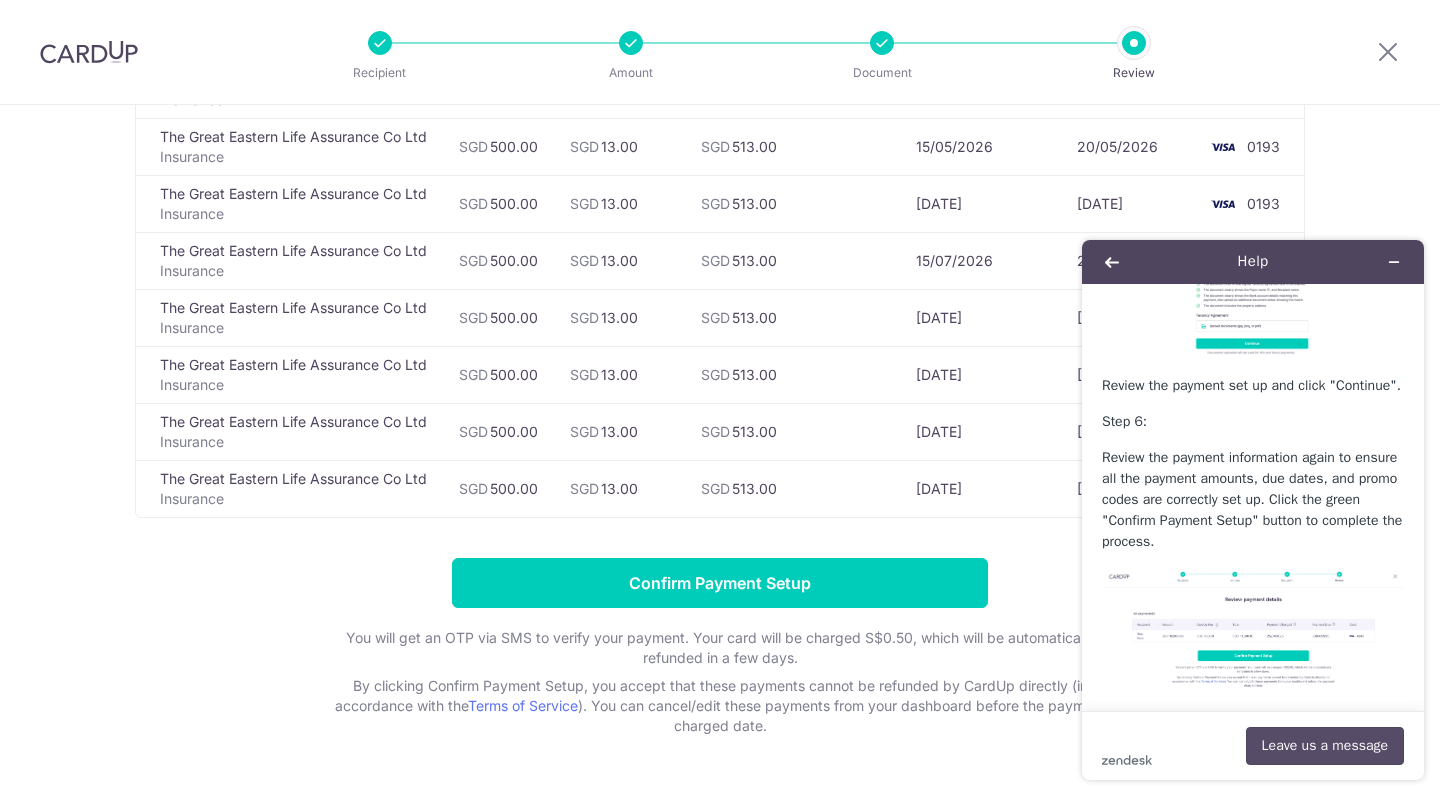 click on "Leave us a message" at bounding box center (1325, 746) 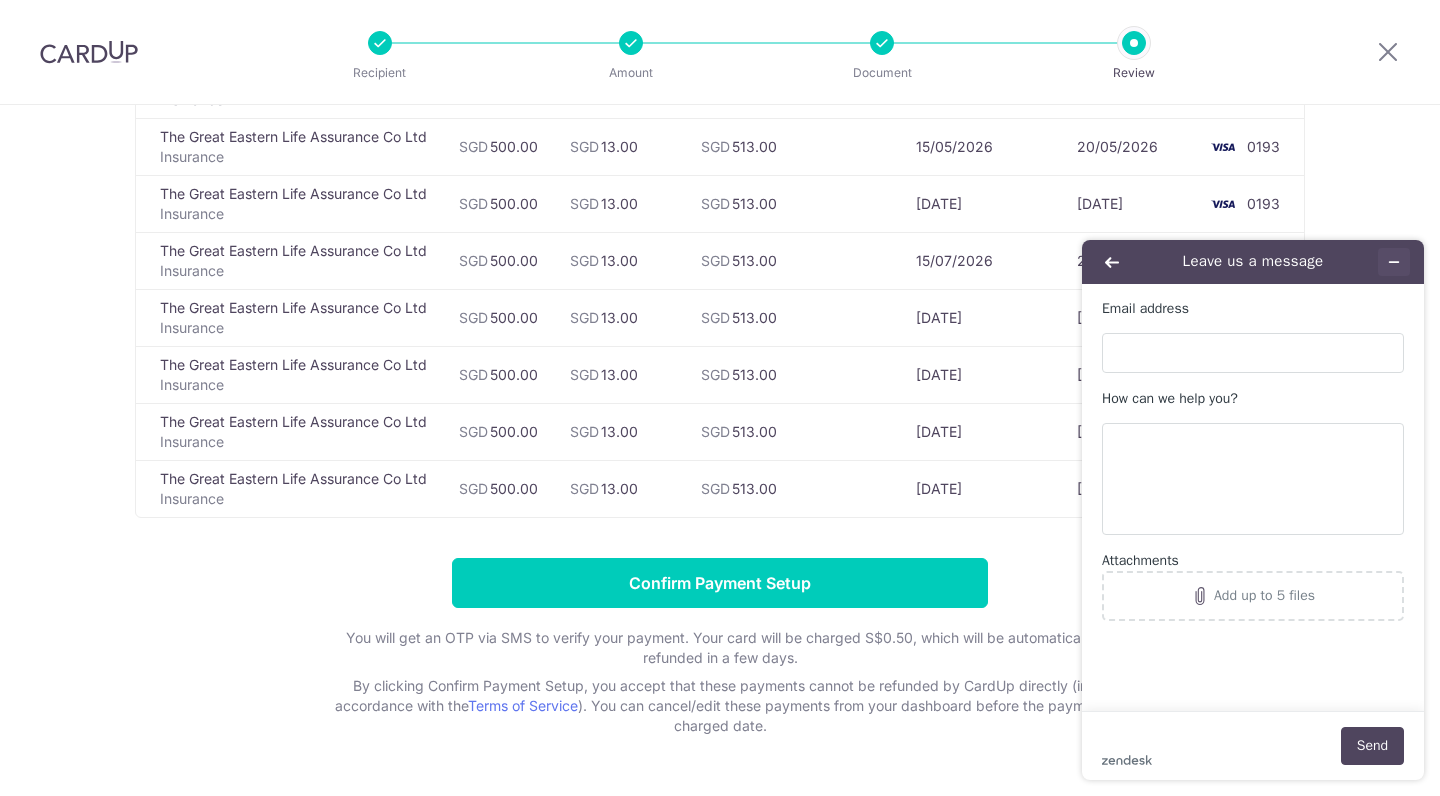 click at bounding box center (1394, 262) 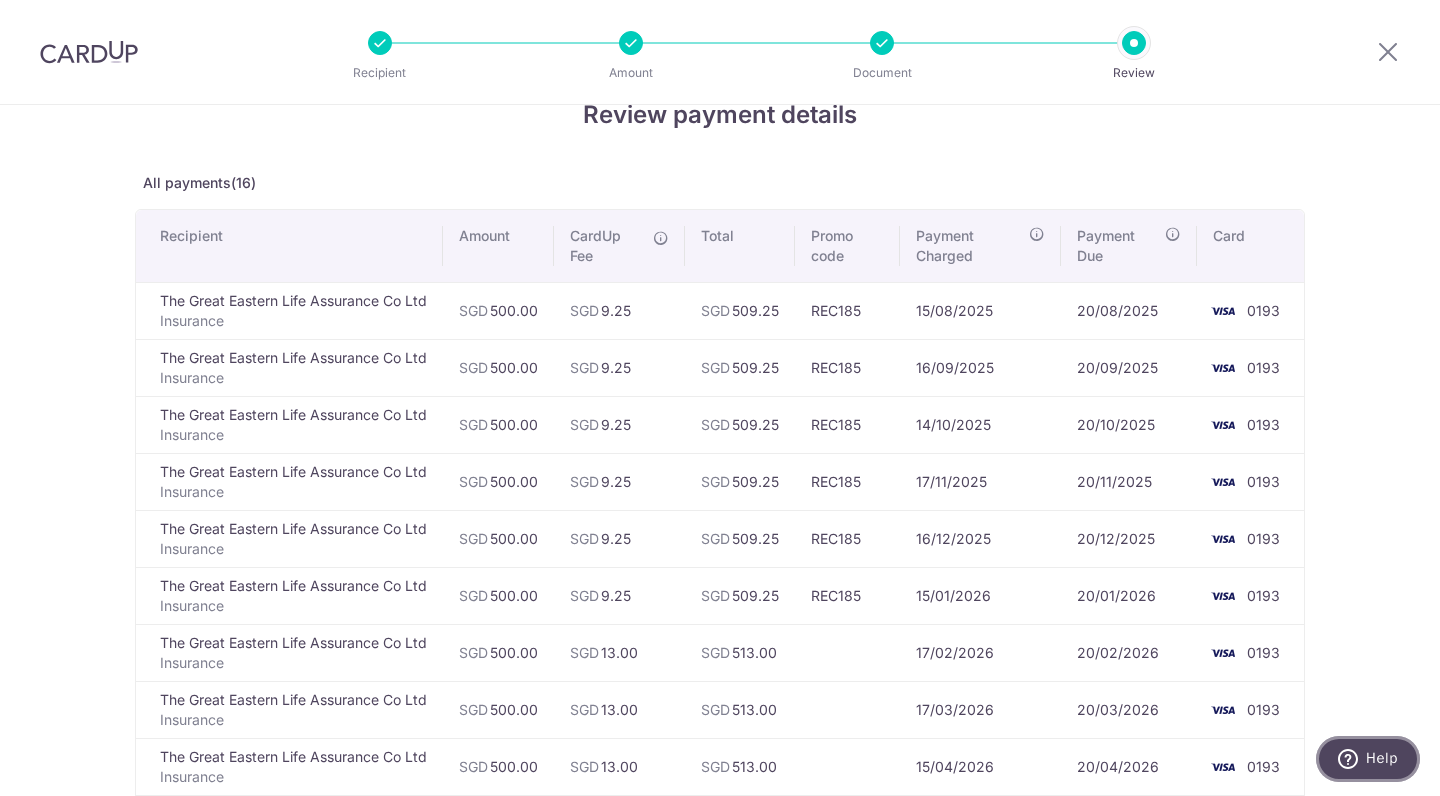 scroll, scrollTop: 86, scrollLeft: 0, axis: vertical 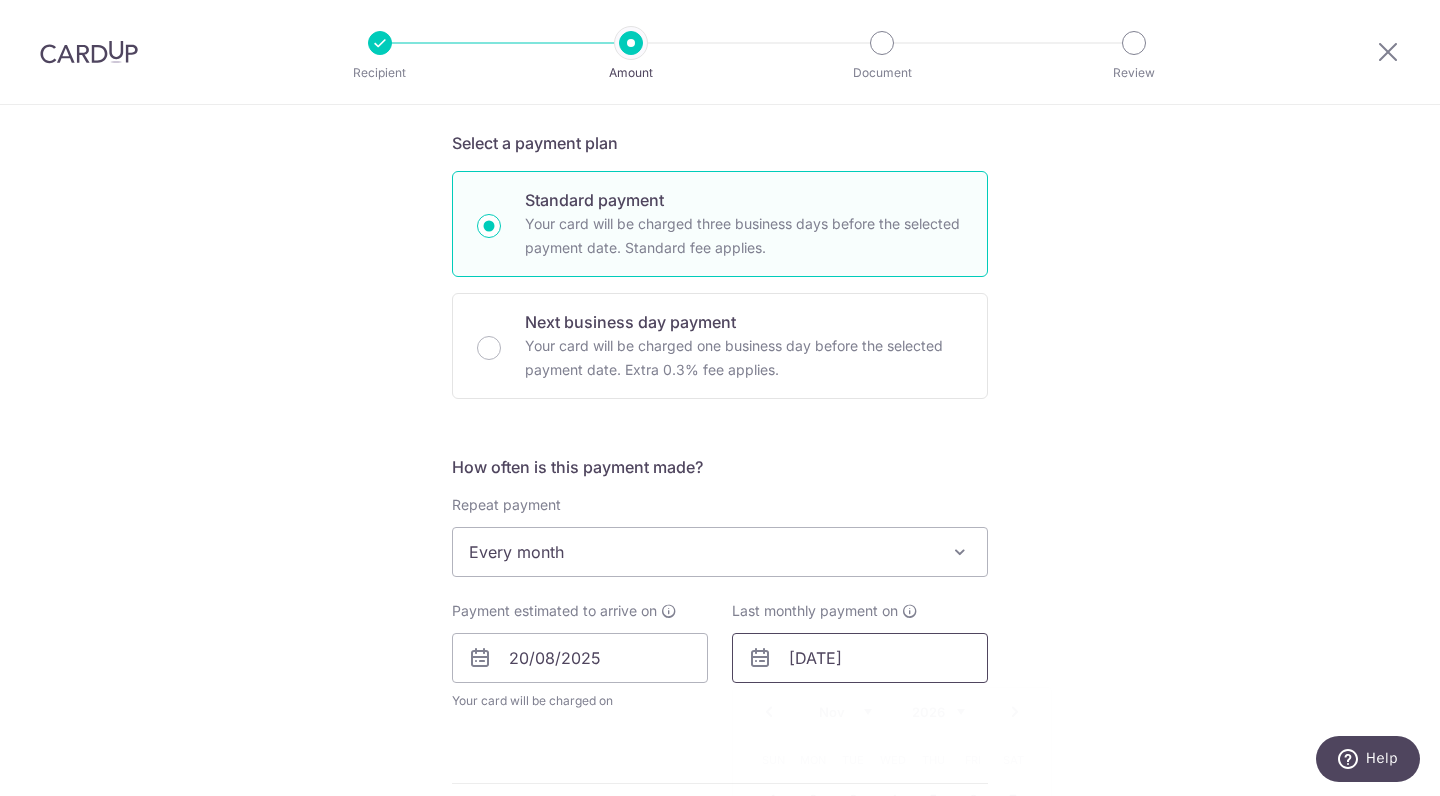 click on "[DATE]" at bounding box center (860, 658) 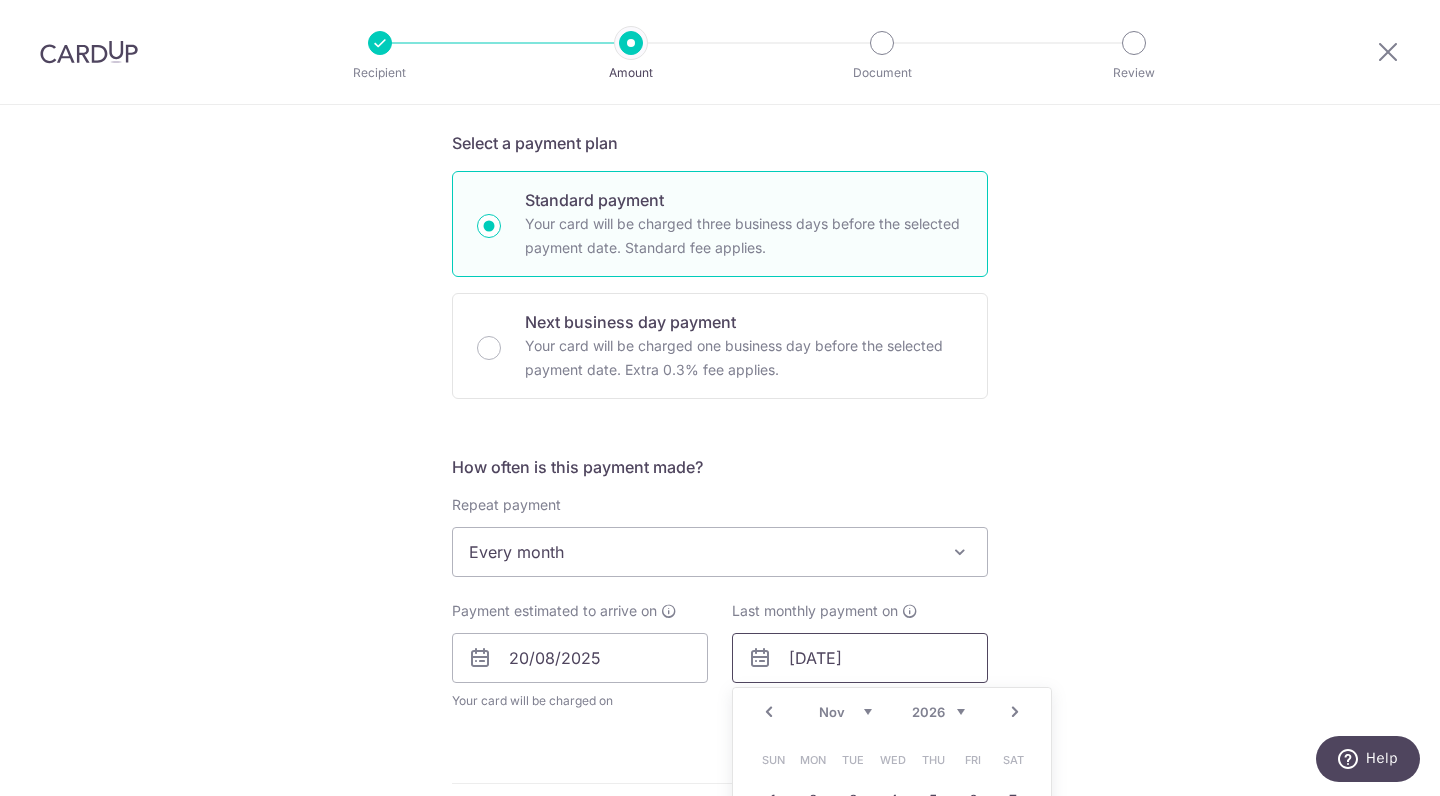 click on "[DATE]" at bounding box center [860, 658] 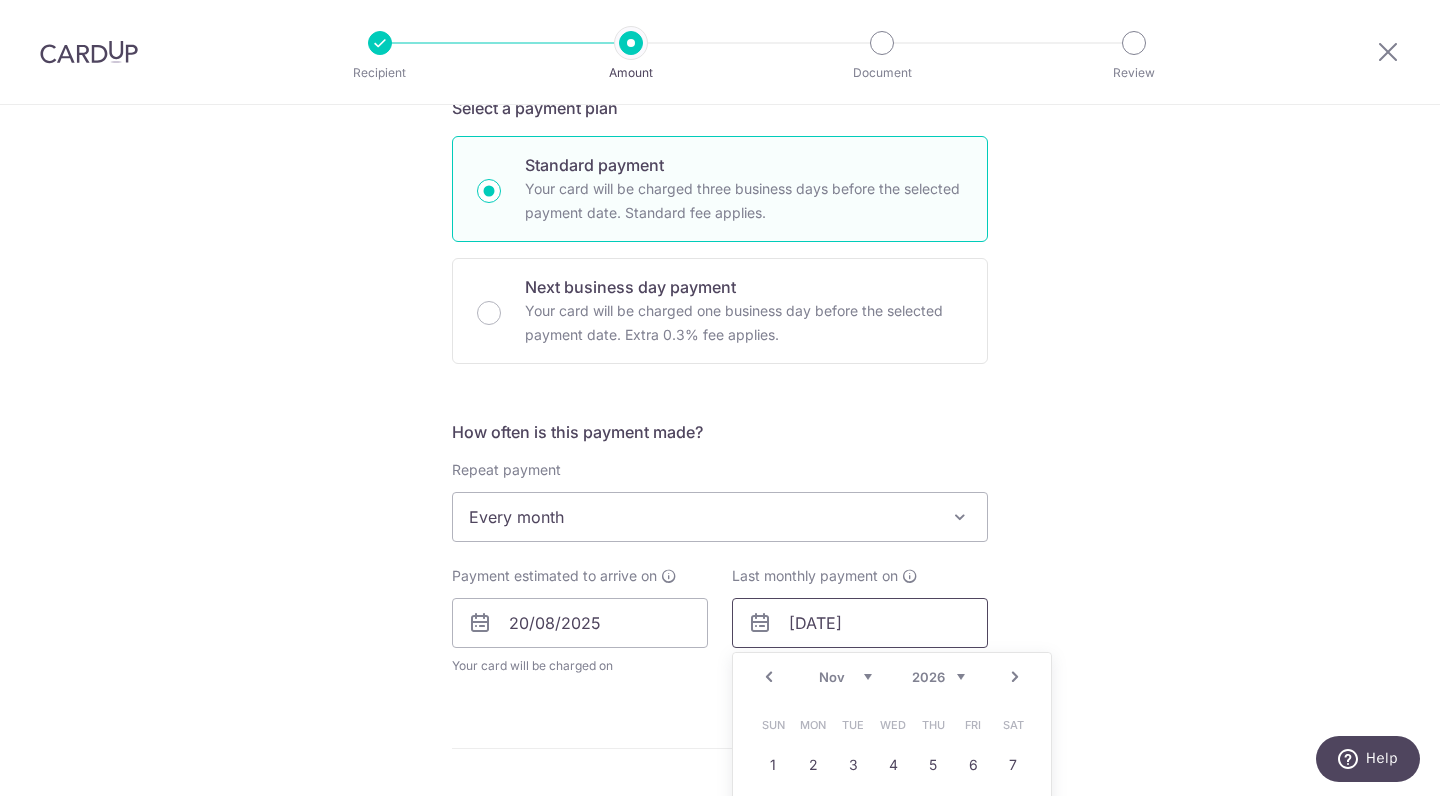 scroll, scrollTop: 564, scrollLeft: 0, axis: vertical 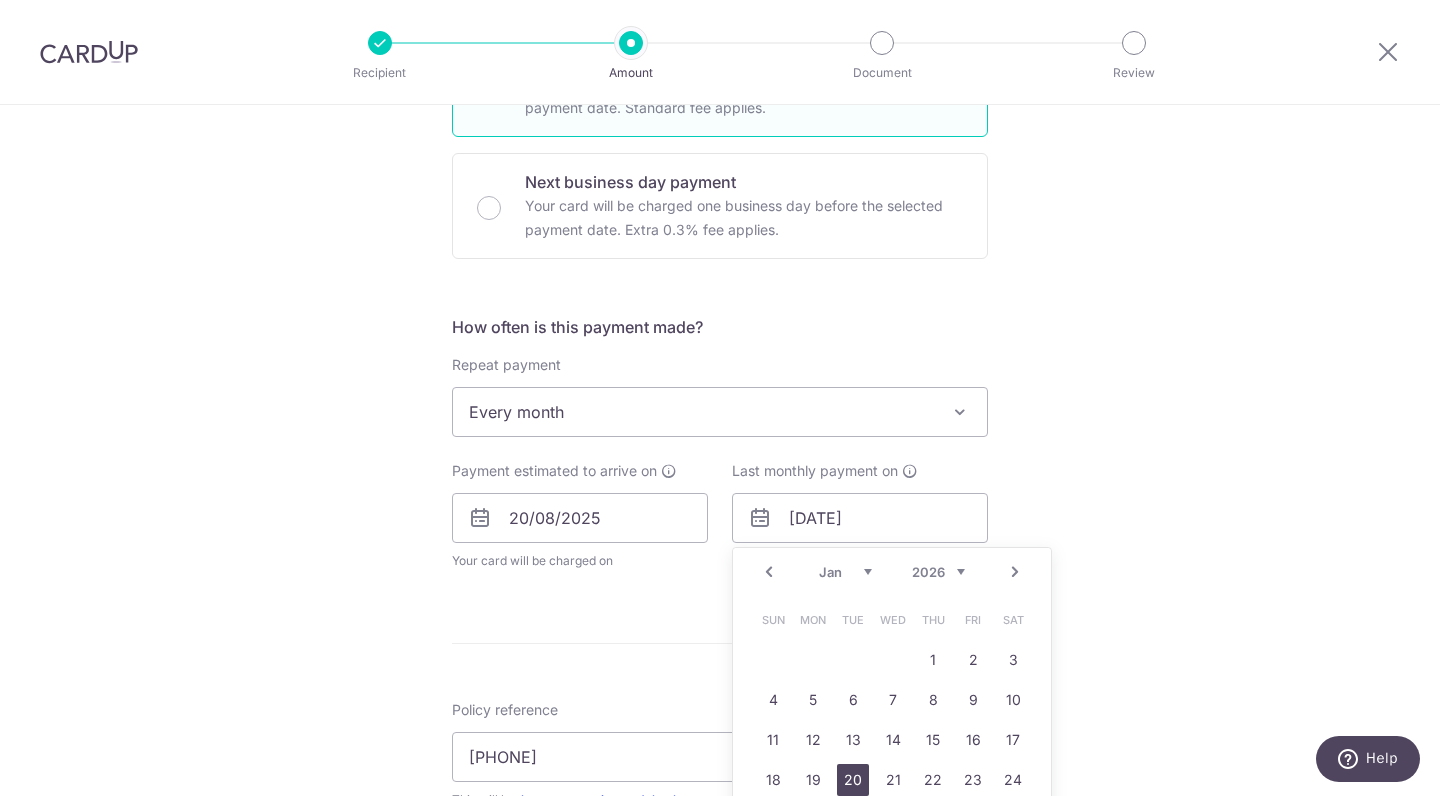 click on "20" at bounding box center (853, 780) 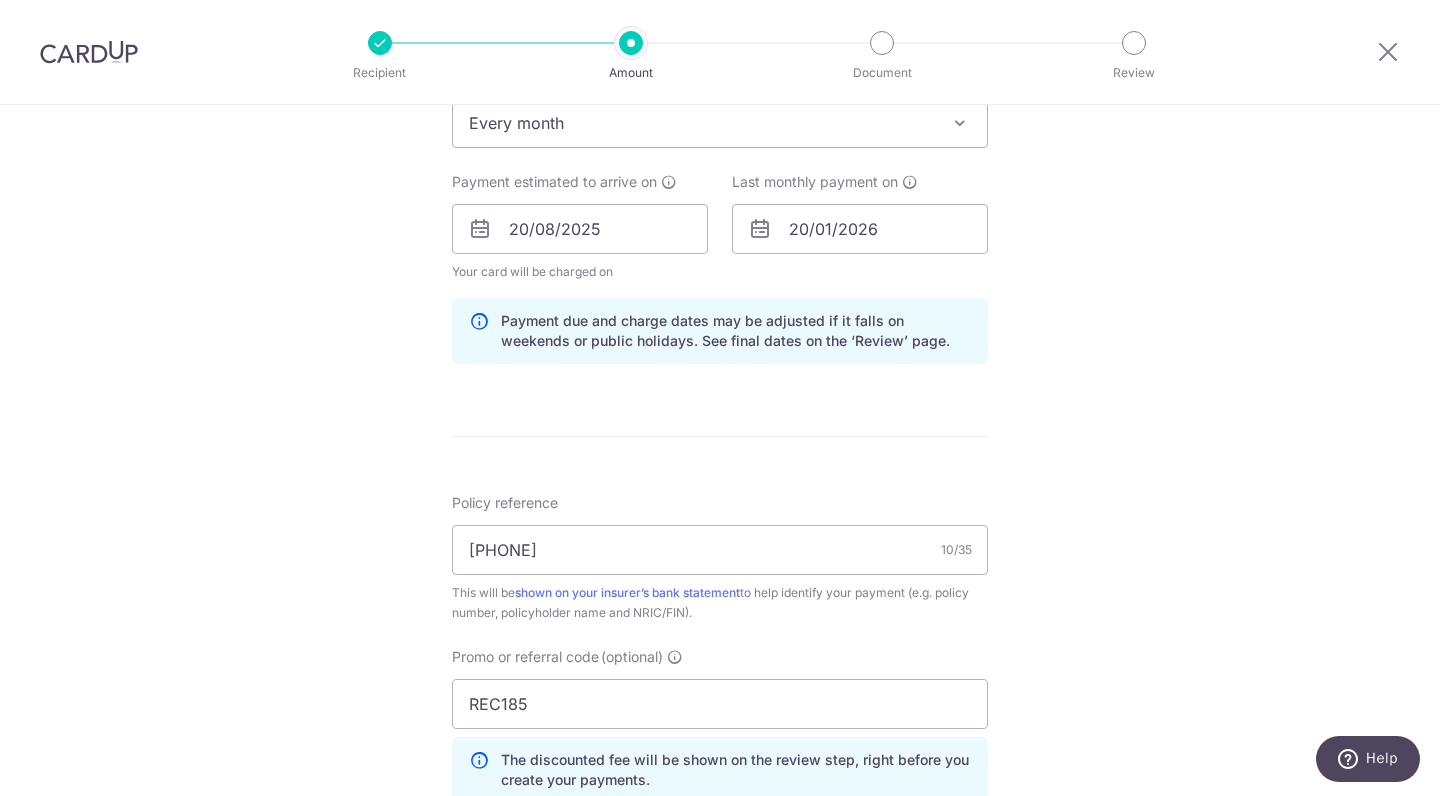 scroll, scrollTop: 1271, scrollLeft: 0, axis: vertical 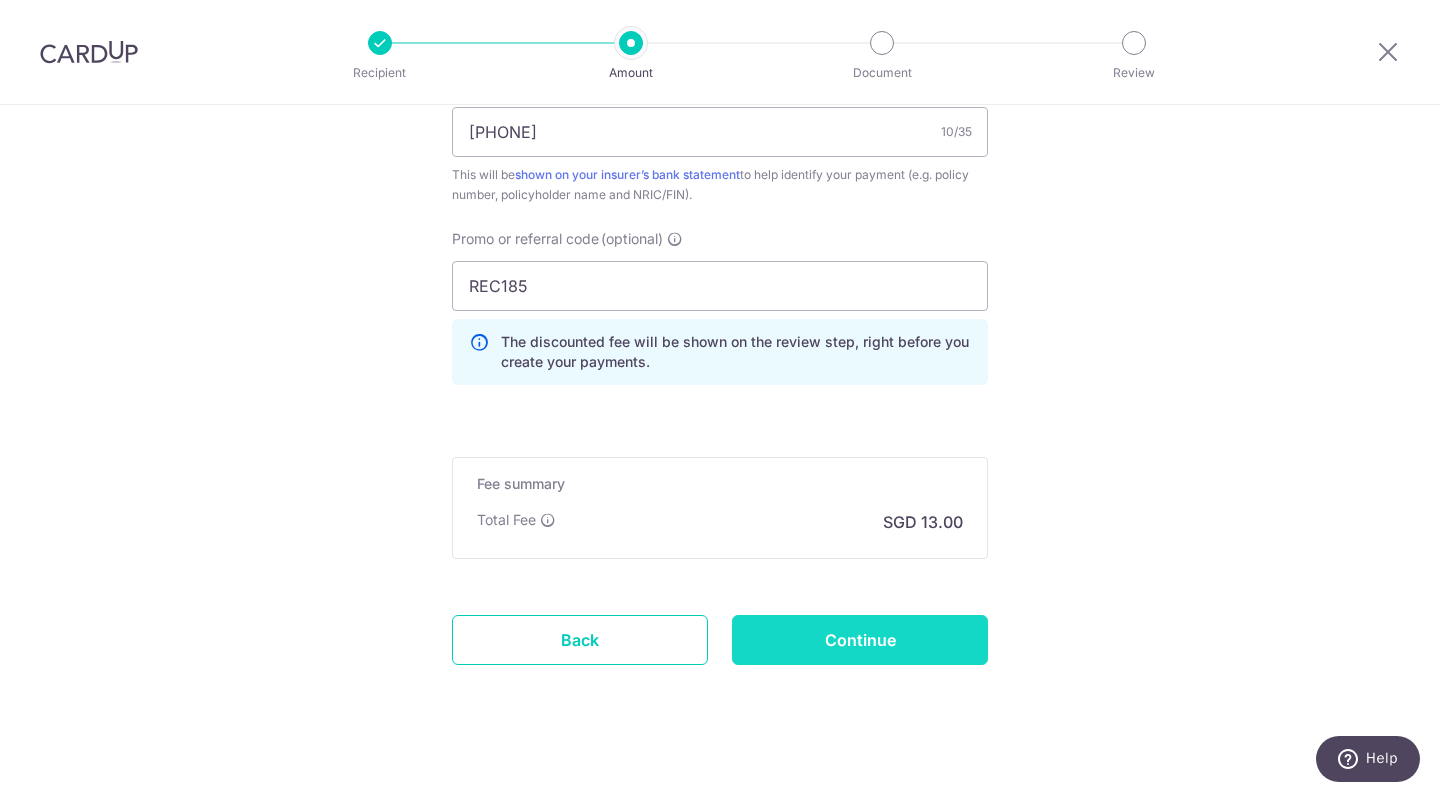 click on "Continue" at bounding box center [860, 640] 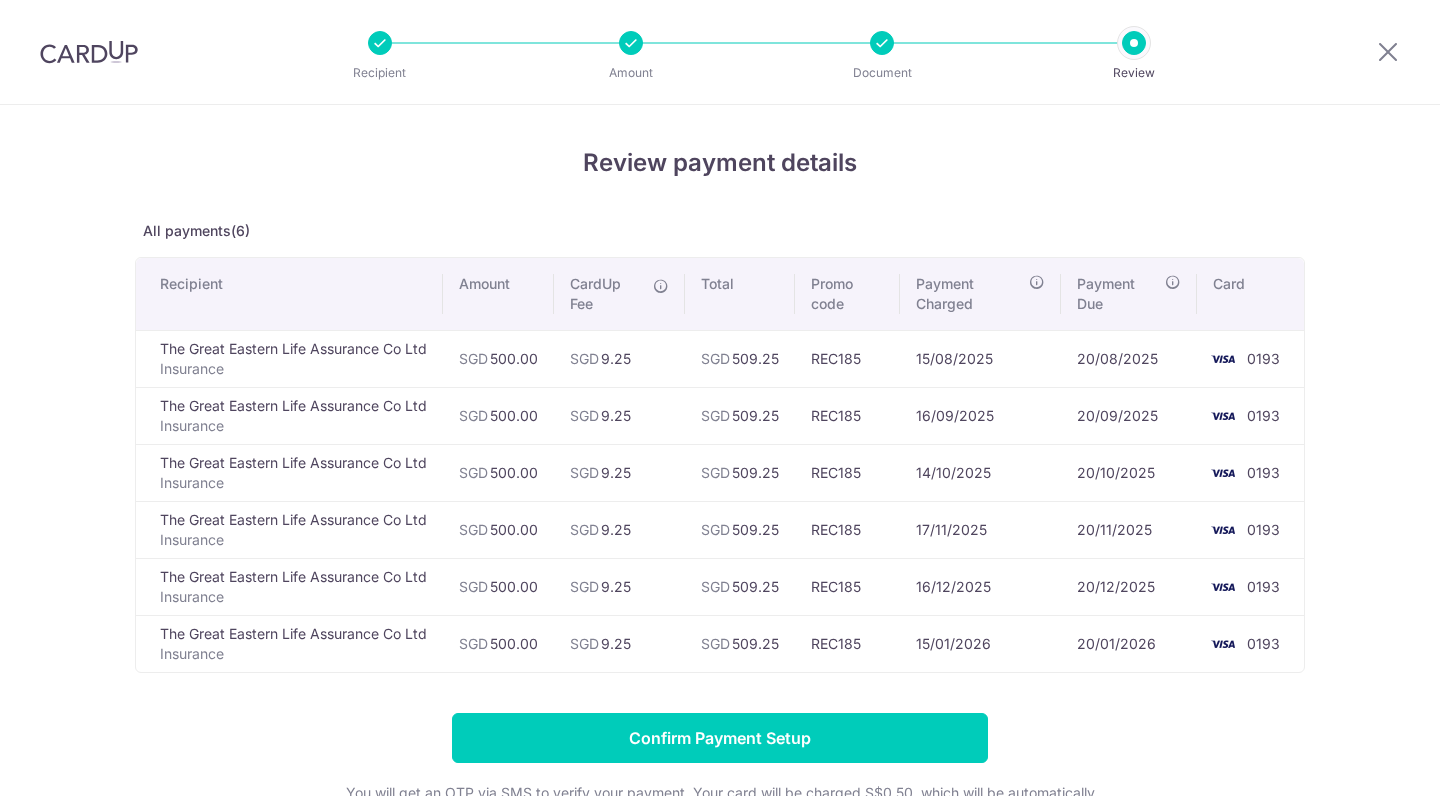 scroll, scrollTop: 0, scrollLeft: 0, axis: both 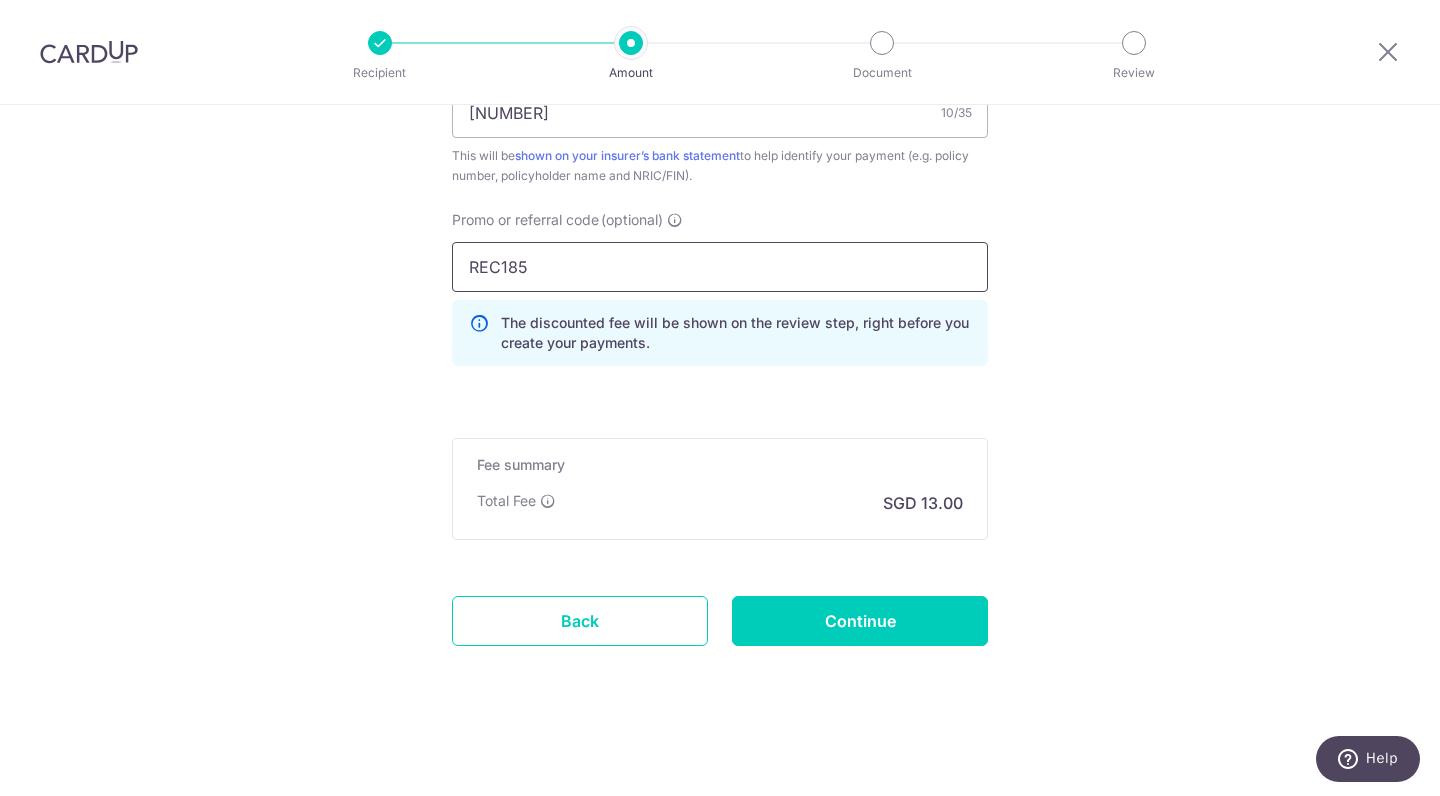 click on "REC185" at bounding box center (720, 267) 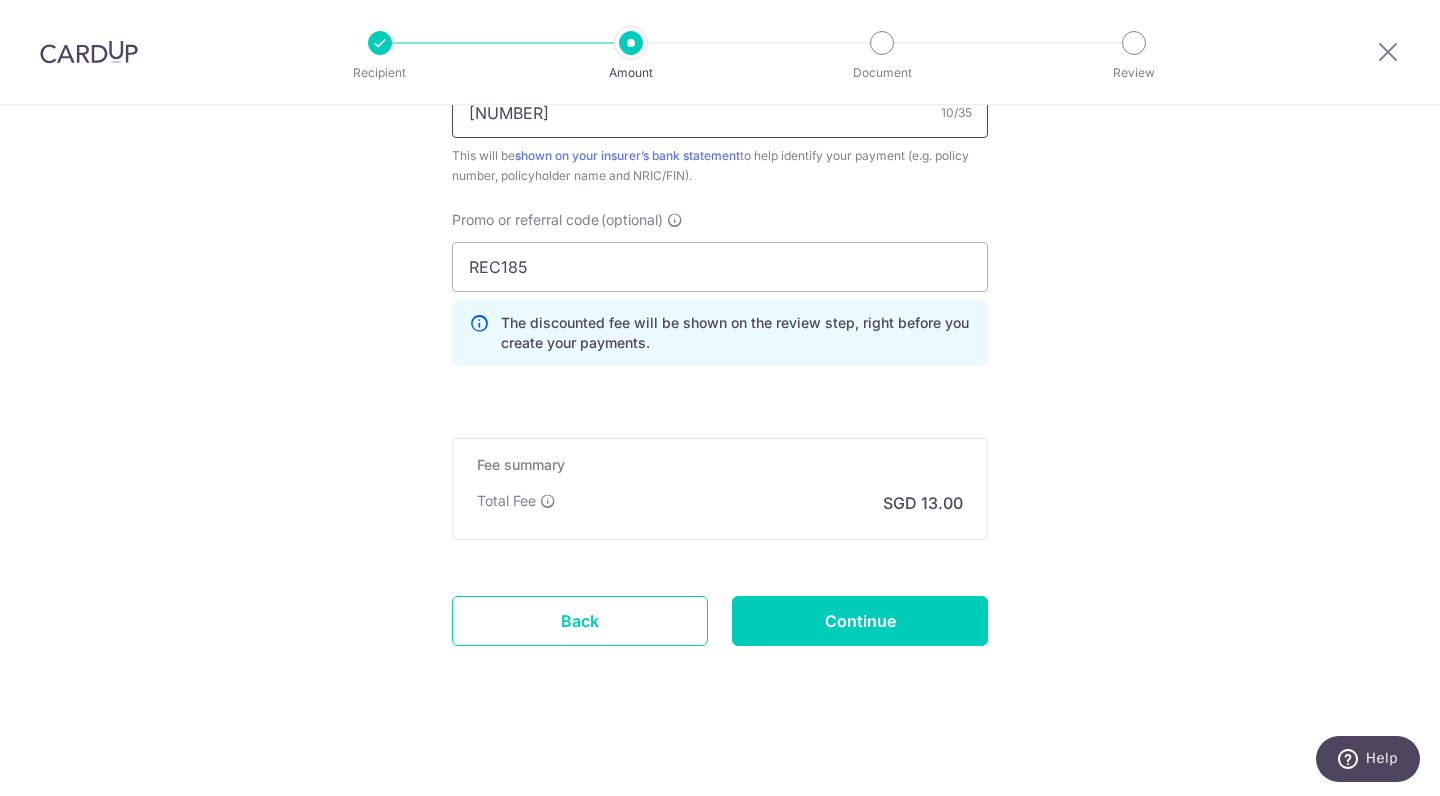 click on "0238728172" at bounding box center (720, 113) 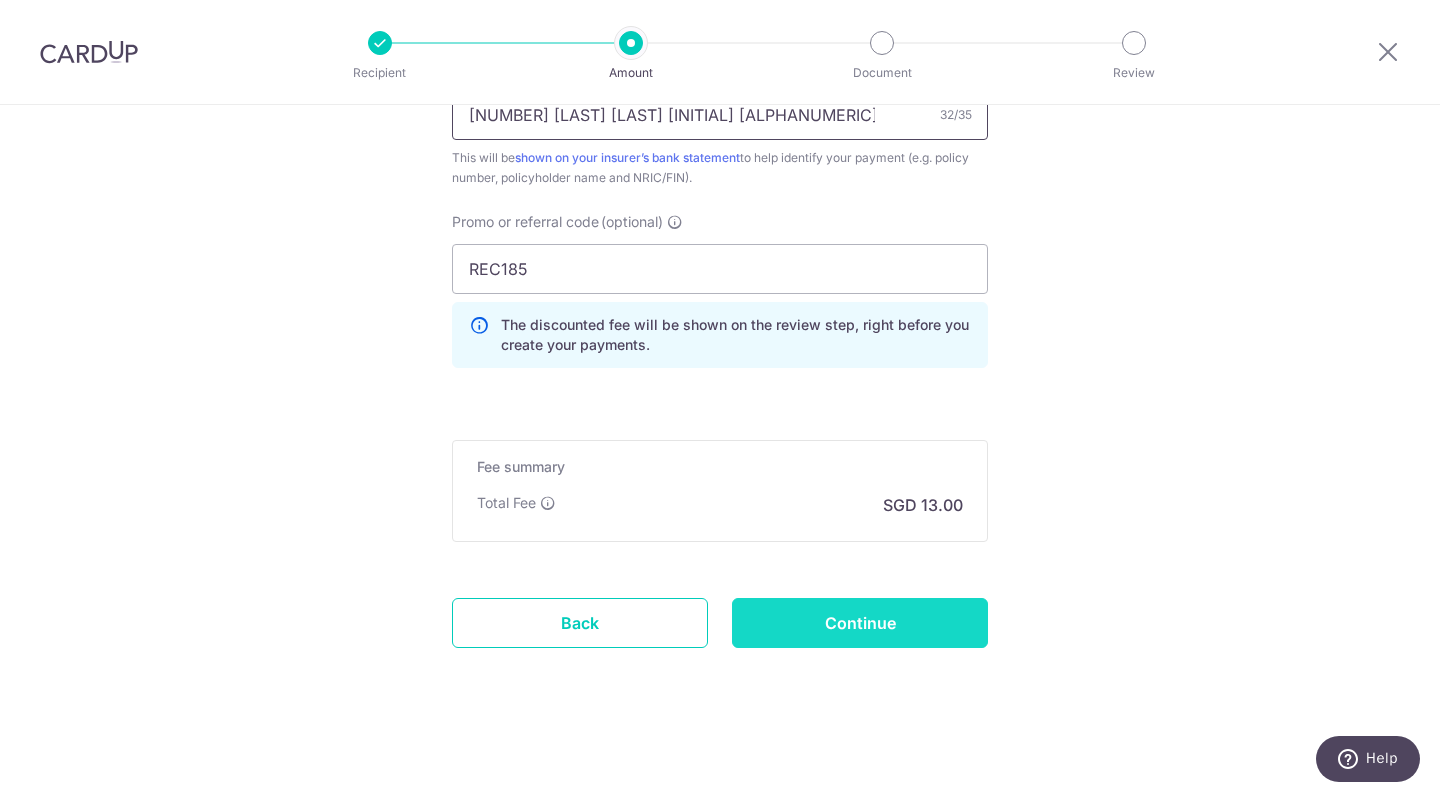 type on "0238728172 LEE SHU KIM S9709910C" 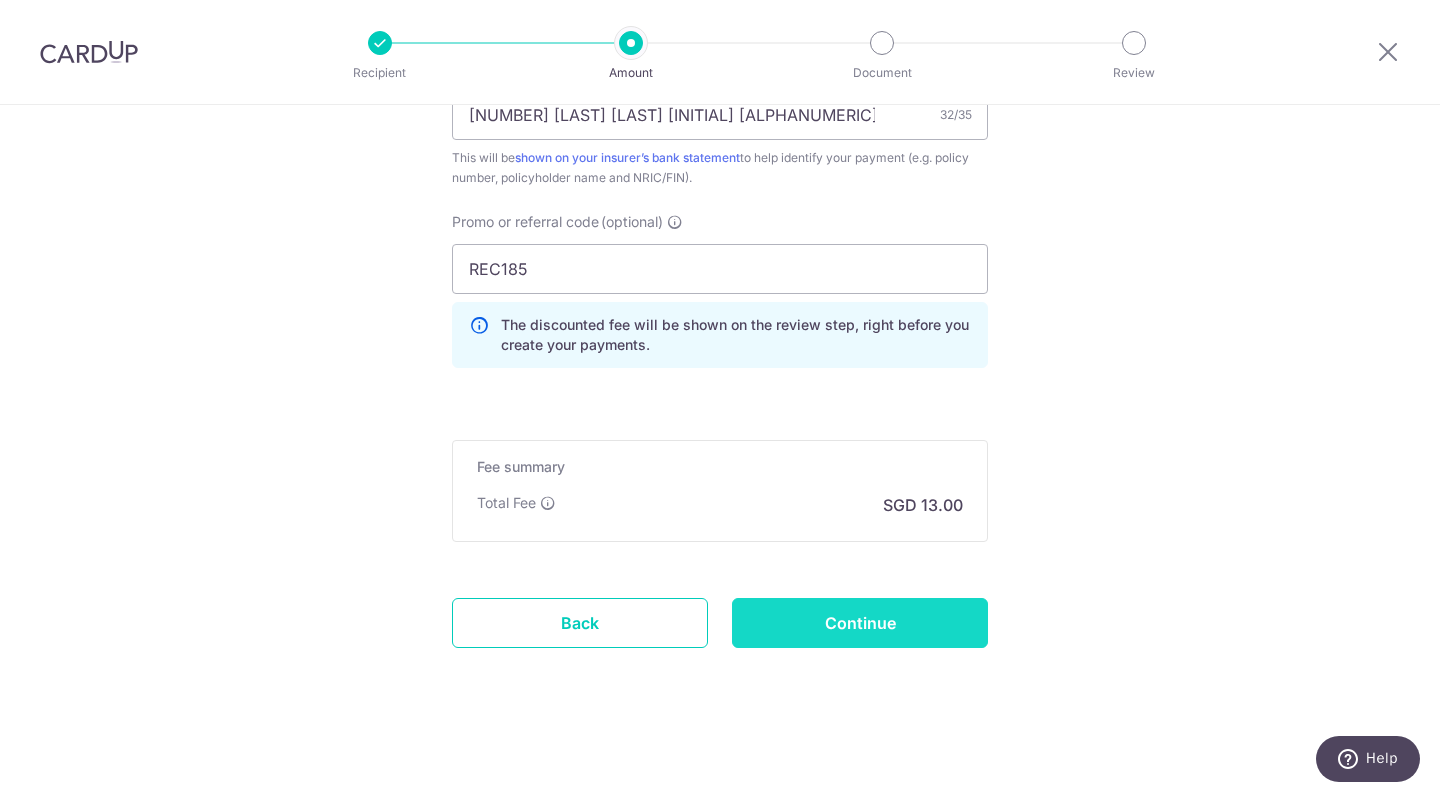 click on "Continue" at bounding box center (860, 623) 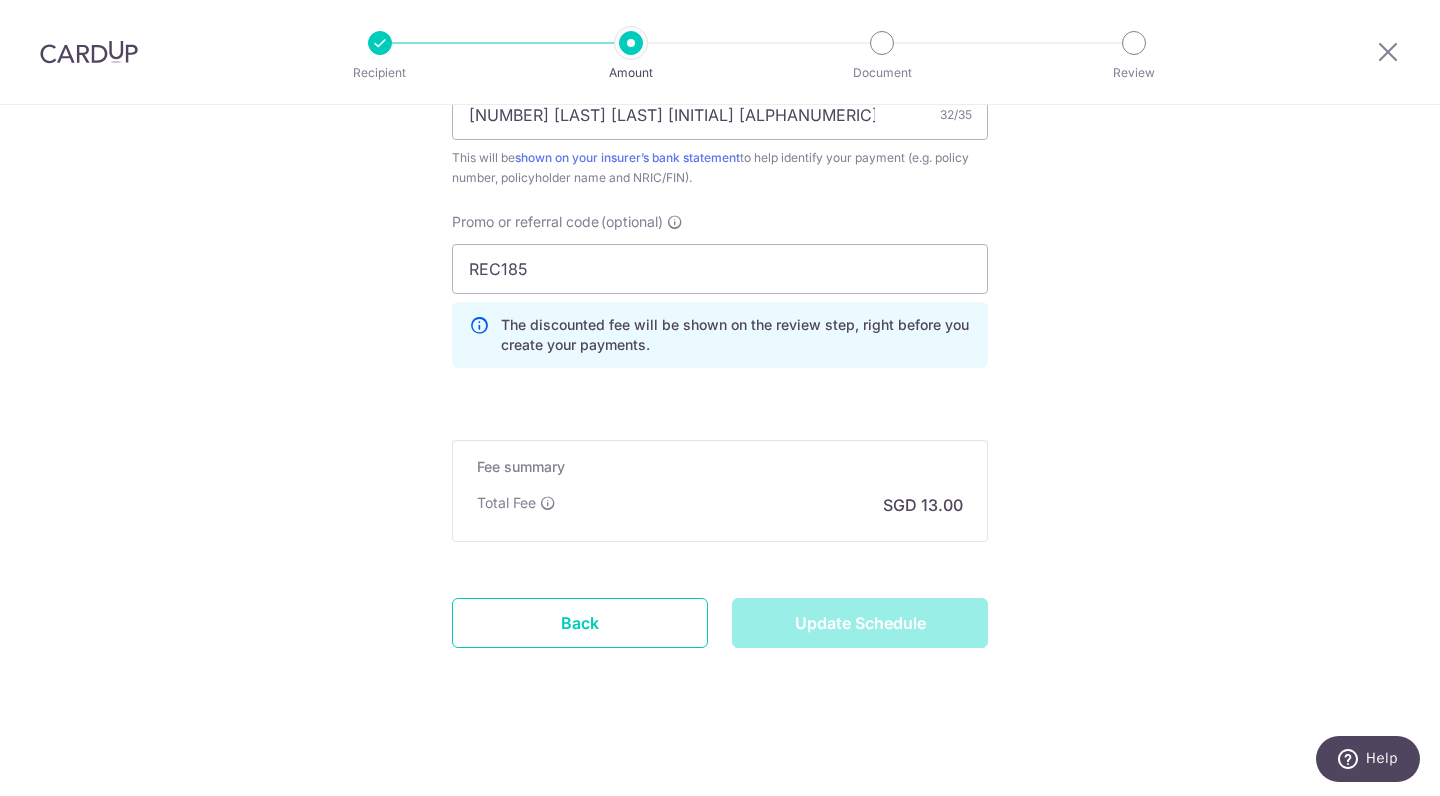 type on "Update Schedule" 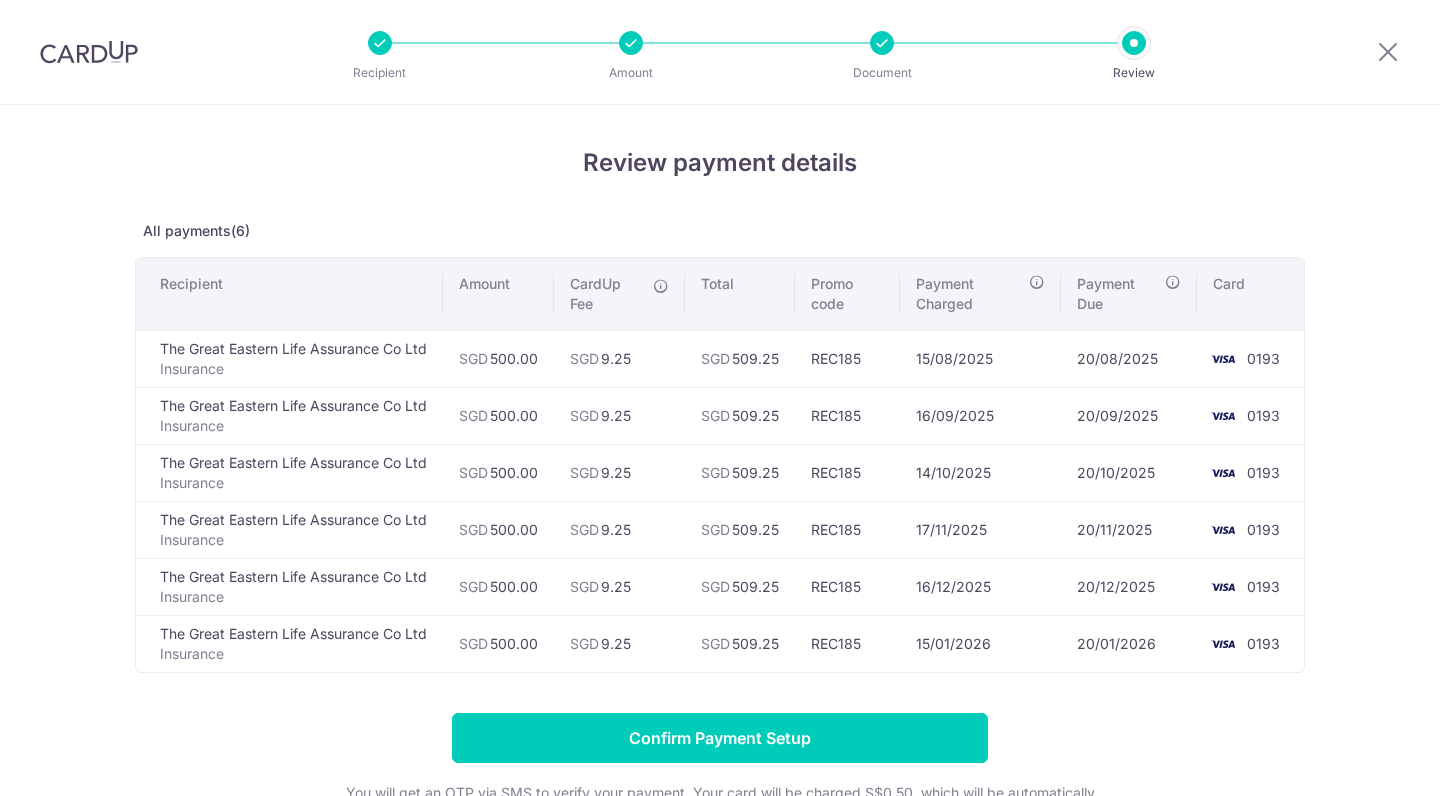 scroll, scrollTop: 0, scrollLeft: 0, axis: both 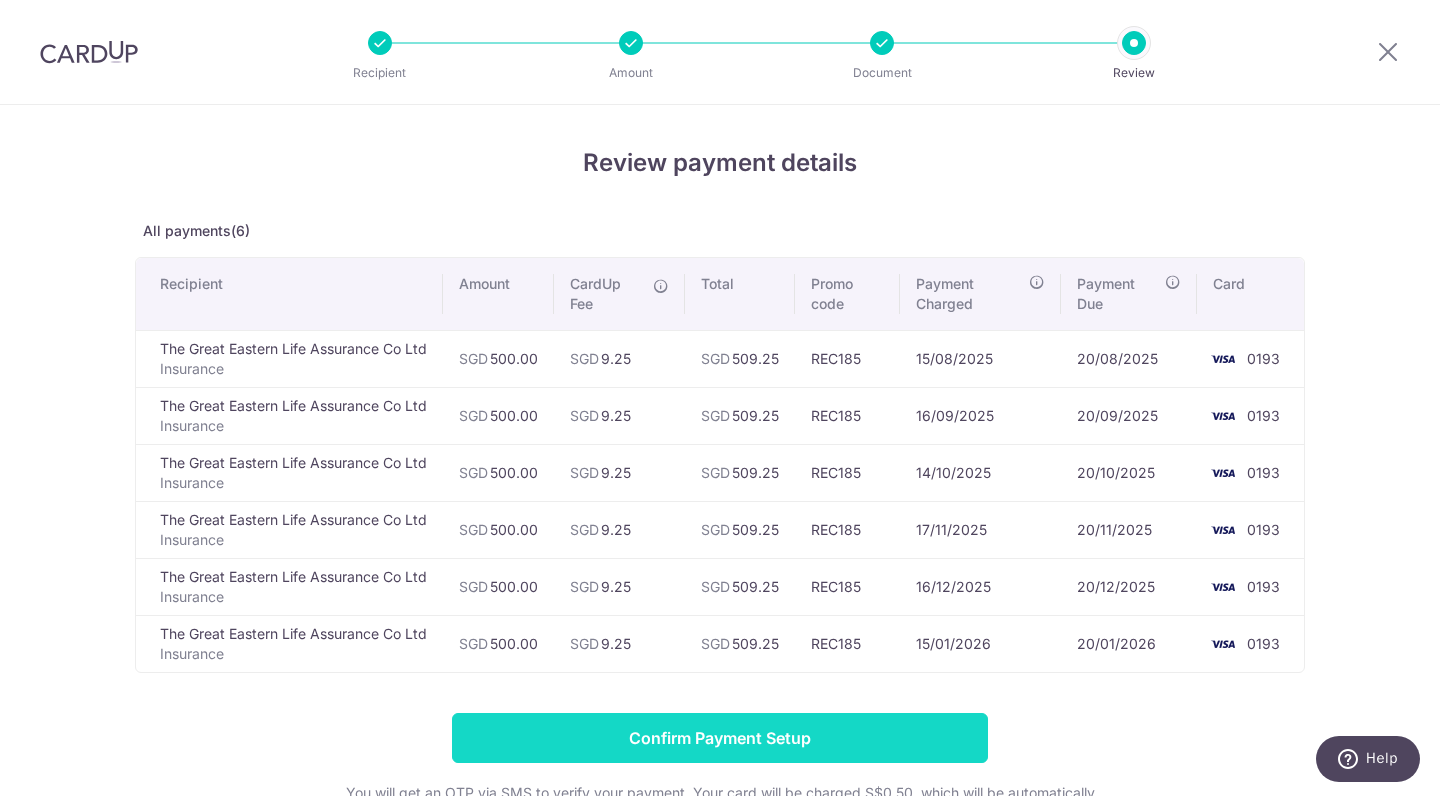 click on "Confirm Payment Setup" at bounding box center (720, 738) 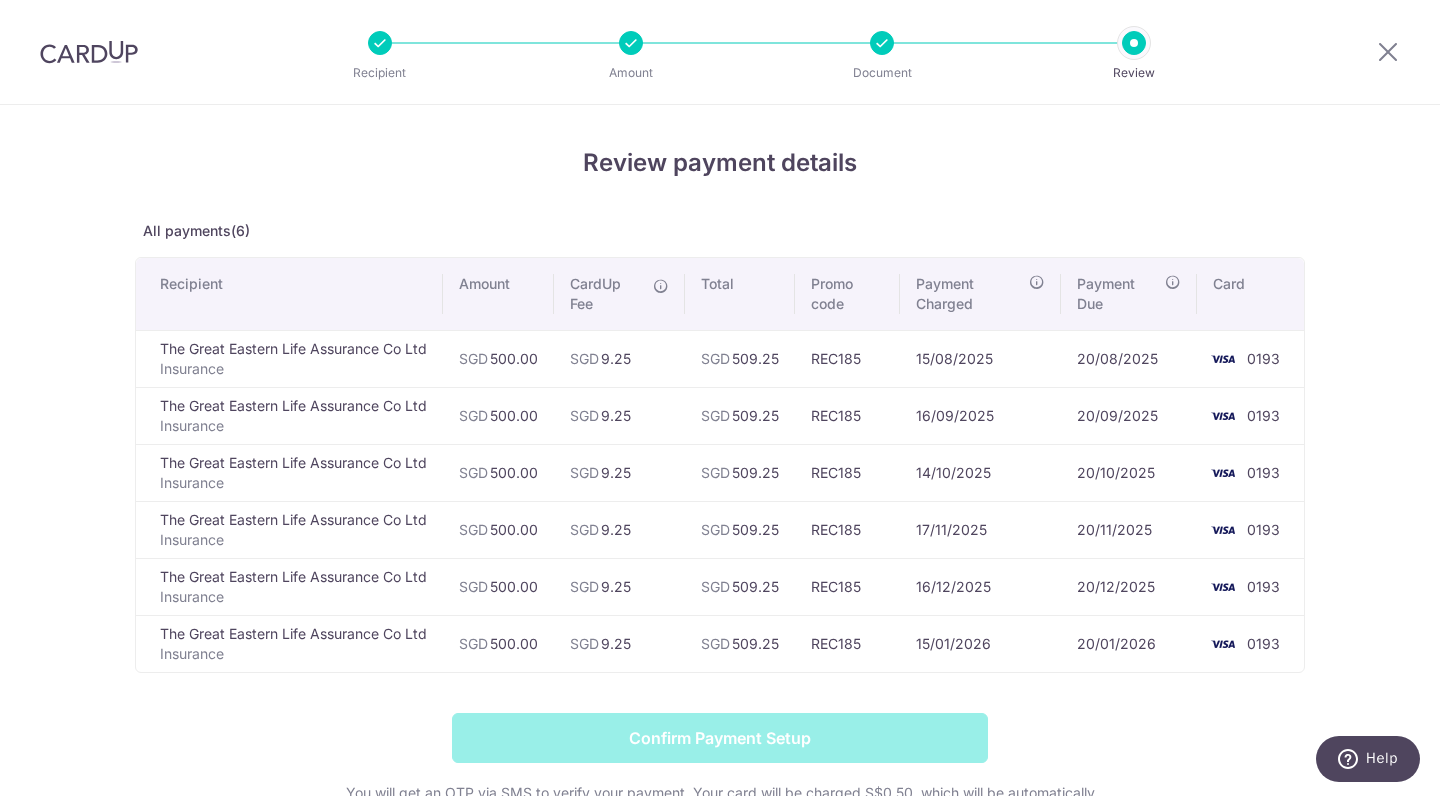 scroll, scrollTop: 4, scrollLeft: 0, axis: vertical 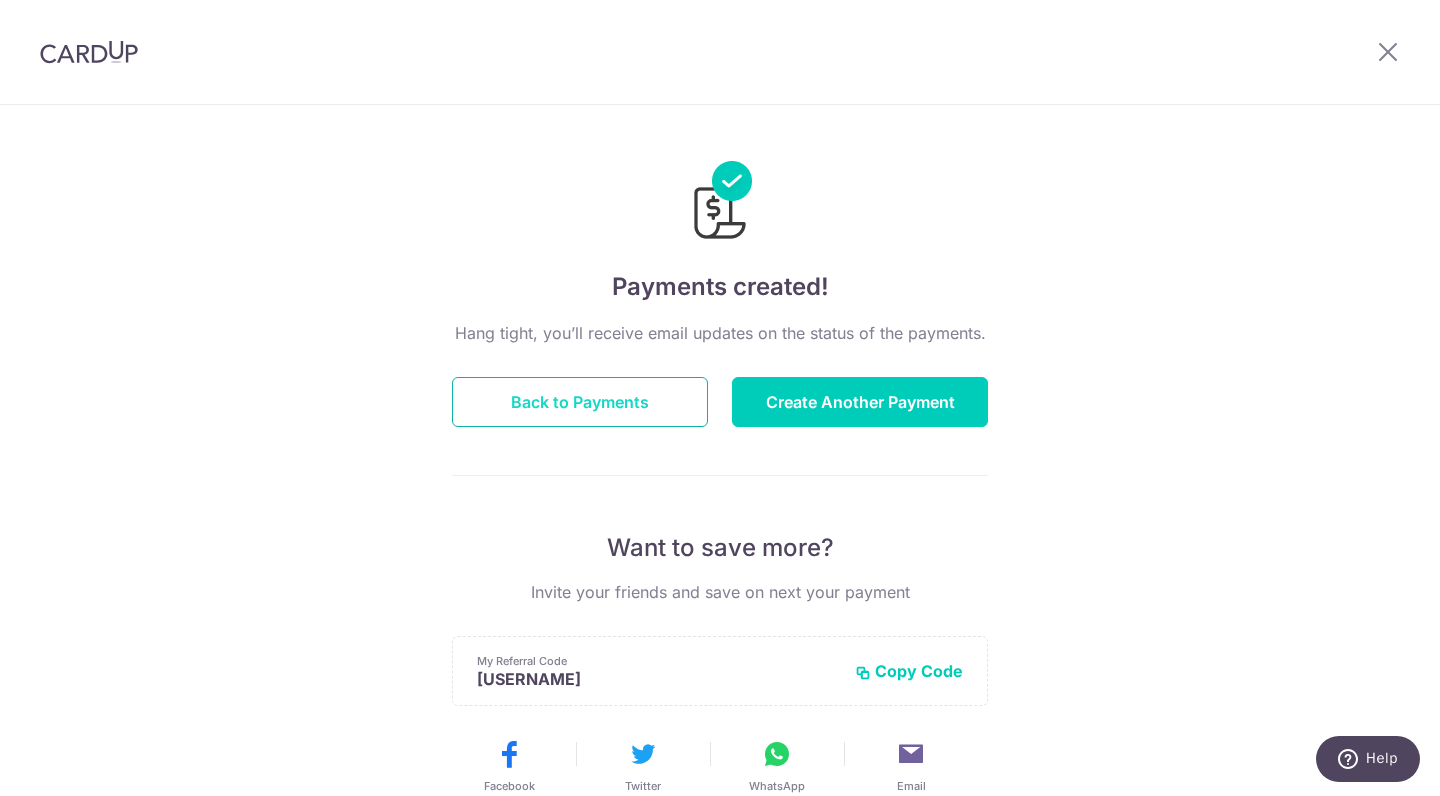 click on "Back to Payments" at bounding box center [580, 402] 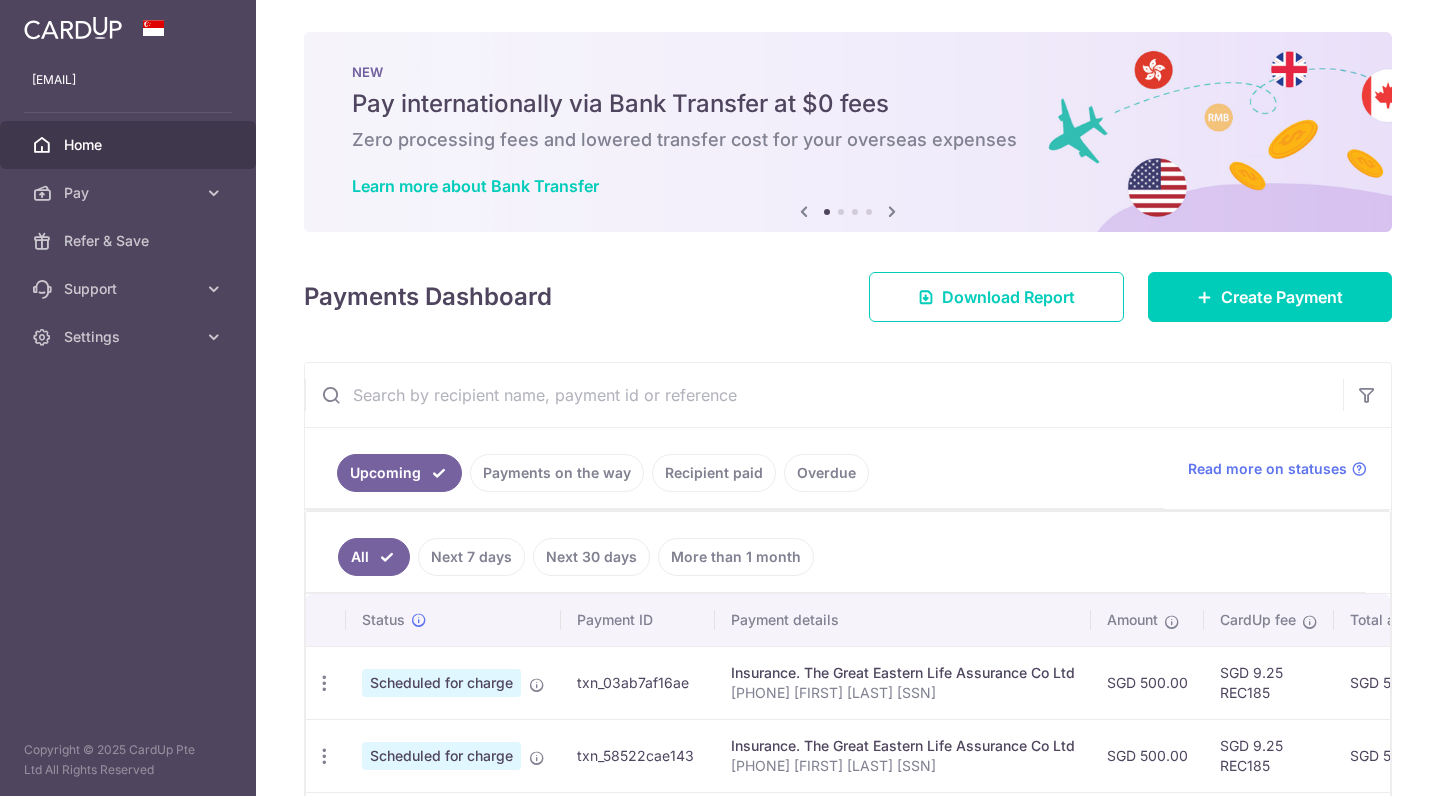 scroll, scrollTop: 0, scrollLeft: 0, axis: both 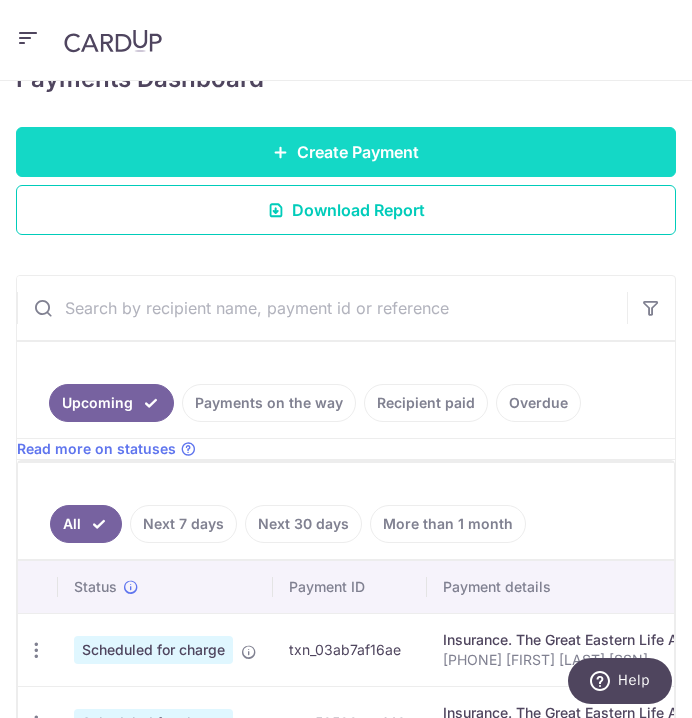 click on "Create Payment" at bounding box center [358, 152] 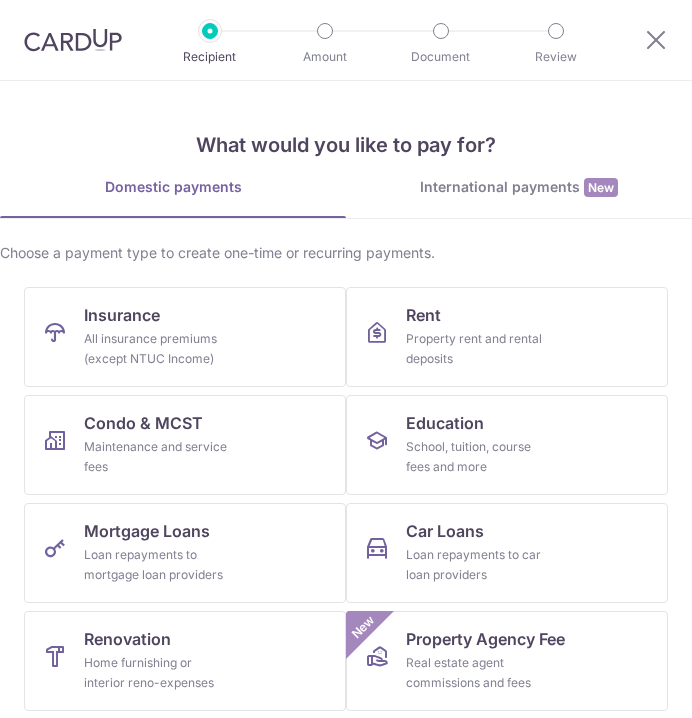 scroll, scrollTop: 0, scrollLeft: 0, axis: both 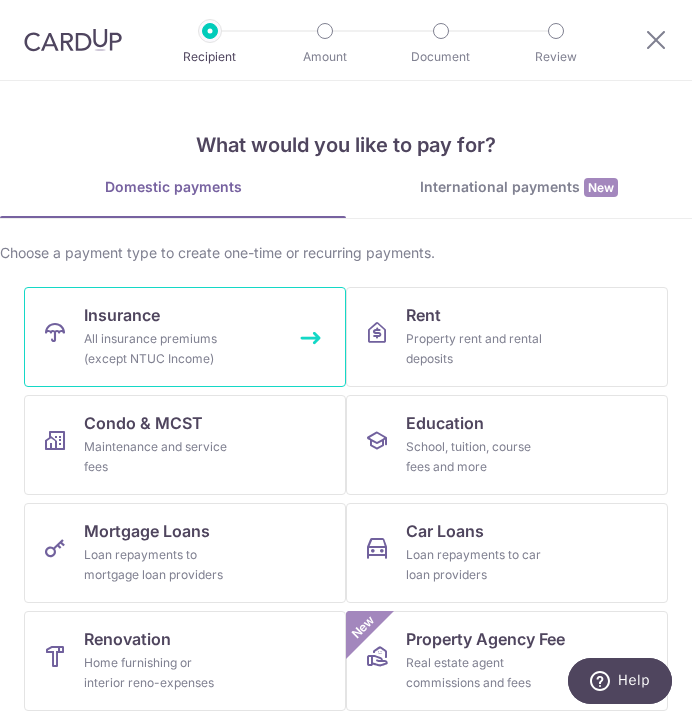 click on "All insurance premiums (except NTUC Income)" at bounding box center [156, 349] 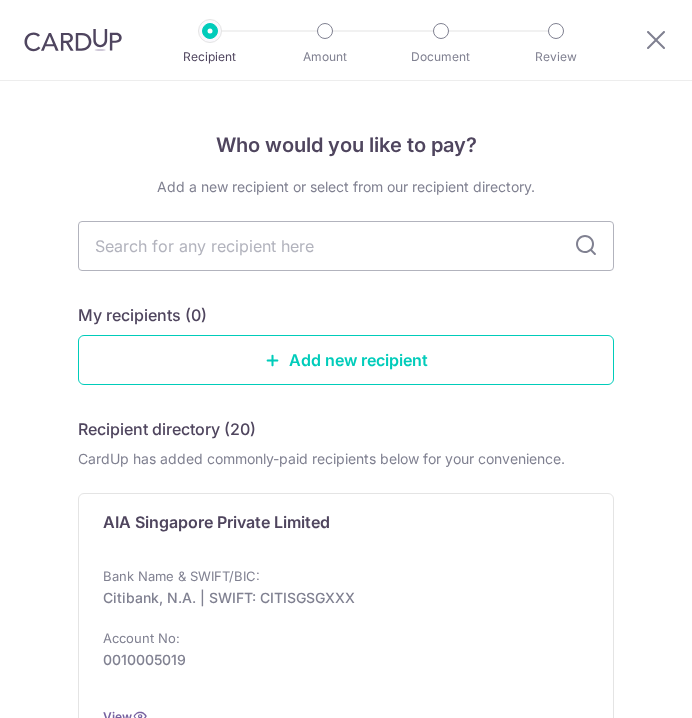 scroll, scrollTop: 0, scrollLeft: 0, axis: both 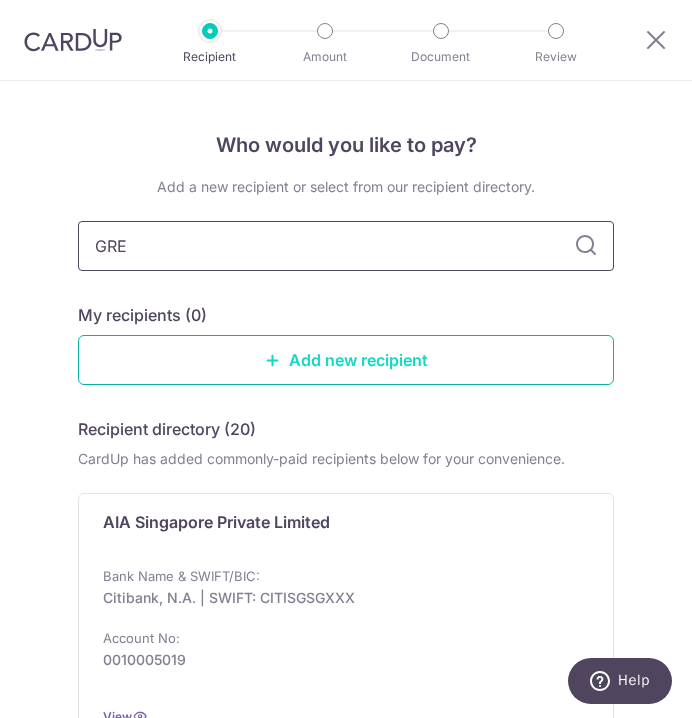 type on "GREA" 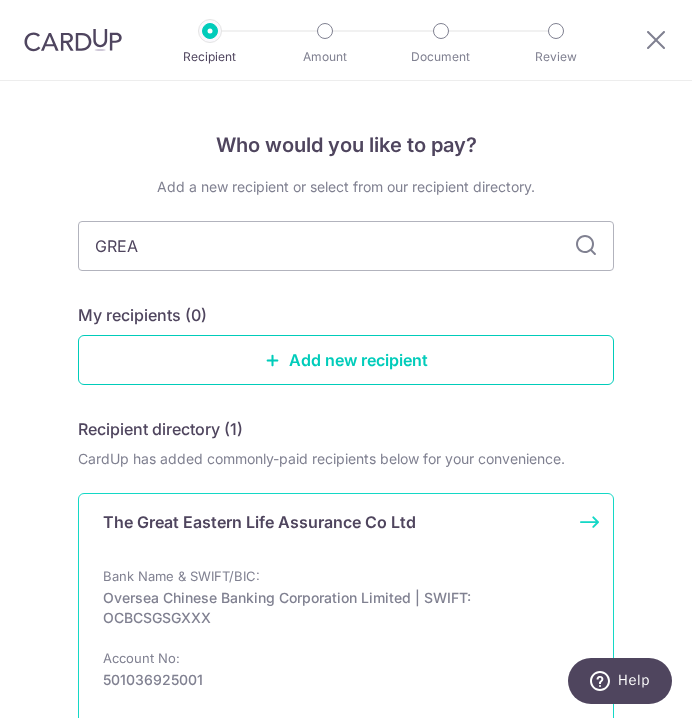 click on "Bank Name & SWIFT/BIC:
Oversea Chinese Banking Corporation Limited | SWIFT: OCBCSGSGXXX
Account No:
501036925001" at bounding box center [346, 638] 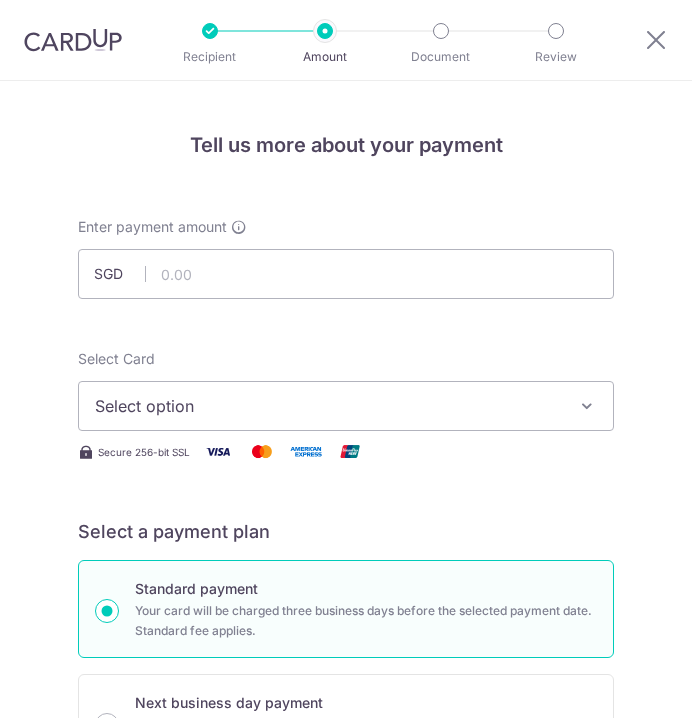 scroll, scrollTop: 0, scrollLeft: 0, axis: both 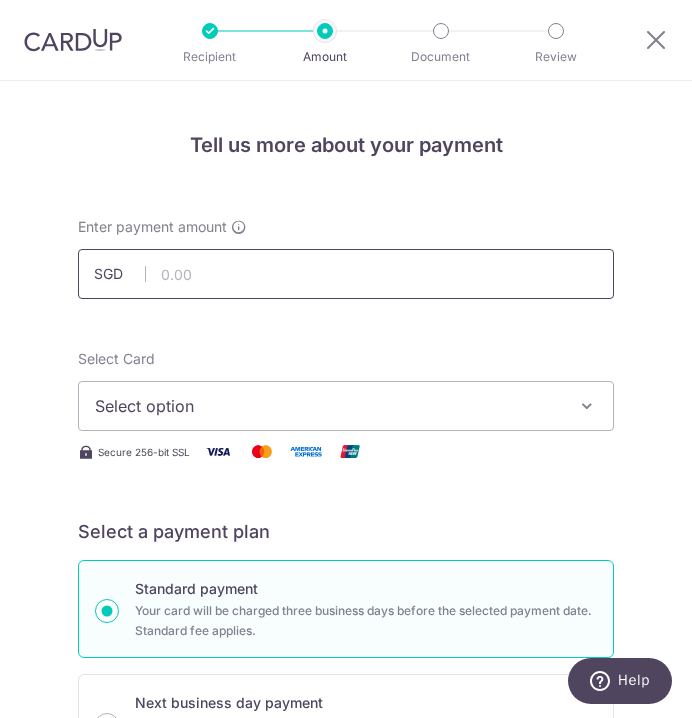 click at bounding box center [346, 274] 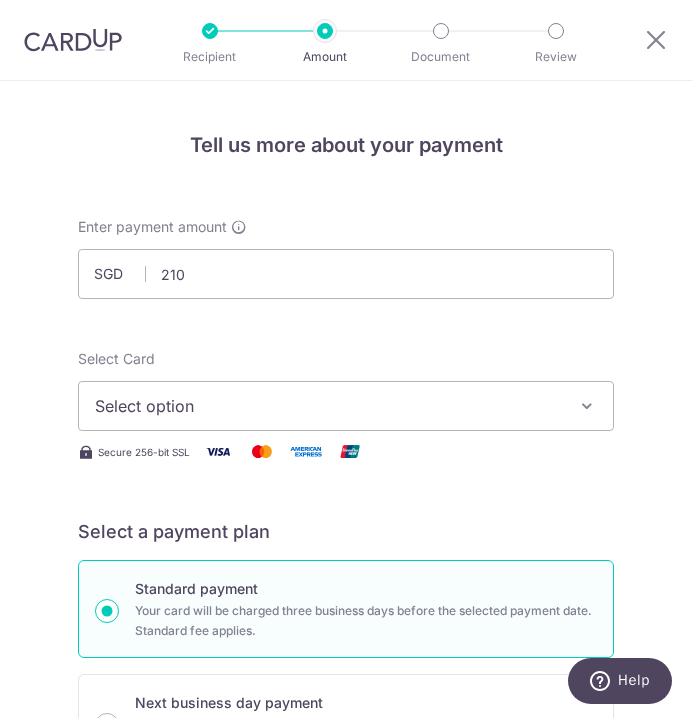 type on "210.00" 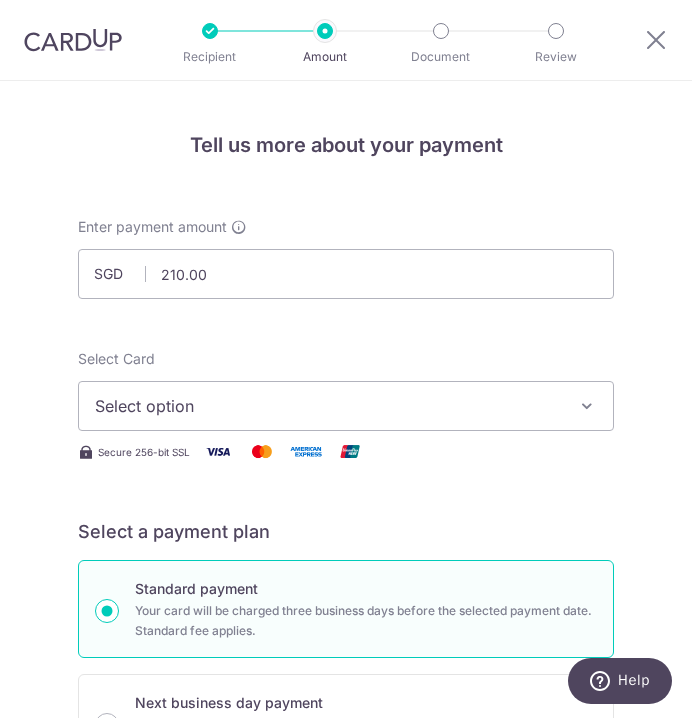 click on "Select option" at bounding box center (332, 406) 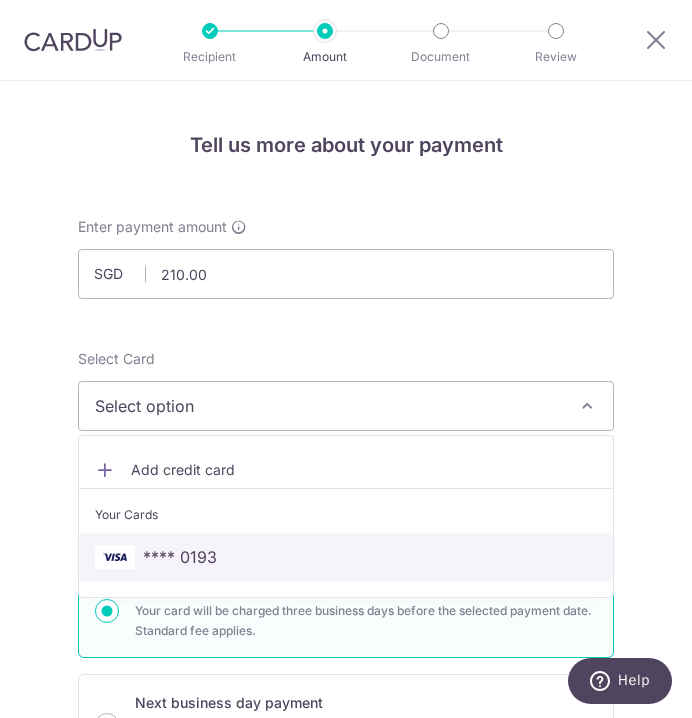 click on "**** 0193" at bounding box center (180, 557) 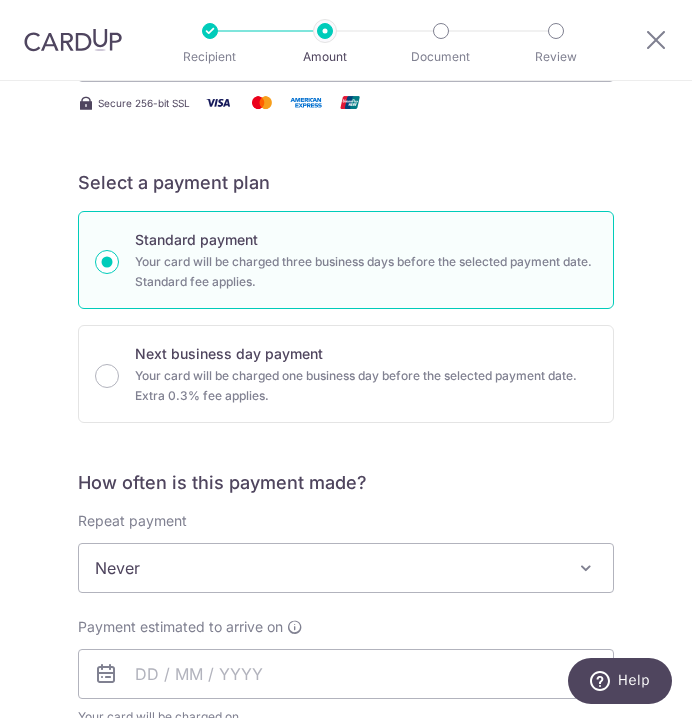 scroll, scrollTop: 387, scrollLeft: 0, axis: vertical 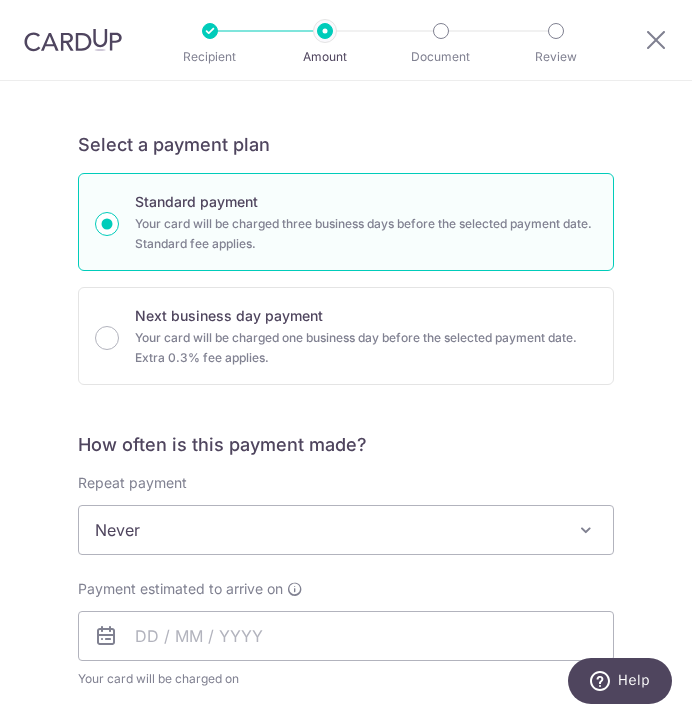 click on "Never" at bounding box center [346, 530] 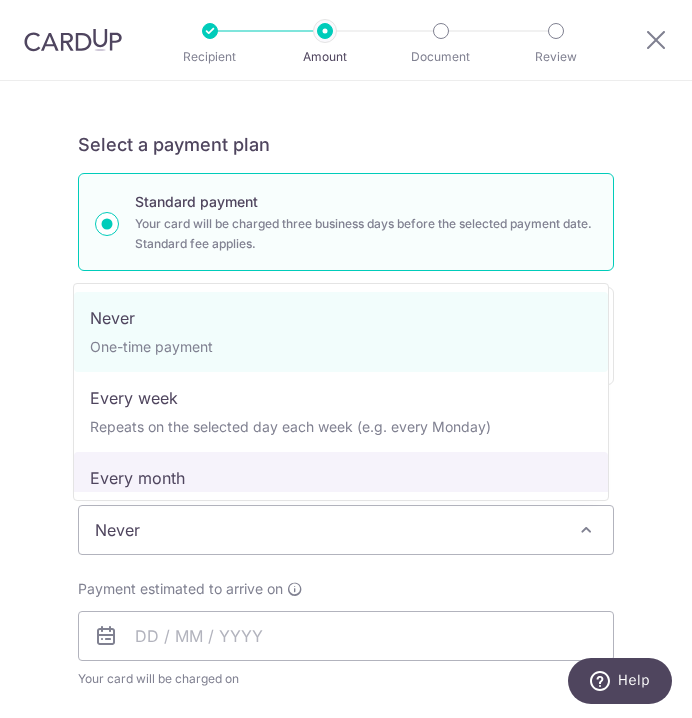 select on "3" 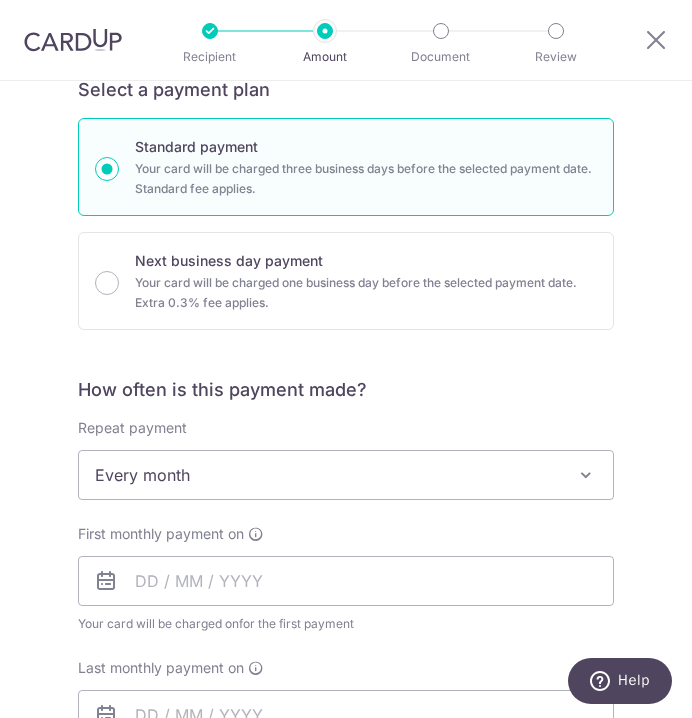 scroll, scrollTop: 471, scrollLeft: 0, axis: vertical 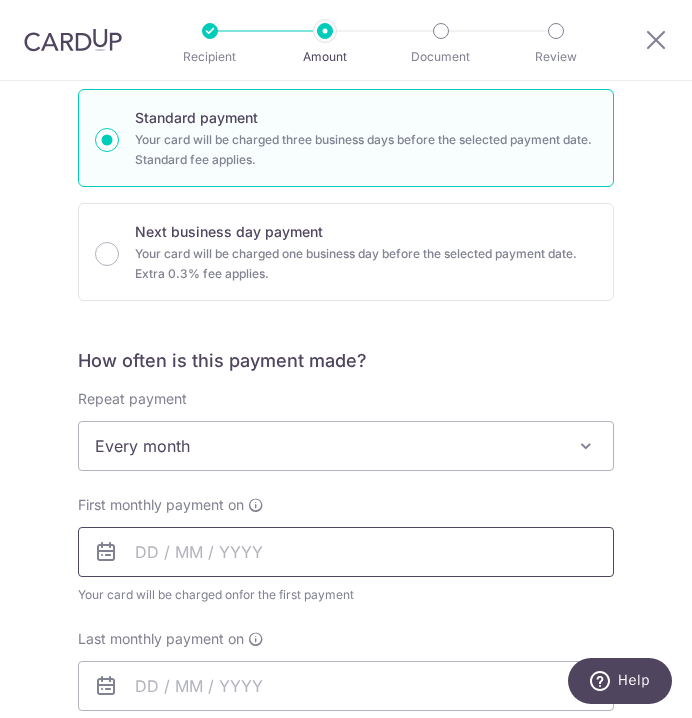click at bounding box center [346, 552] 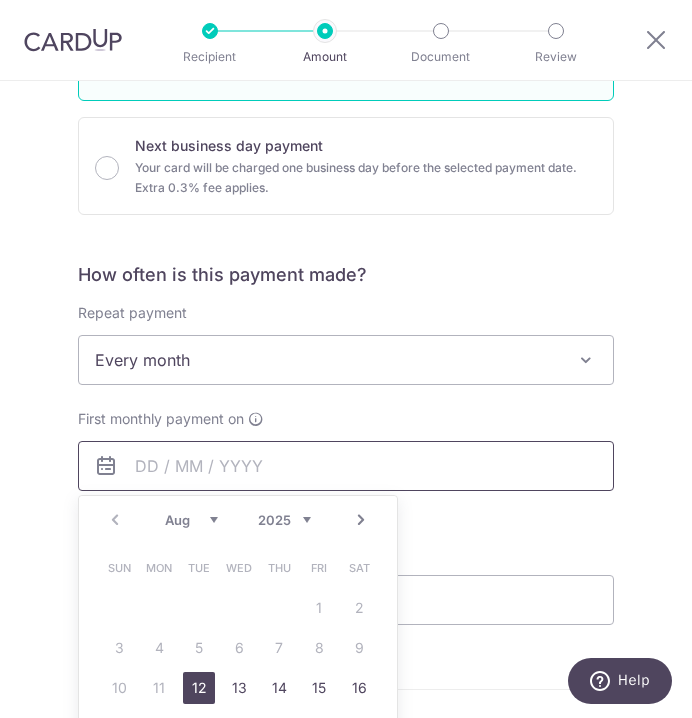 scroll, scrollTop: 604, scrollLeft: 0, axis: vertical 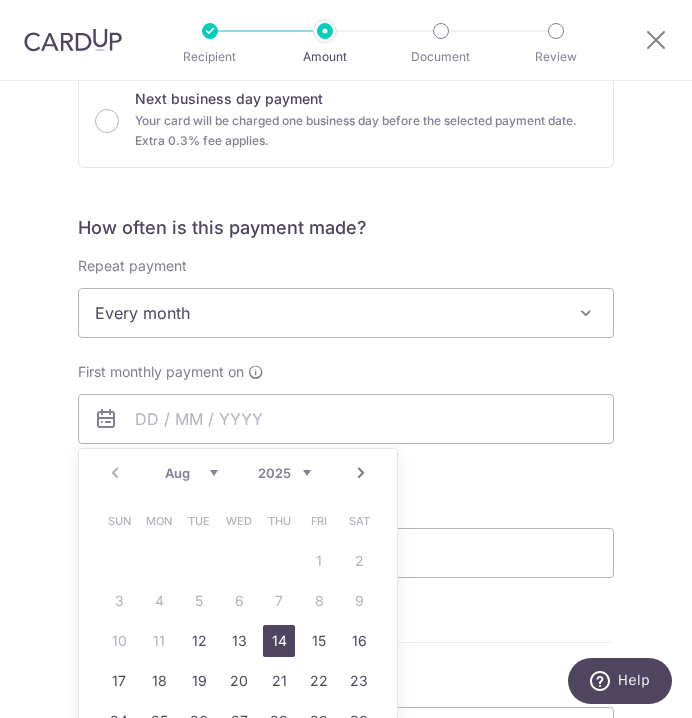 click on "14" at bounding box center [279, 641] 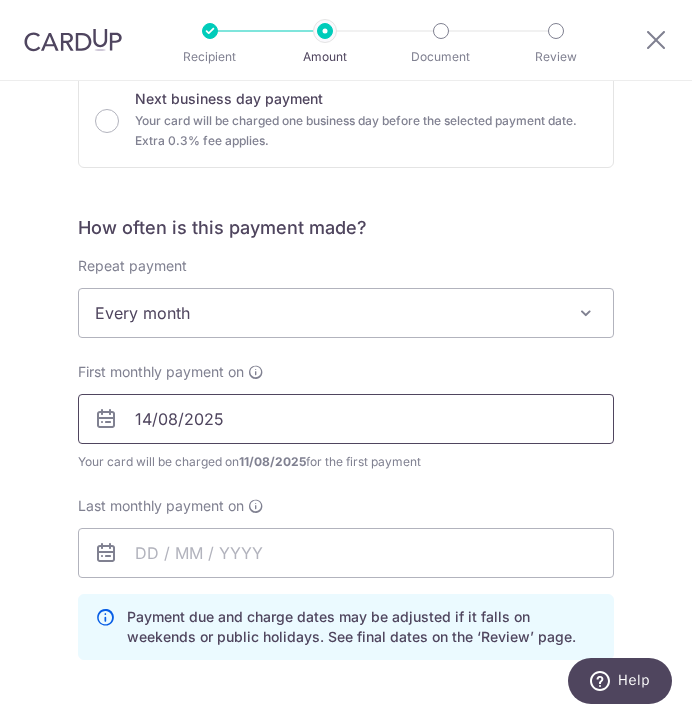 click on "14/08/2025" at bounding box center (346, 419) 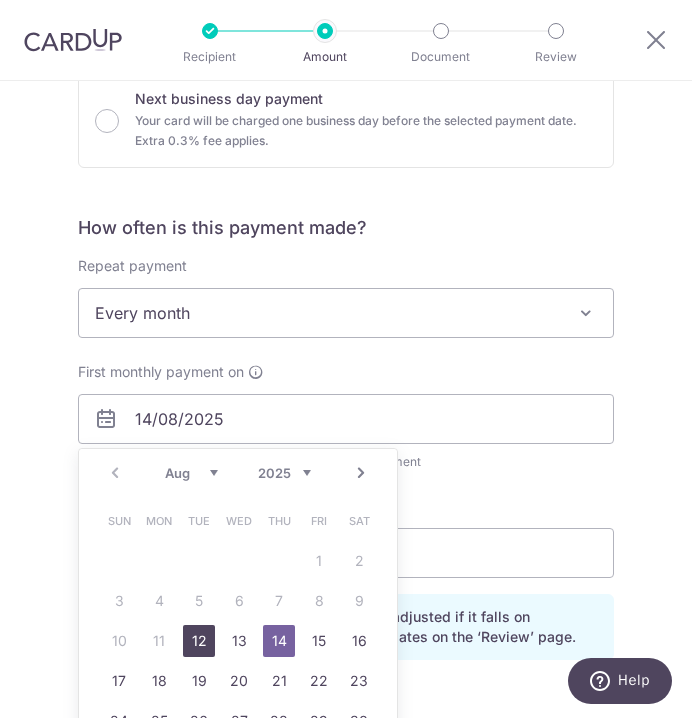 click on "12" at bounding box center (199, 641) 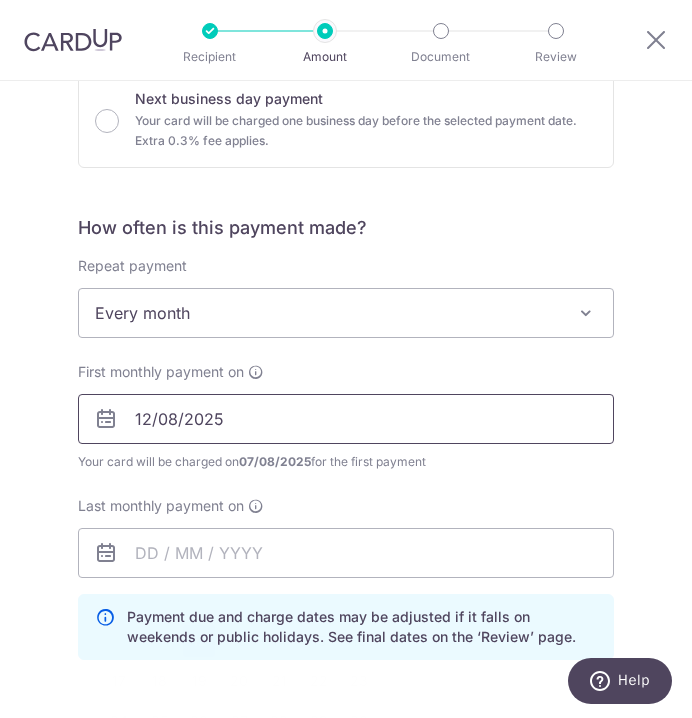 click on "12/08/2025" at bounding box center [346, 419] 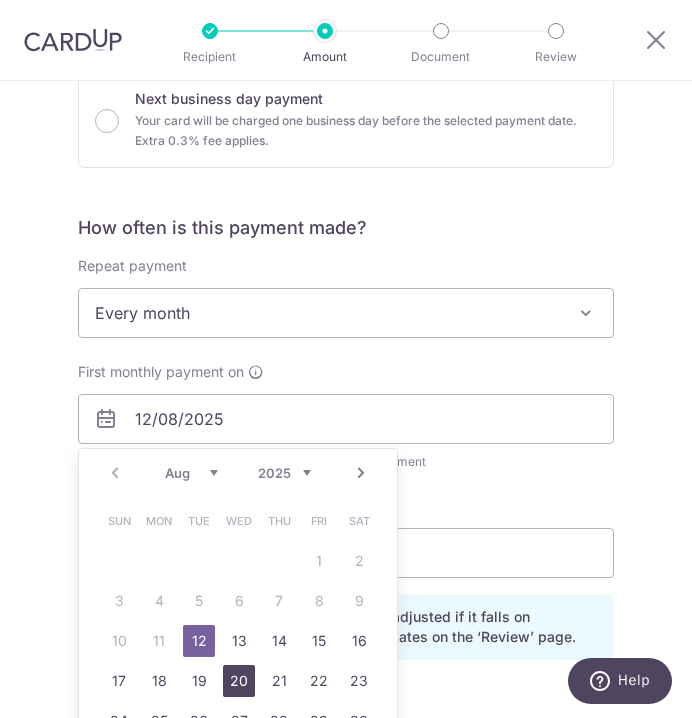 click on "20" at bounding box center (239, 681) 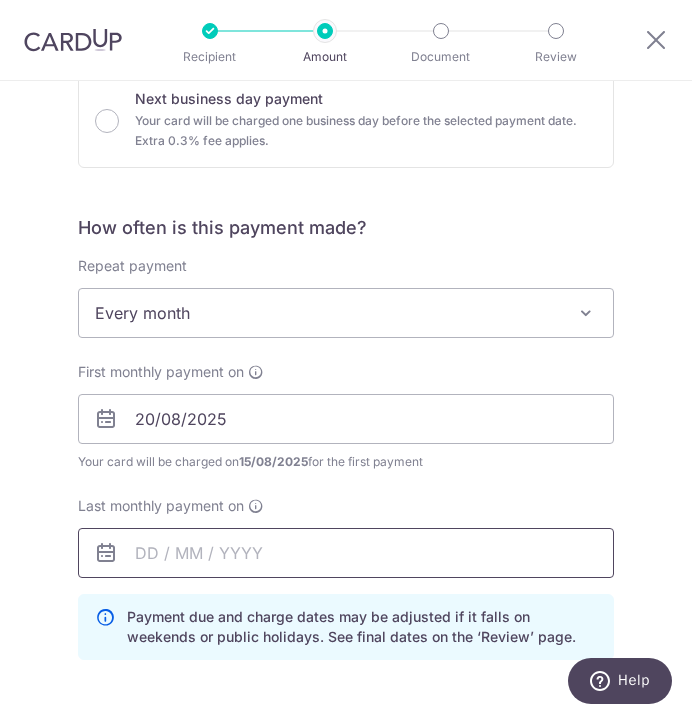 click at bounding box center (346, 553) 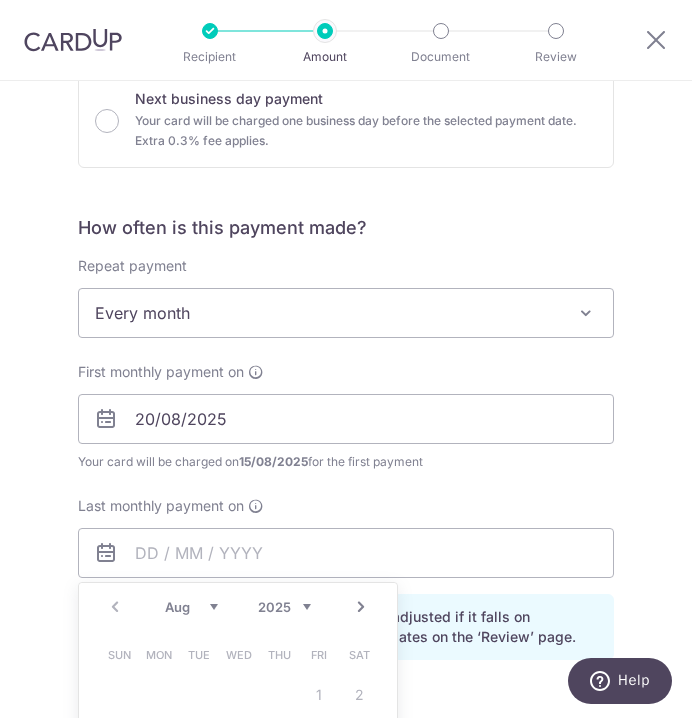 click on "First monthly payment on
20/08/2025
Your card will be charged on  15/08/2025  for the first payment
* If your payment is funded by  9:00am SGT on Friday 08/08/2025
08/08/2025
No. of Payments
Last monthly payment on
Prev Next Aug Sep Oct Nov Dec 2025 2026 2027 2028 2029 2030 2031 2032 2033 2034 2035 Sun Mon Tue Wed Thu Fri Sat           1 2 3 4 5 6 7 8 9 10 11 12 13 14 15 16 17 18 19 20 21 22 23 24 25 26 27 28 29 30 31" at bounding box center [346, 470] 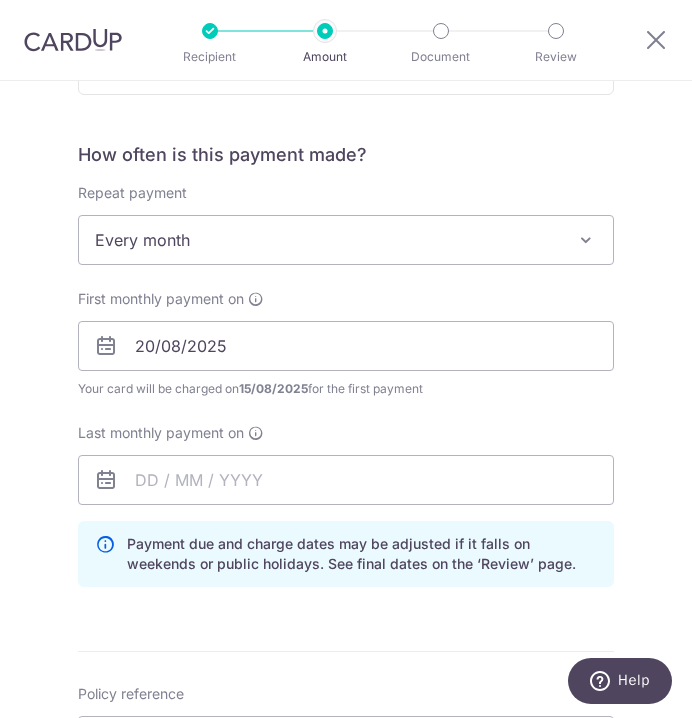 scroll, scrollTop: 715, scrollLeft: 0, axis: vertical 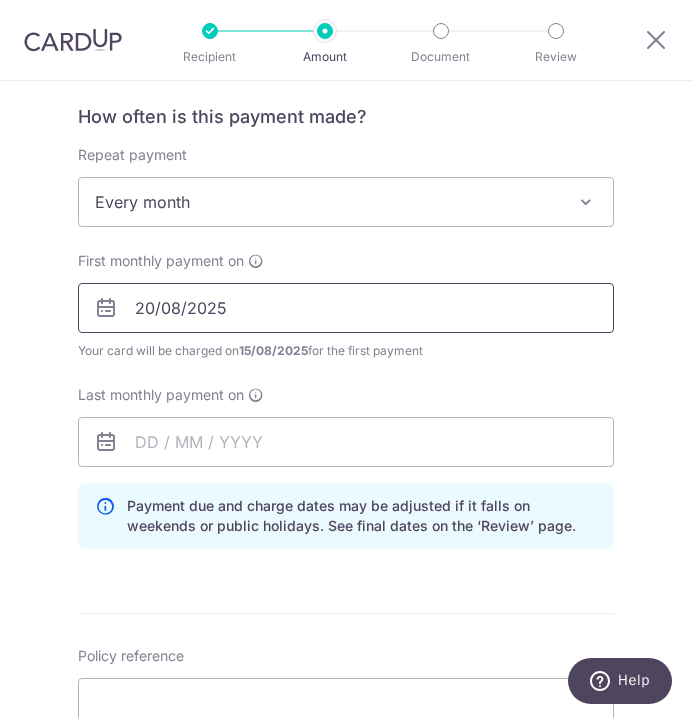 click on "20/08/2025" at bounding box center [346, 308] 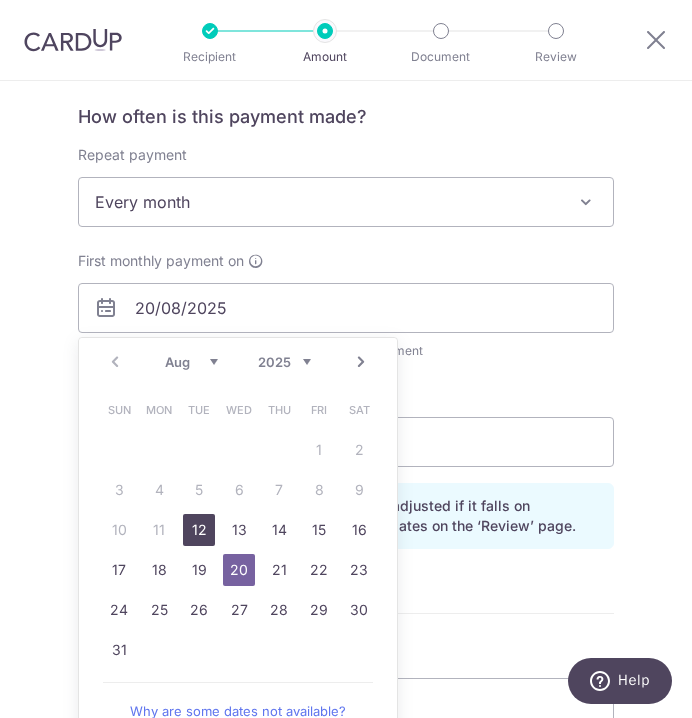 click on "12" at bounding box center [199, 530] 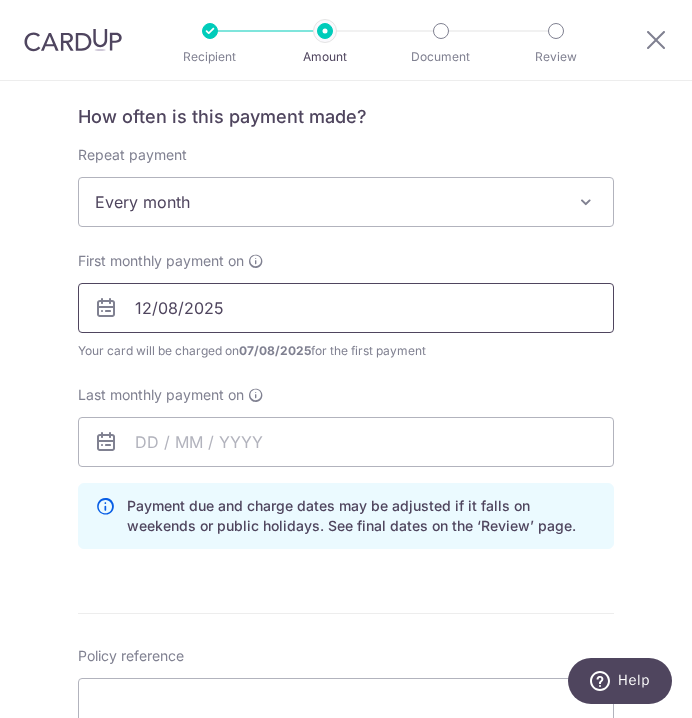 click on "12/08/2025" at bounding box center [346, 308] 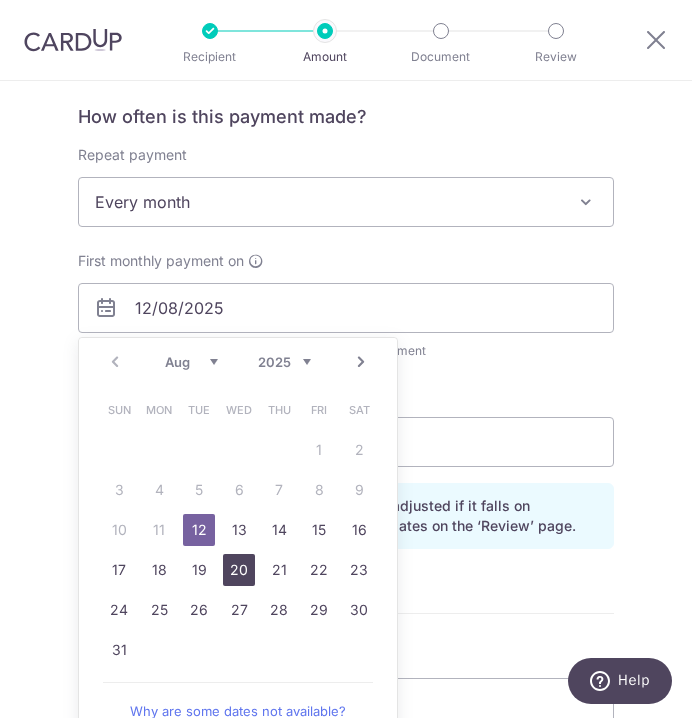 click on "20" at bounding box center (239, 570) 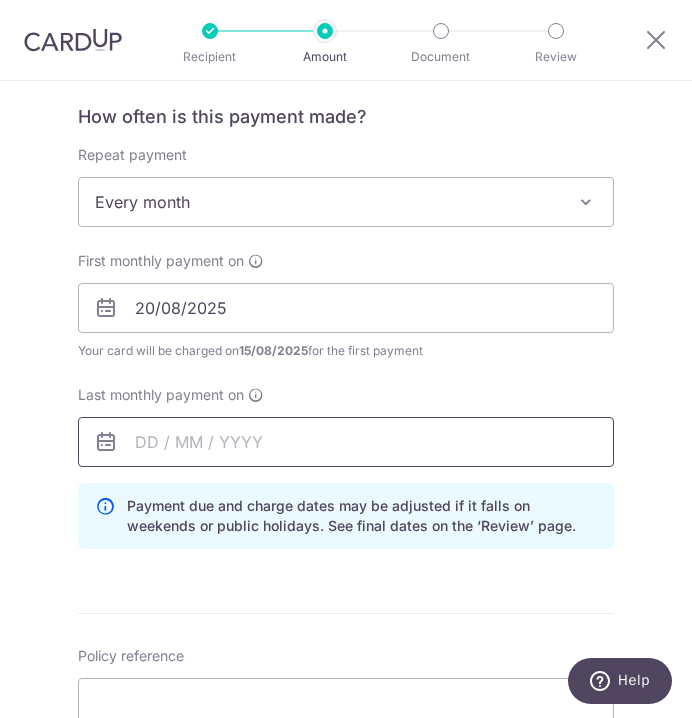 click at bounding box center [346, 442] 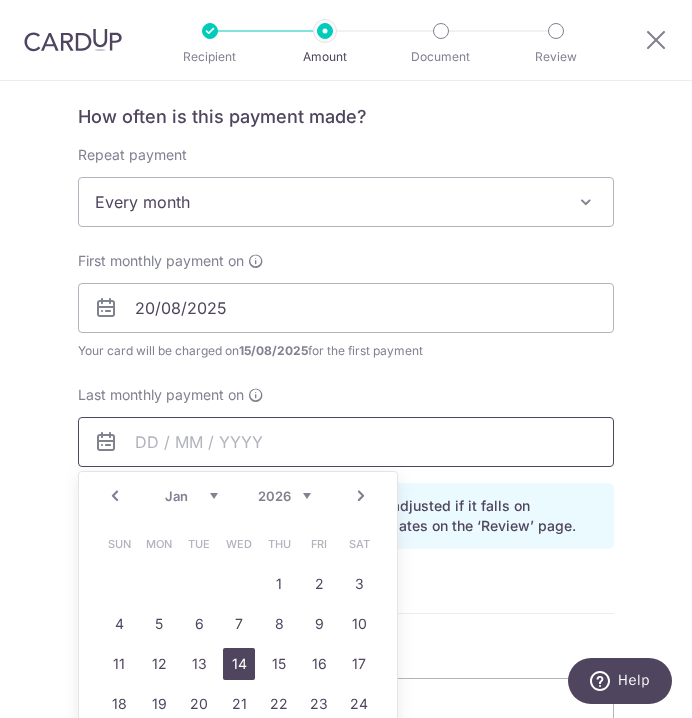 scroll, scrollTop: 733, scrollLeft: 0, axis: vertical 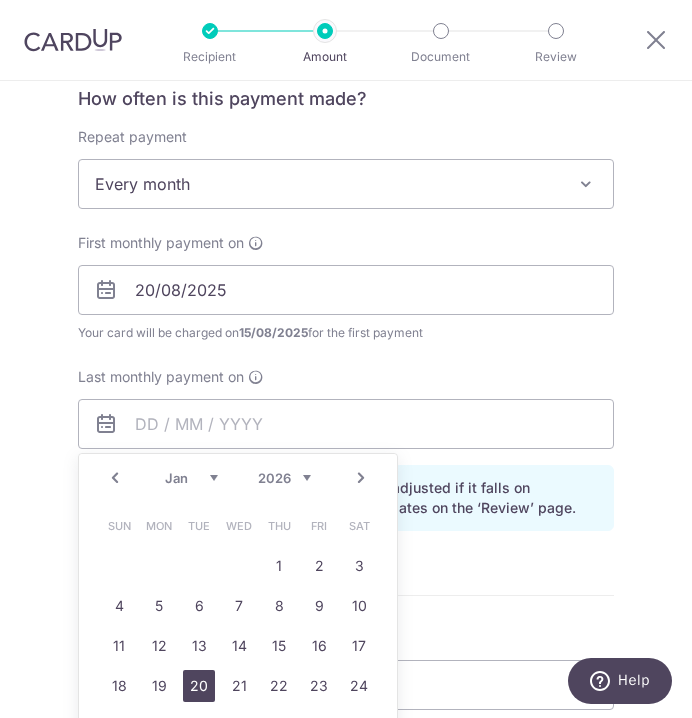 click on "20" at bounding box center [199, 686] 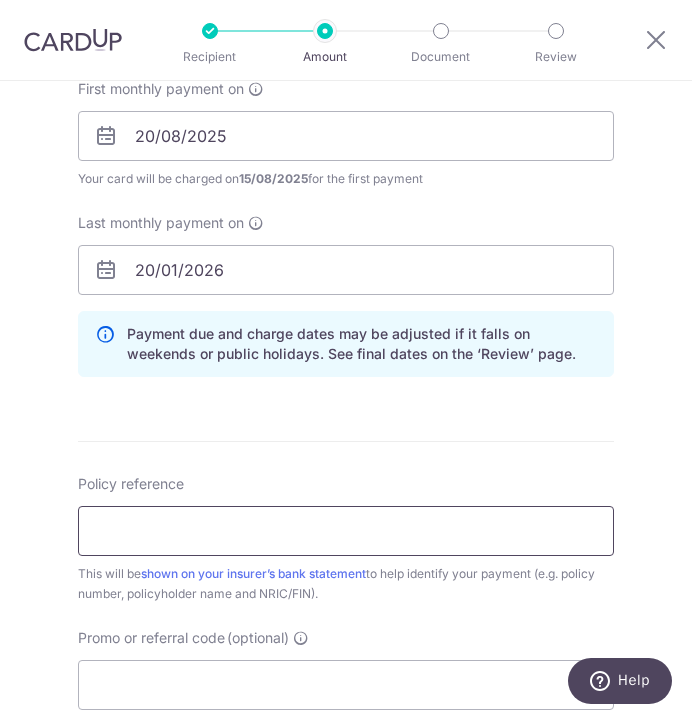 scroll, scrollTop: 925, scrollLeft: 0, axis: vertical 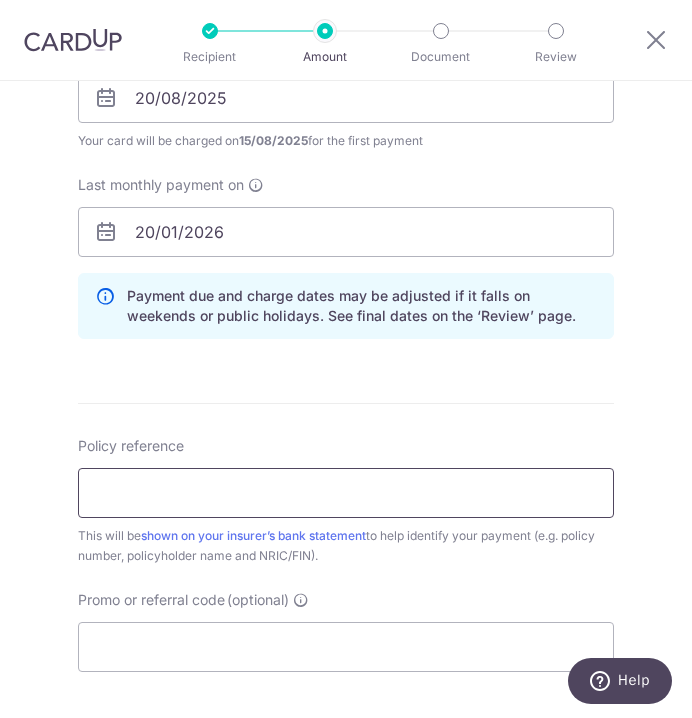 click on "Policy reference" at bounding box center [346, 493] 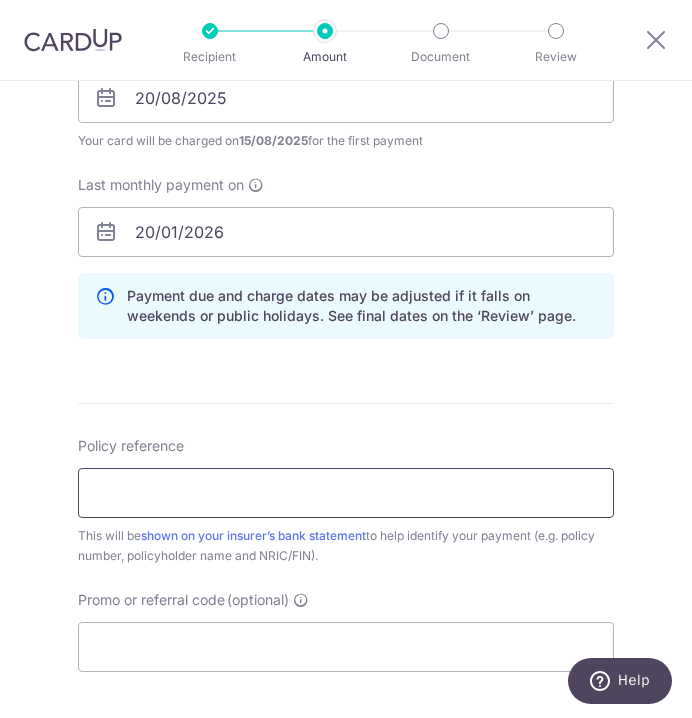 paste on "0237376878" 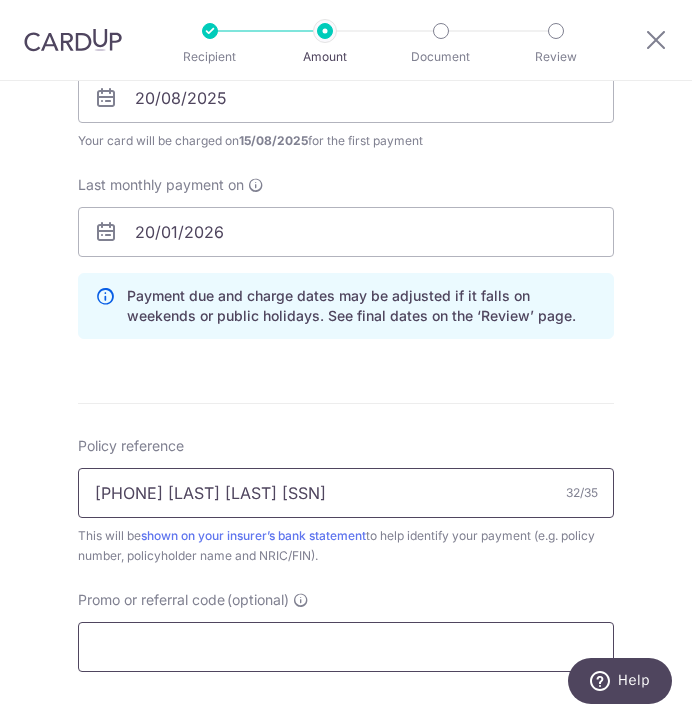 type on "0237376878 LEE SHU KIM S9709910C" 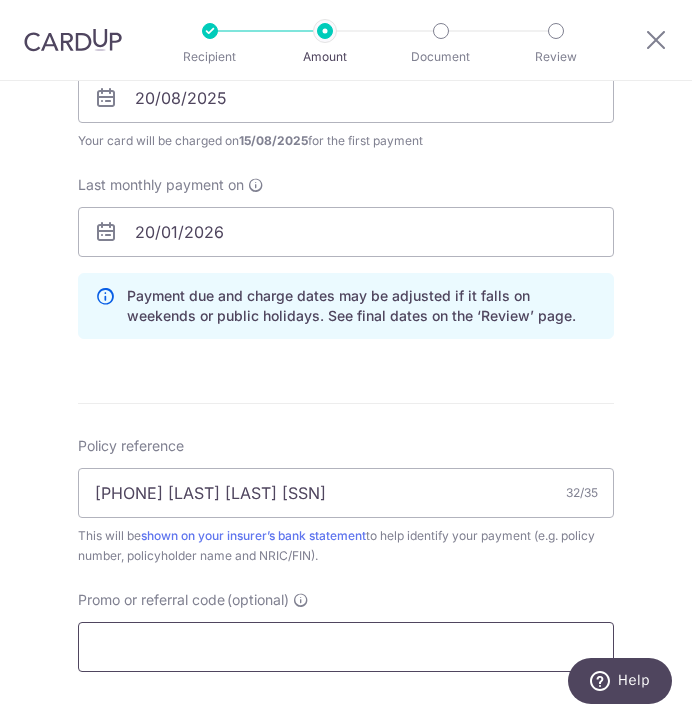 click on "Enter payment amount
SGD
210.00
210.00
Select Card
**** 0193
Add credit card
Your Cards
**** 0193
Secure 256-bit SSL
Text
New card details
Card
Secure 256-bit SSL" at bounding box center [346, 159] 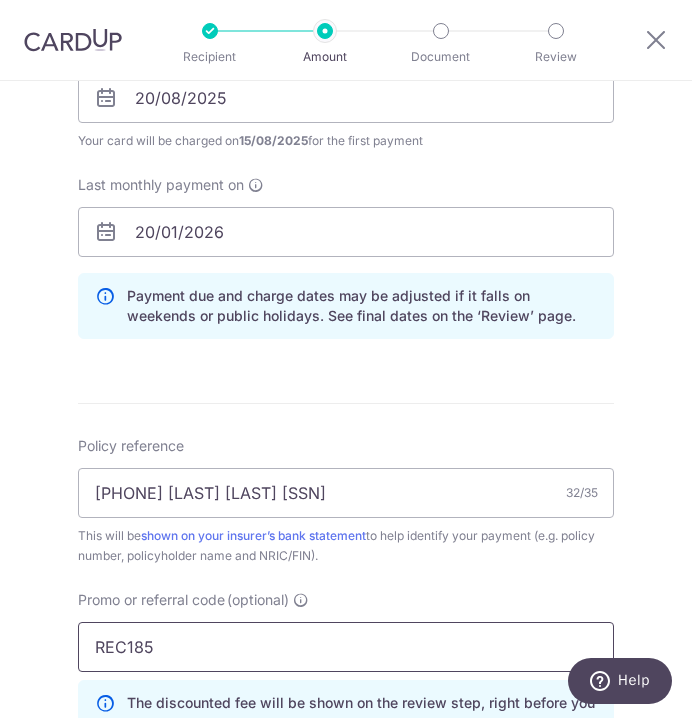 type on "REC185" 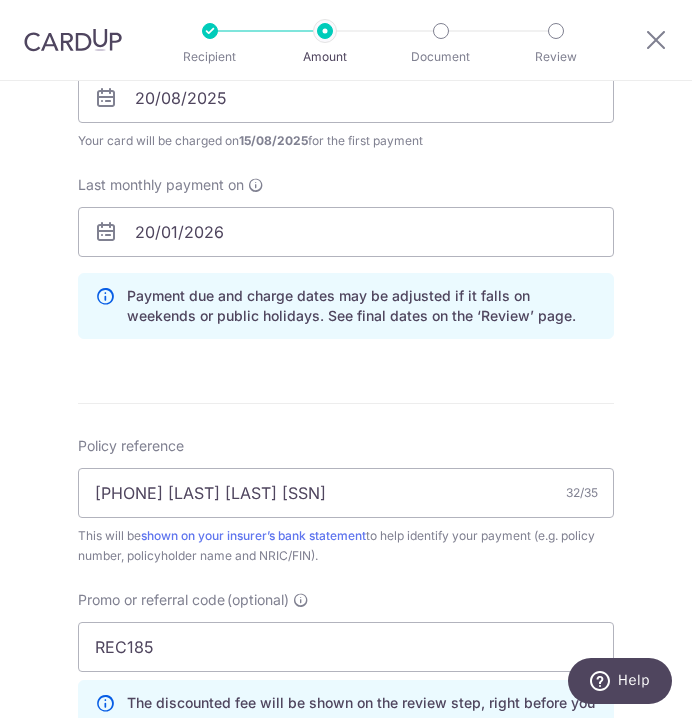 click on "Promo or referral code
(optional)
REC185
The discounted fee will be shown on the review step, right before you create your payments.
Add" at bounding box center (346, 668) 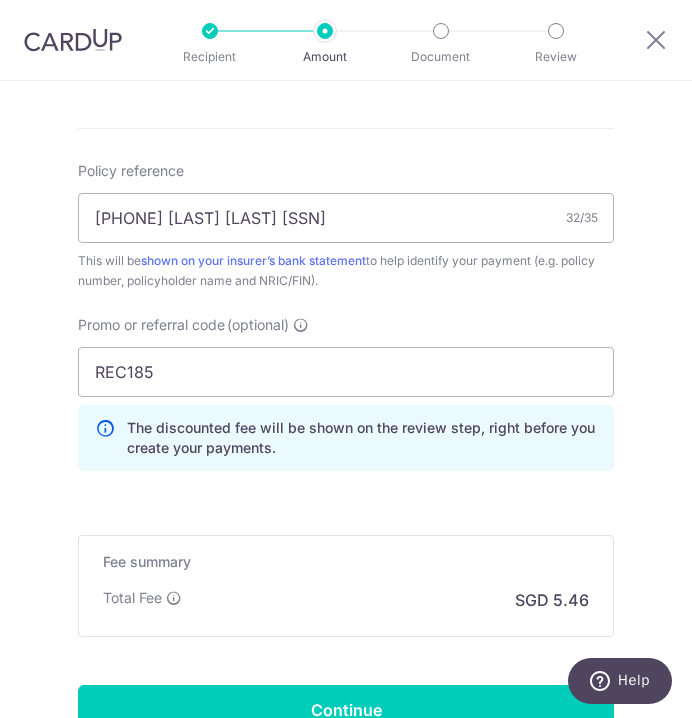 scroll, scrollTop: 1379, scrollLeft: 0, axis: vertical 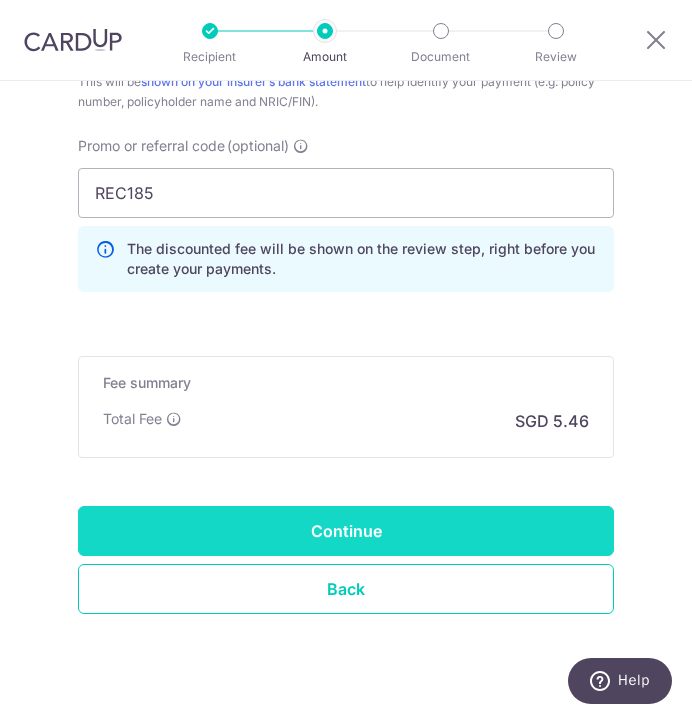 click on "Continue" at bounding box center (346, 531) 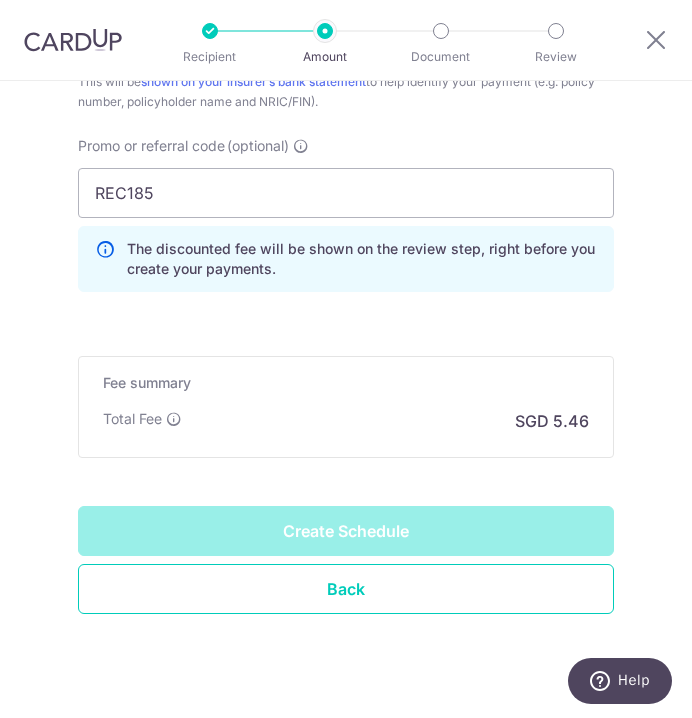 type on "Create Schedule" 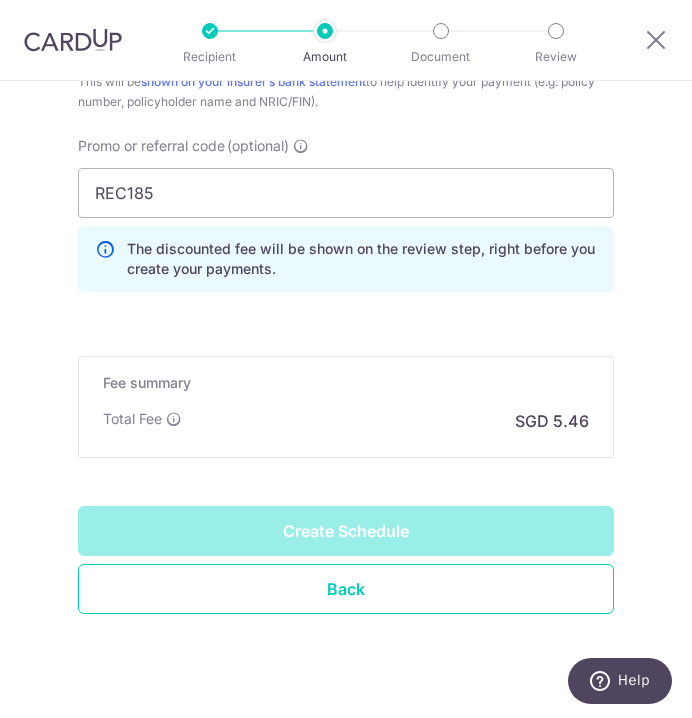 click on "Create Schedule" at bounding box center (346, 531) 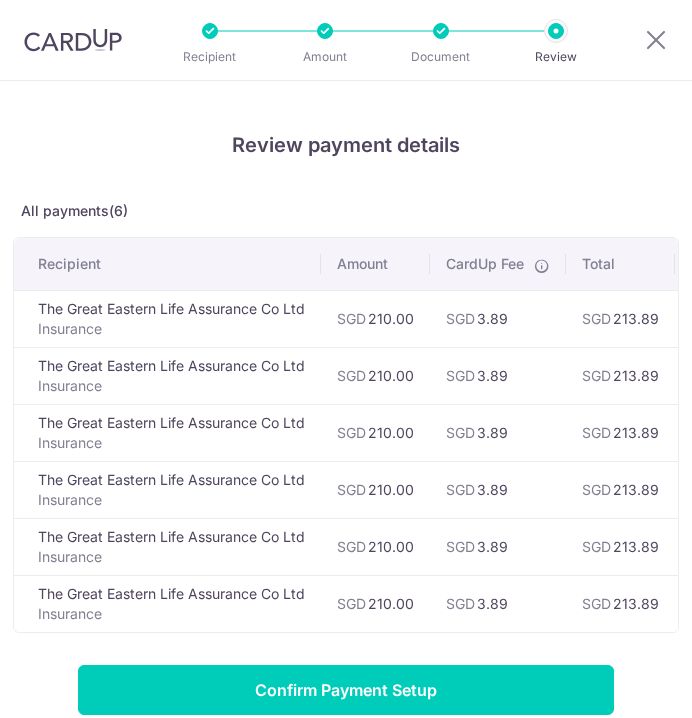 scroll, scrollTop: 0, scrollLeft: 0, axis: both 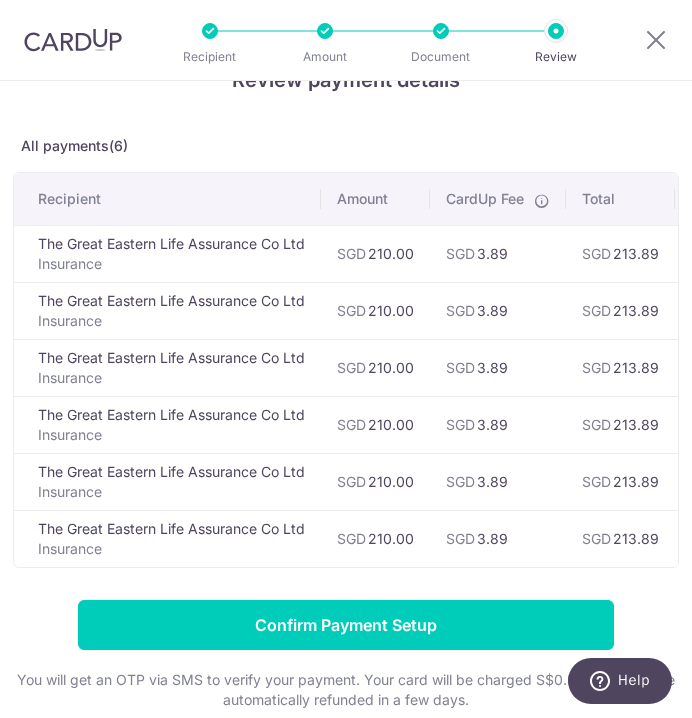 click on "Confirm Payment Setup" at bounding box center (346, 625) 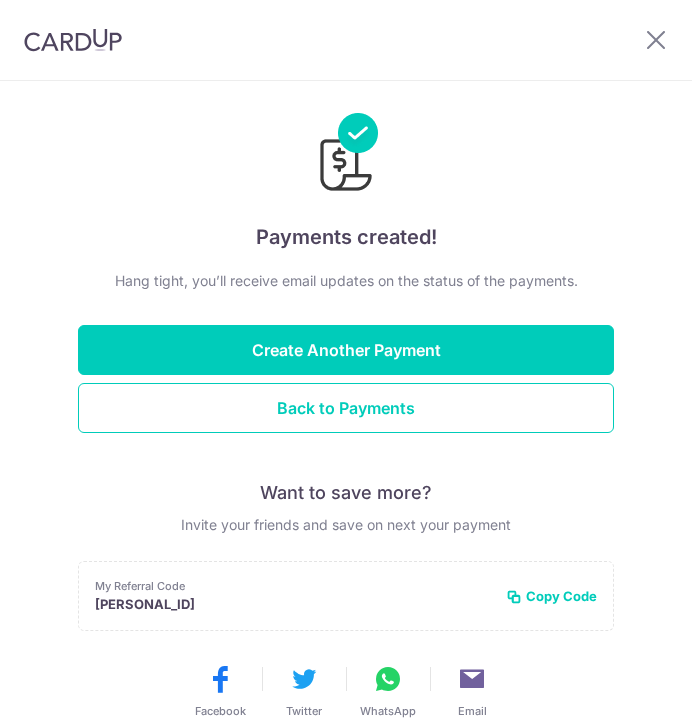 scroll, scrollTop: 0, scrollLeft: 0, axis: both 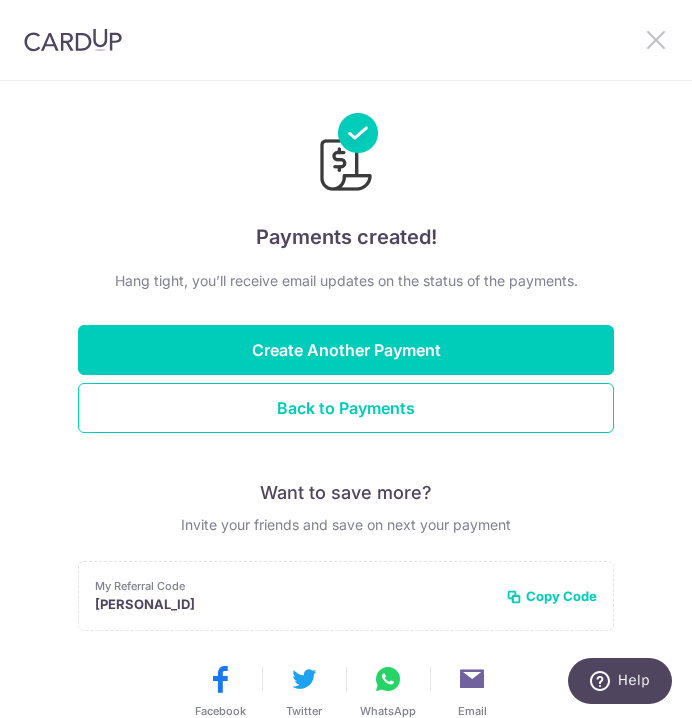 click at bounding box center (656, 39) 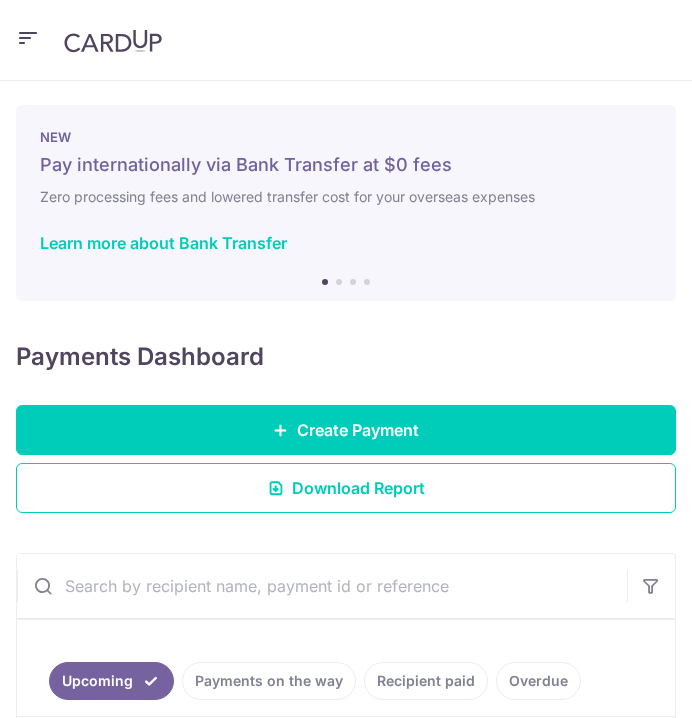 scroll, scrollTop: 0, scrollLeft: 0, axis: both 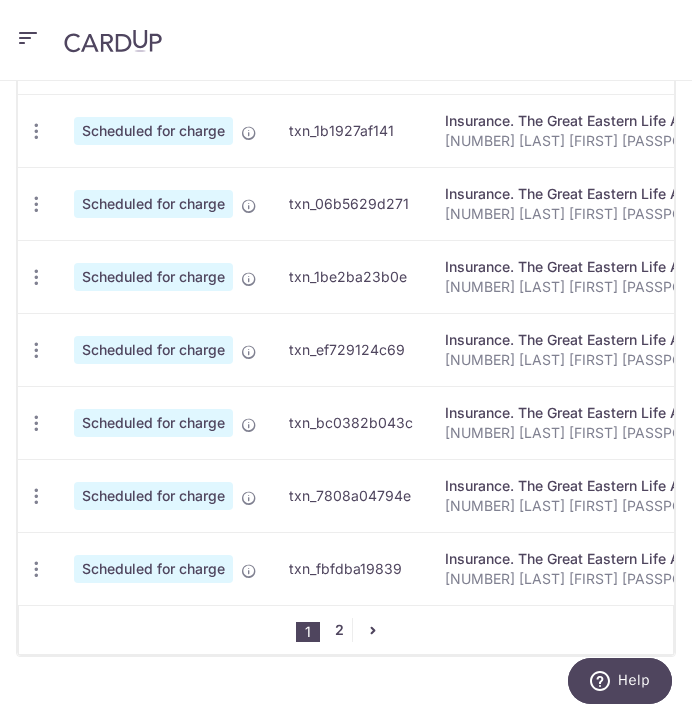 click on "2" at bounding box center (340, 630) 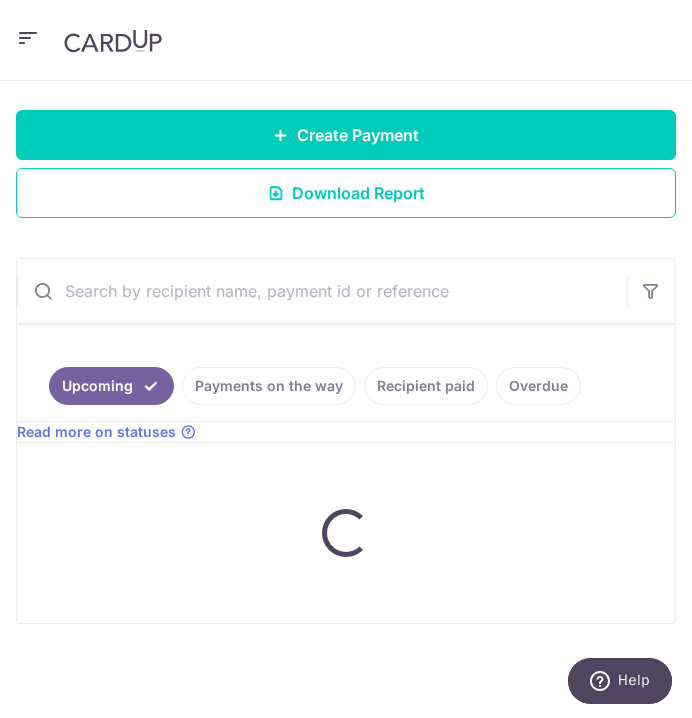 scroll, scrollTop: 295, scrollLeft: 0, axis: vertical 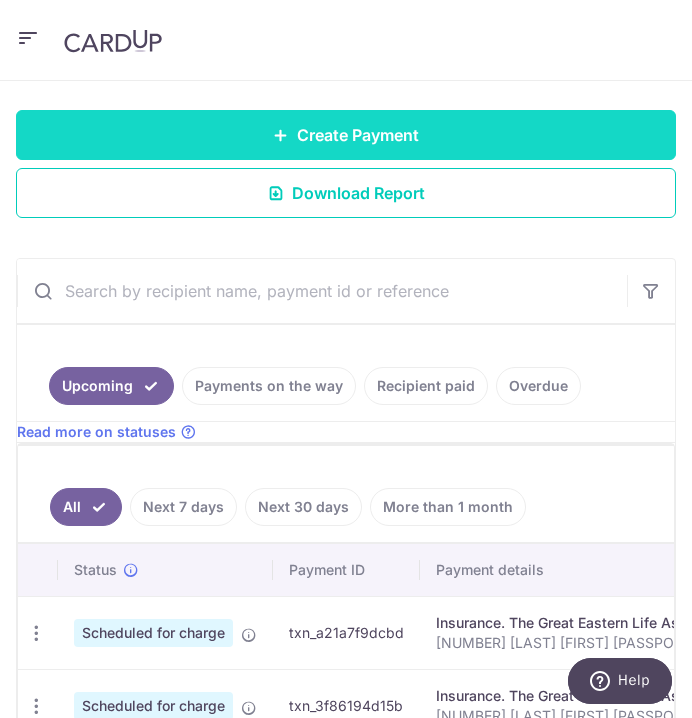 click on "Create Payment" at bounding box center (346, 135) 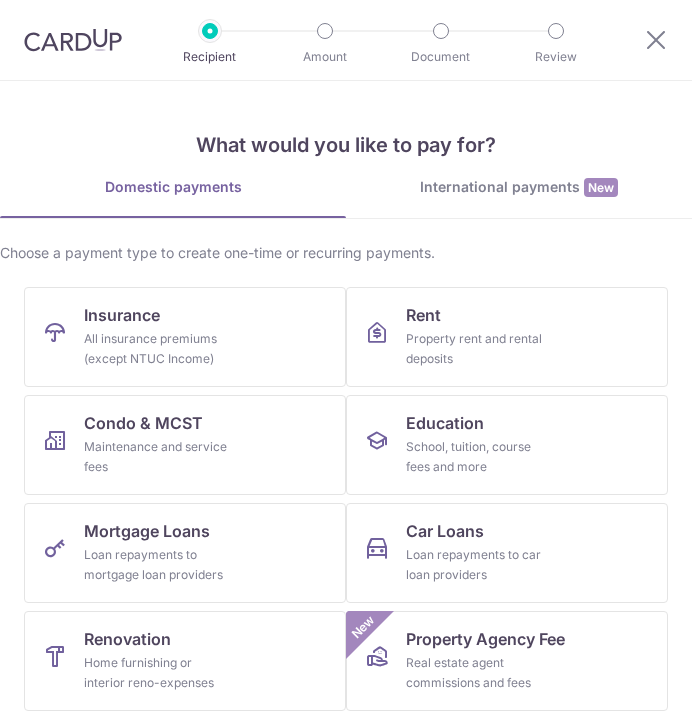 scroll, scrollTop: 0, scrollLeft: 0, axis: both 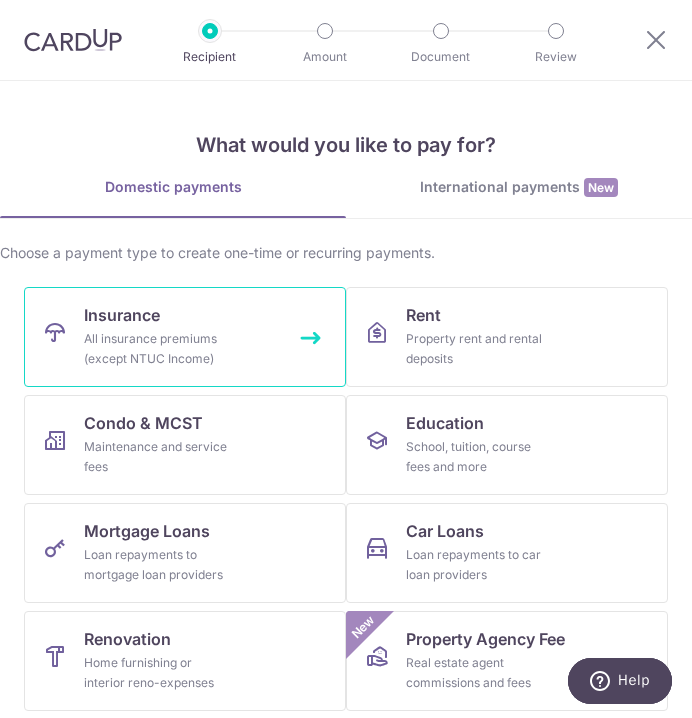 click on "Insurance All insurance premiums (except NTUC Income)" at bounding box center (185, 337) 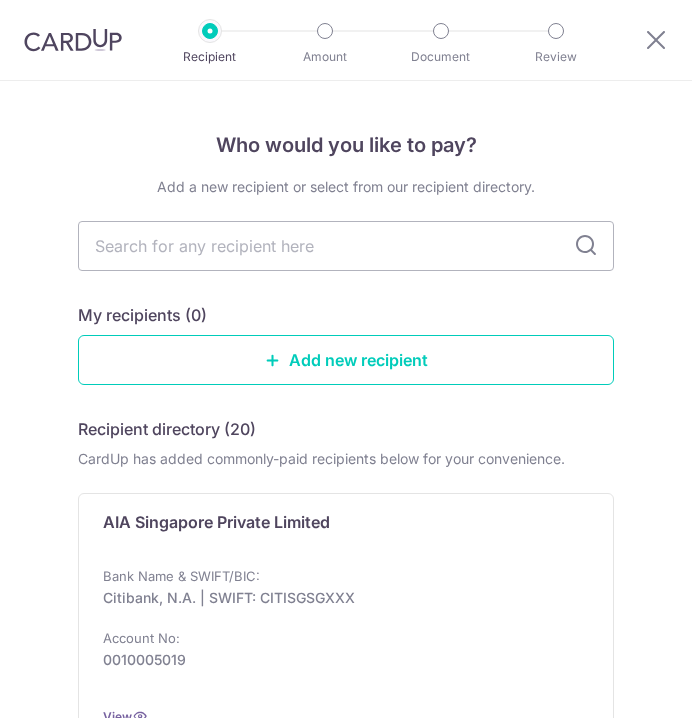 scroll, scrollTop: 0, scrollLeft: 0, axis: both 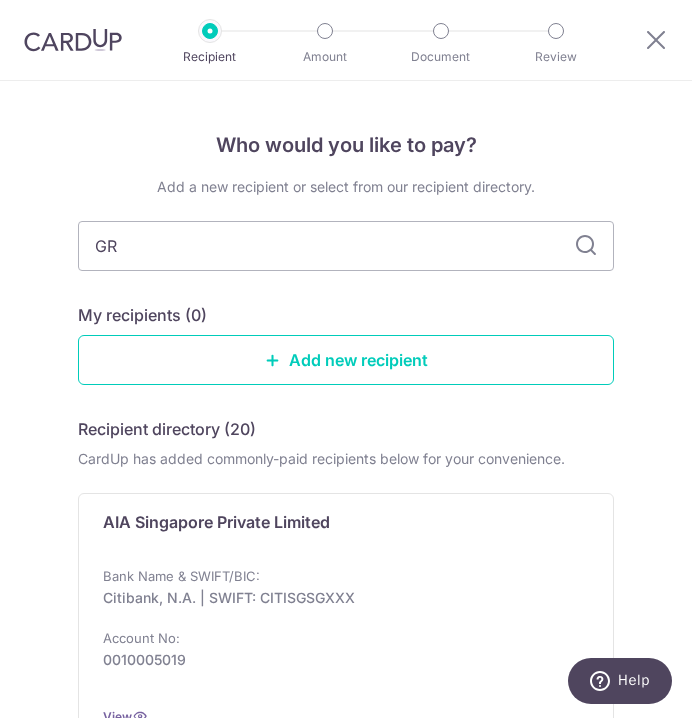 type on "GRE" 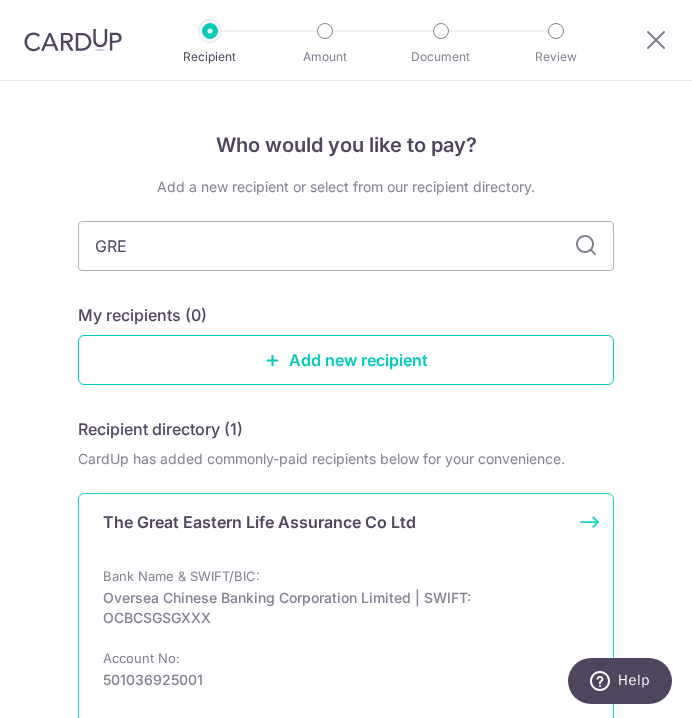 click on "The Great Eastern Life Assurance Co Ltd" at bounding box center [259, 522] 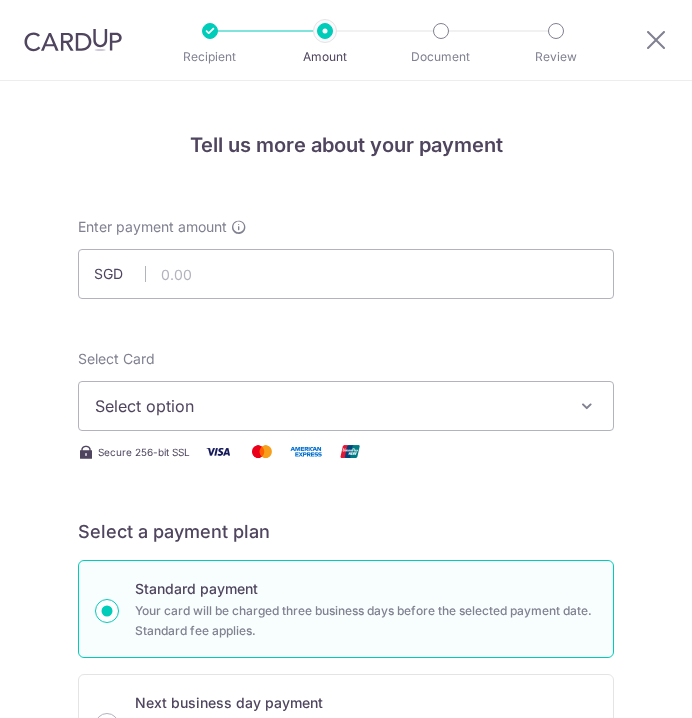 scroll, scrollTop: 0, scrollLeft: 0, axis: both 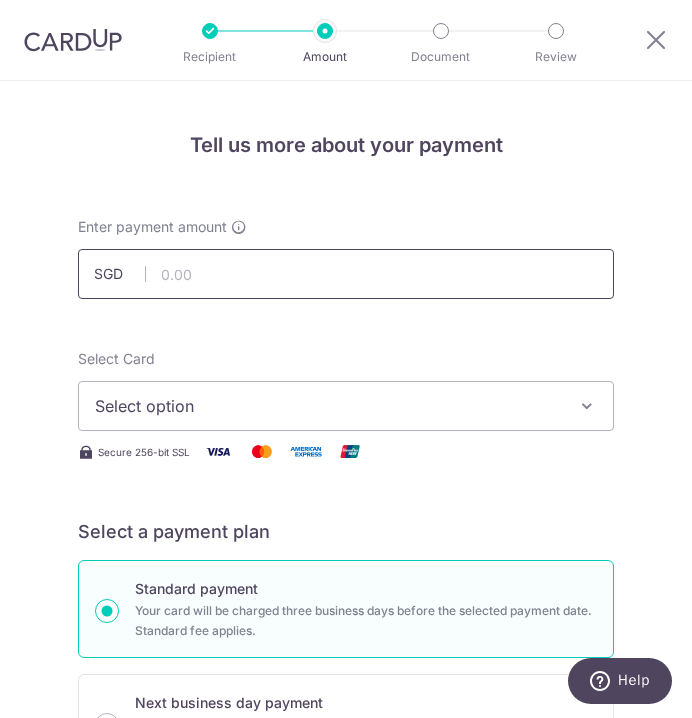 click at bounding box center [346, 274] 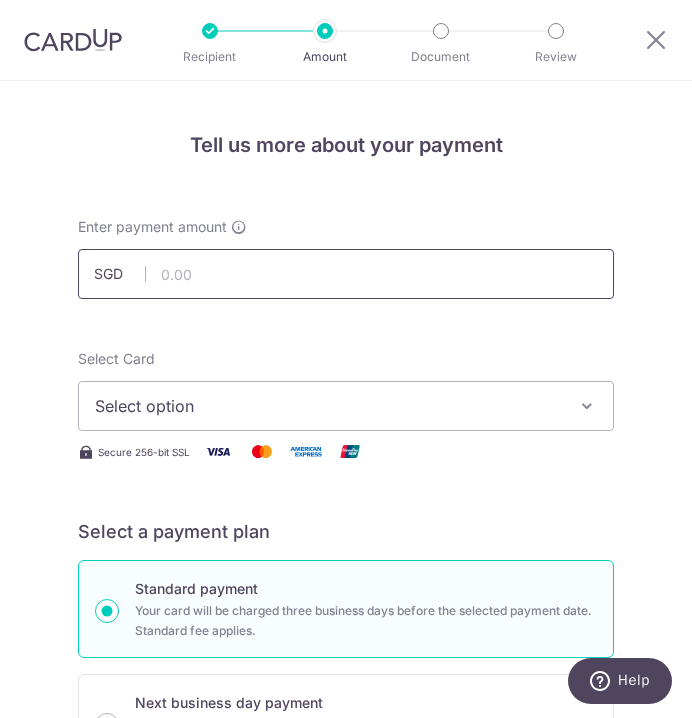 paste on "[PHONE]" 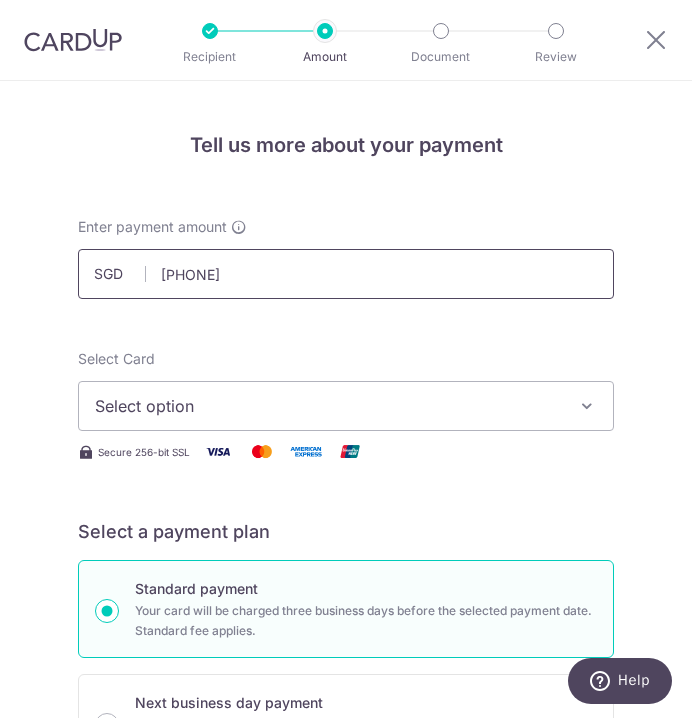 drag, startPoint x: 267, startPoint y: 271, endPoint x: 189, endPoint y: 280, distance: 78.51752 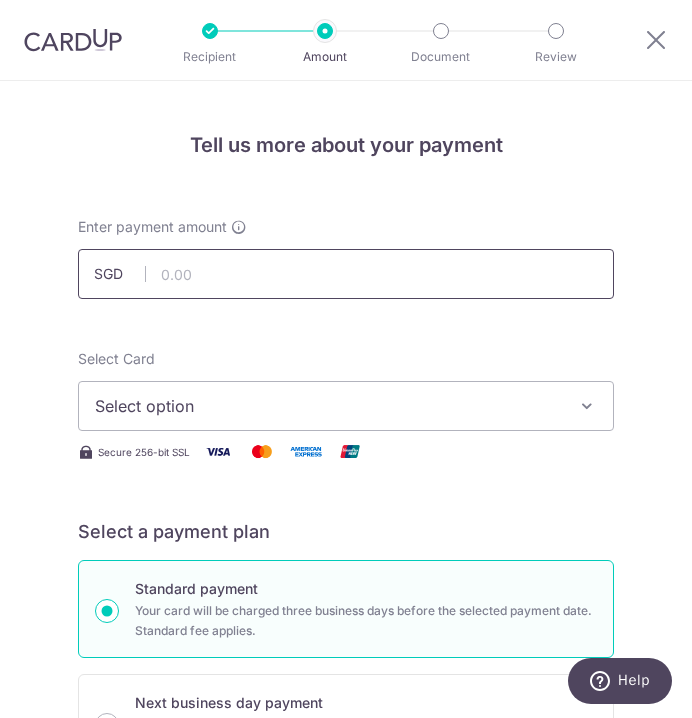 drag, startPoint x: 154, startPoint y: 274, endPoint x: 259, endPoint y: 276, distance: 105.01904 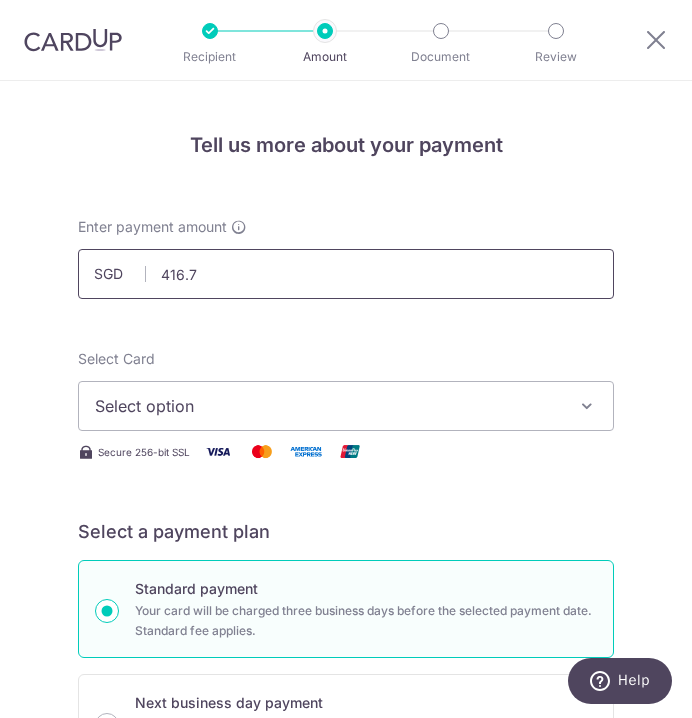 type on "416.70" 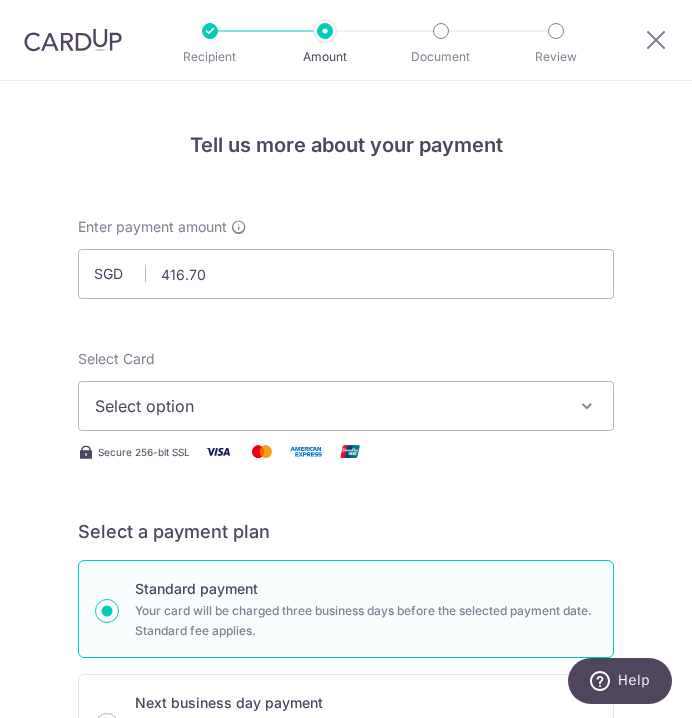 click on "Select option" at bounding box center (332, 406) 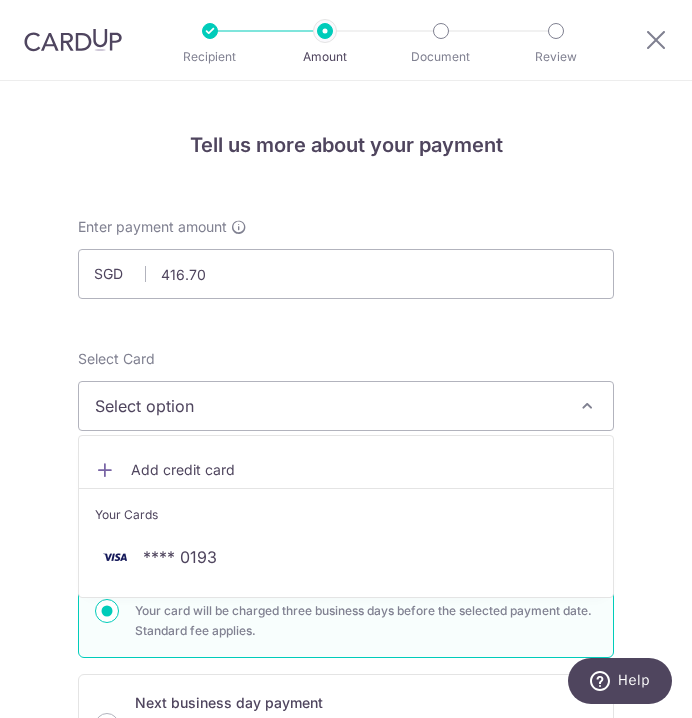 click on "Your Cards" at bounding box center [346, 510] 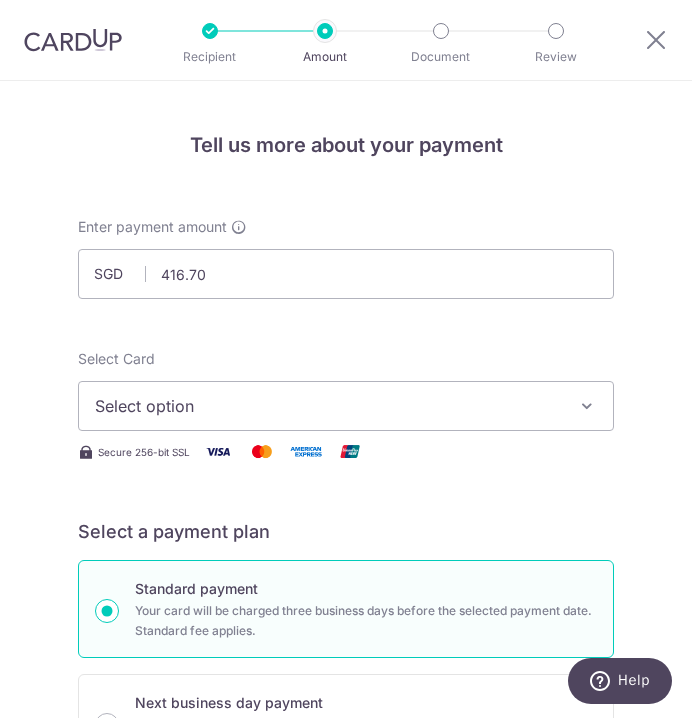 click on "Select option" at bounding box center [346, 406] 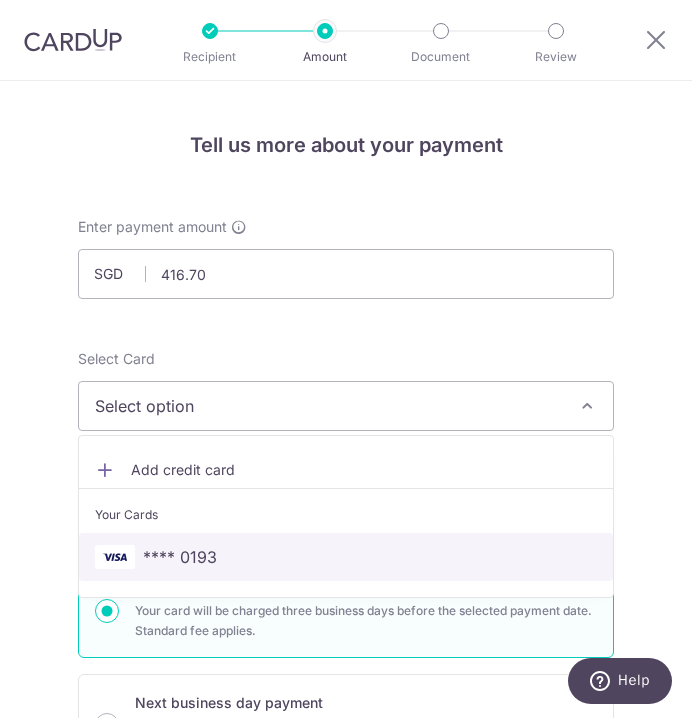 click on "**** 0193" at bounding box center (180, 557) 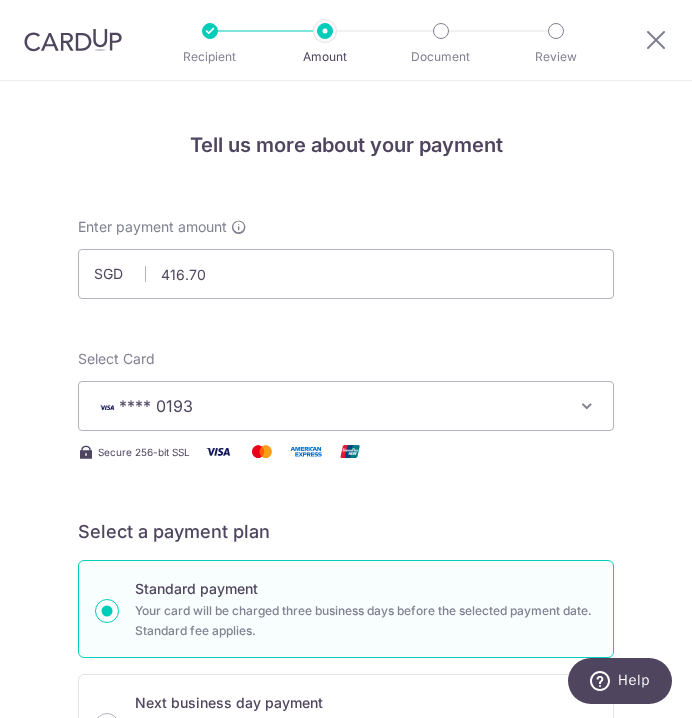 scroll, scrollTop: 400, scrollLeft: 0, axis: vertical 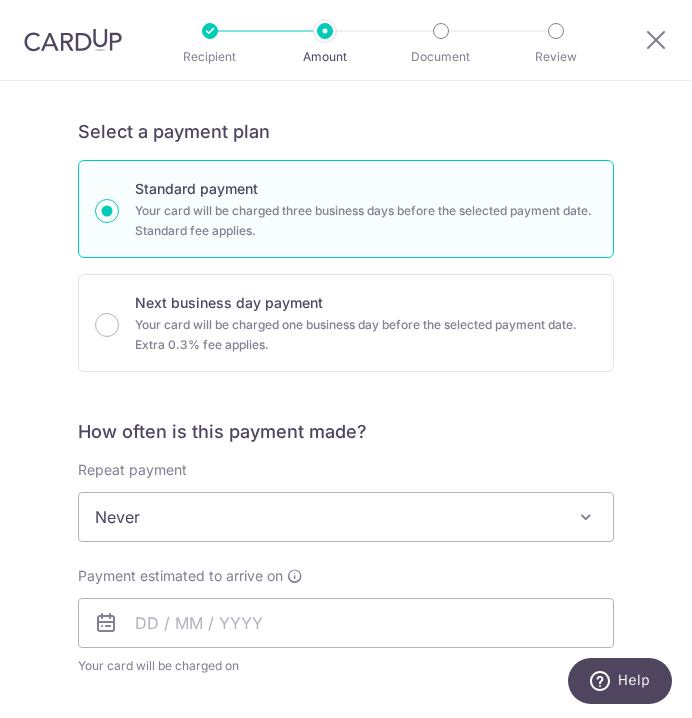 click on "Never" at bounding box center [346, 517] 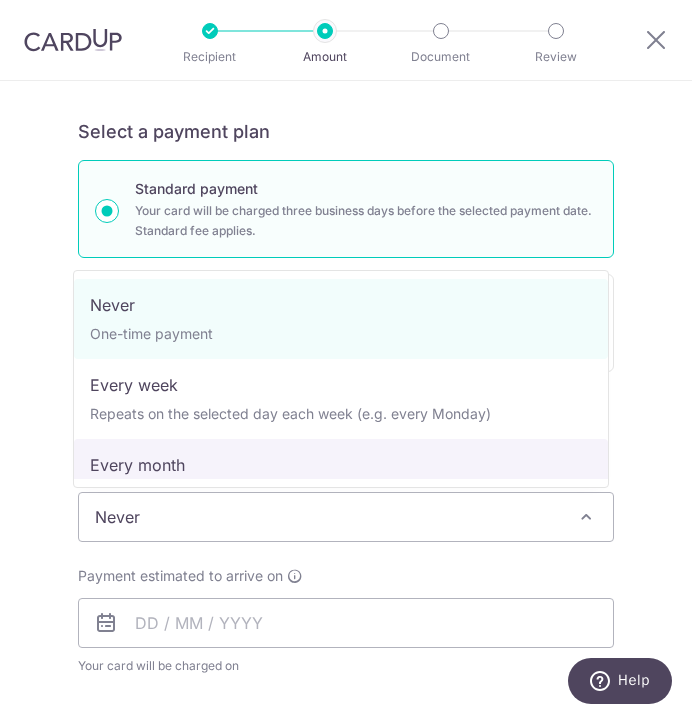 select on "3" 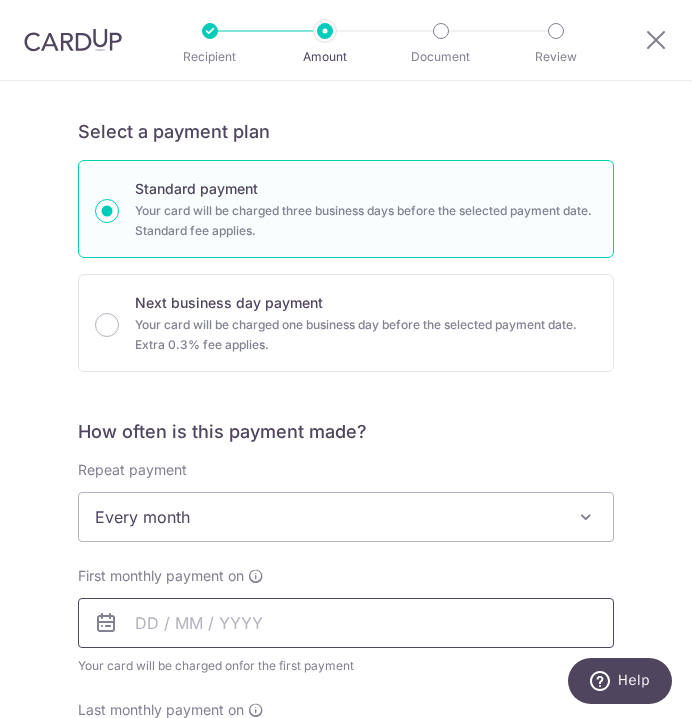 click at bounding box center (346, 623) 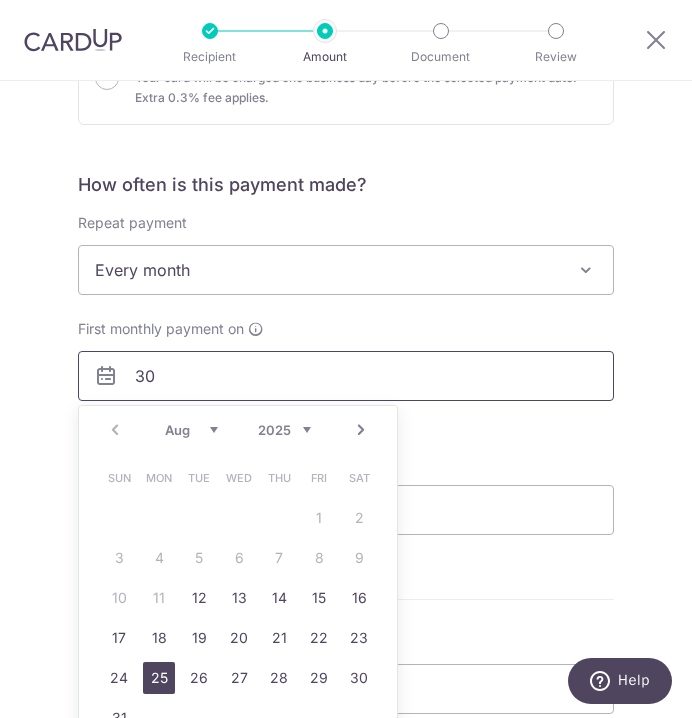 scroll, scrollTop: 651, scrollLeft: 0, axis: vertical 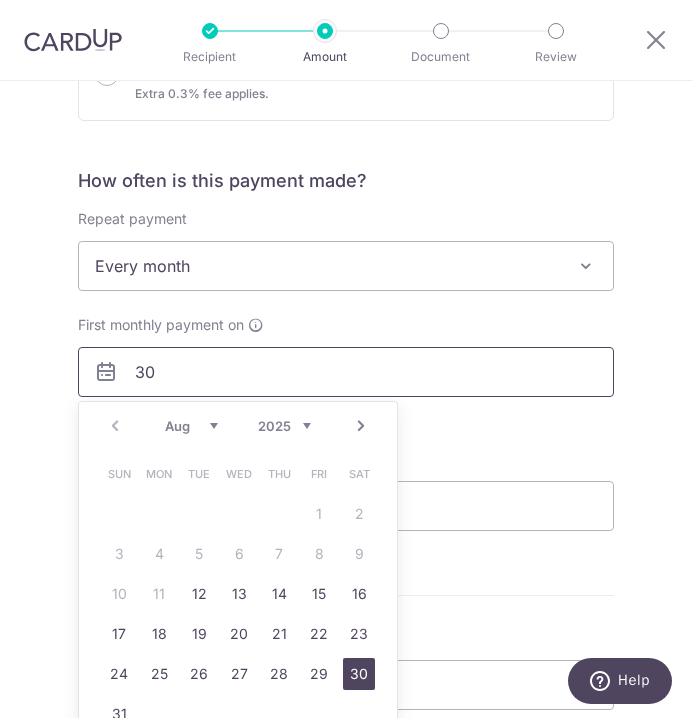 type on "30" 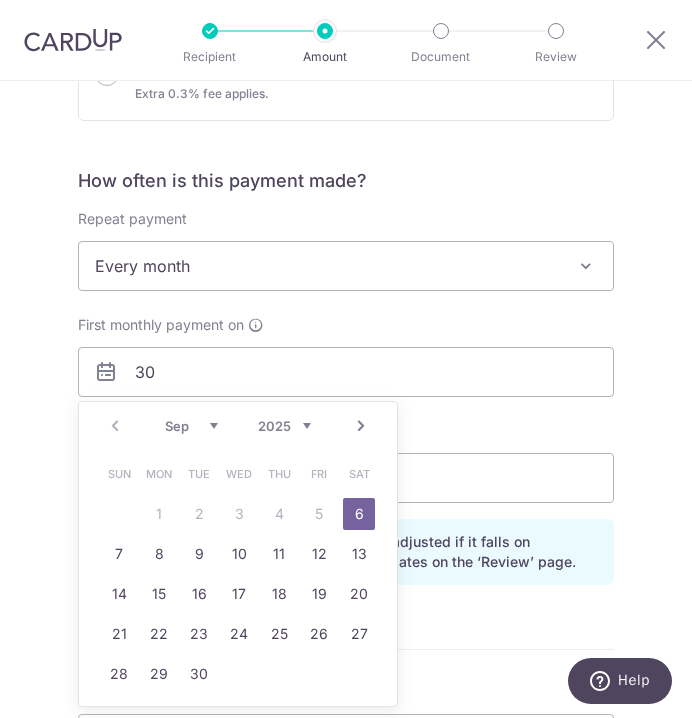 click on "Prev Next Sep Oct Nov Dec 2025 2026 2027 2028 2029 2030 2031 2032 2033 2034 2035" at bounding box center [238, 426] 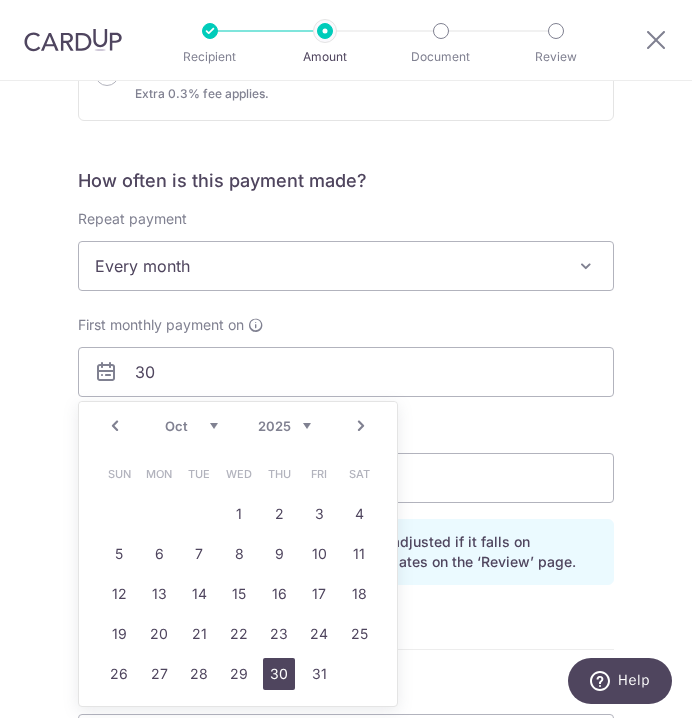 click on "30" at bounding box center [279, 674] 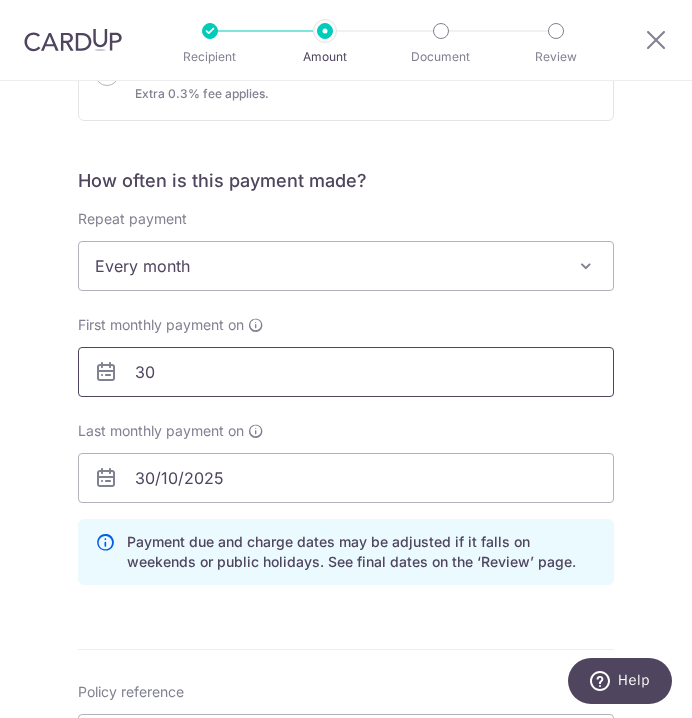 click on "30" at bounding box center (346, 372) 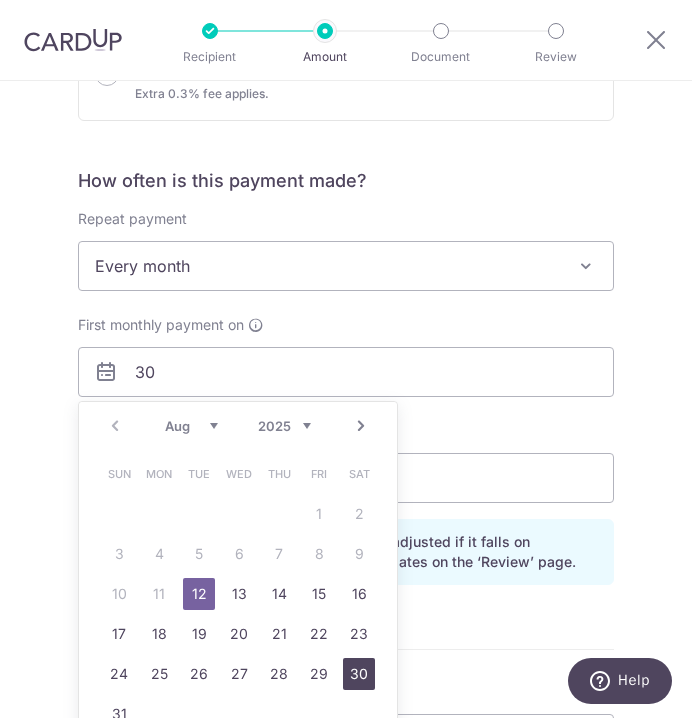 click on "30" at bounding box center (359, 674) 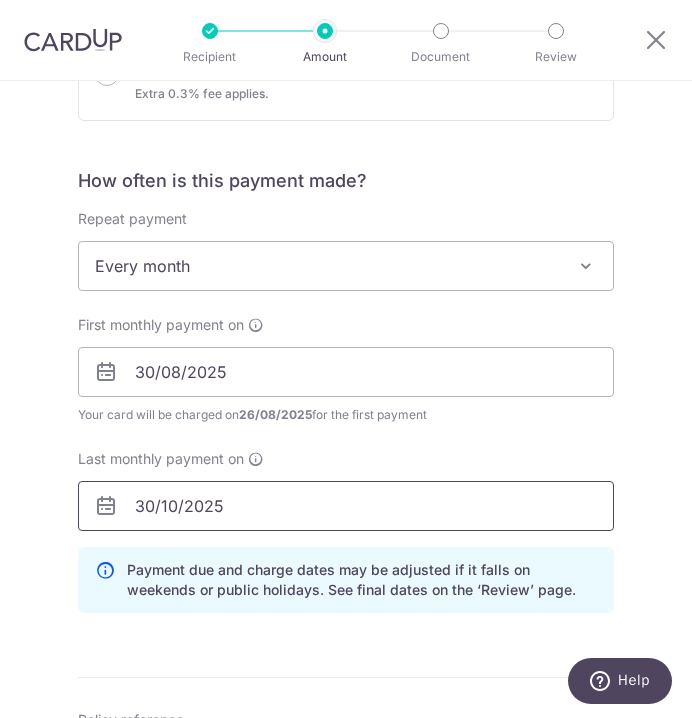 click on "30/10/2025" at bounding box center [346, 506] 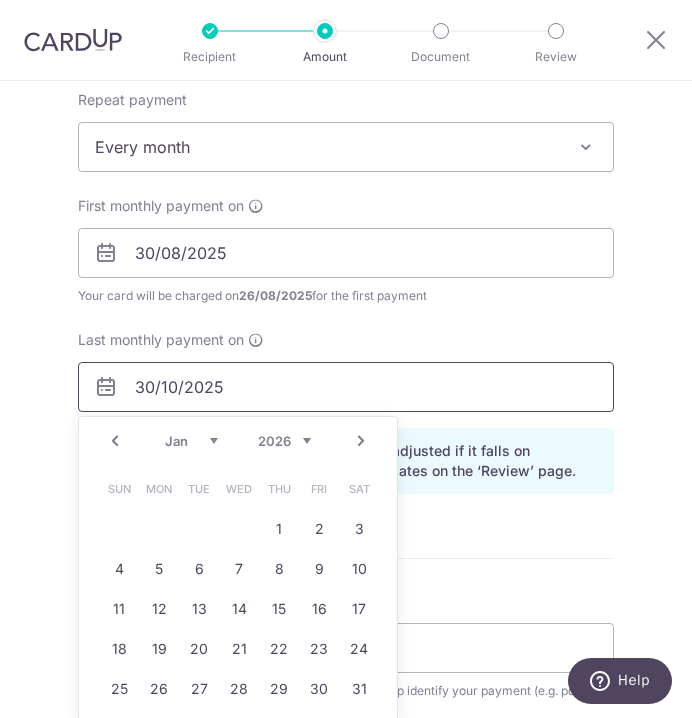 scroll, scrollTop: 806, scrollLeft: 0, axis: vertical 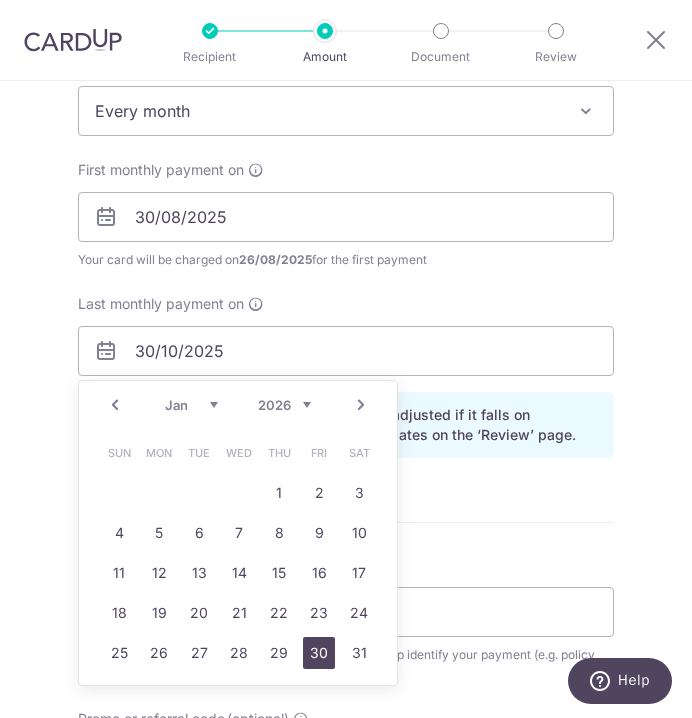 click on "30" at bounding box center [319, 653] 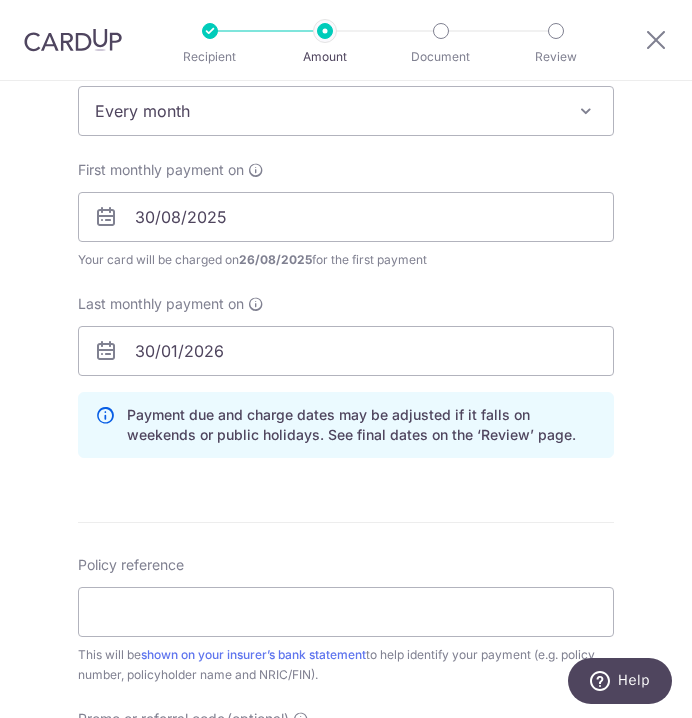 click on "Enter payment amount
SGD
416.70
416.70
Select Card
**** 0193
Add credit card
Your Cards
**** 0193
Secure 256-bit SSL
Text
New card details
Card
Secure 256-bit SSL" at bounding box center (346, 278) 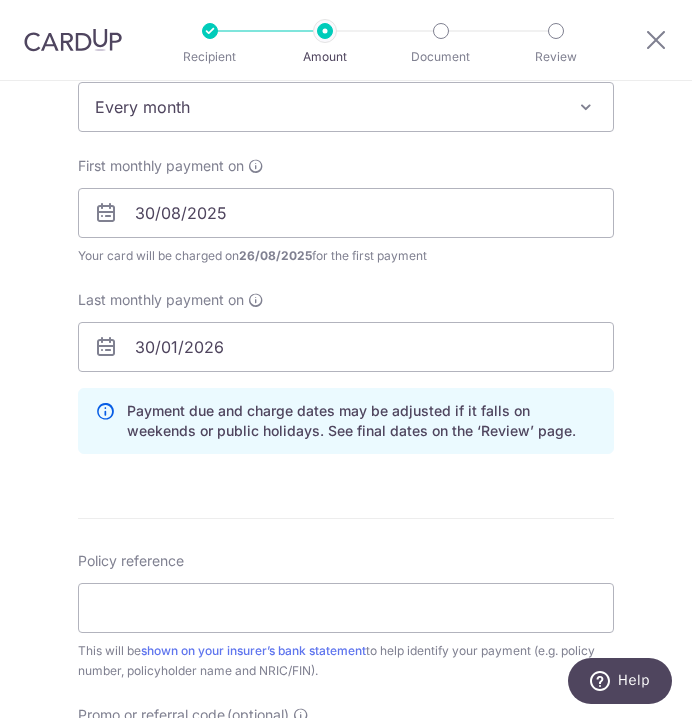 scroll, scrollTop: 1006, scrollLeft: 0, axis: vertical 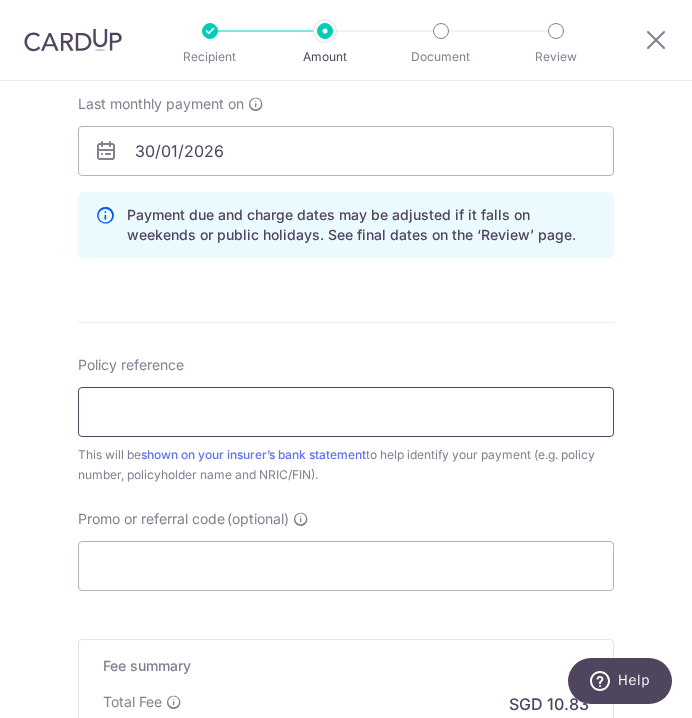 click on "Policy reference" at bounding box center [346, 412] 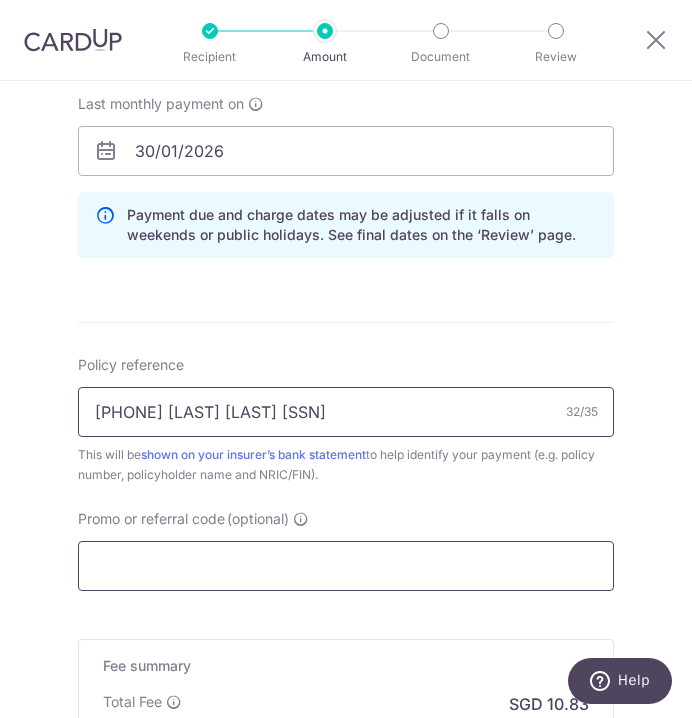type on "0236914432 LEE SHU KIM S9709910C" 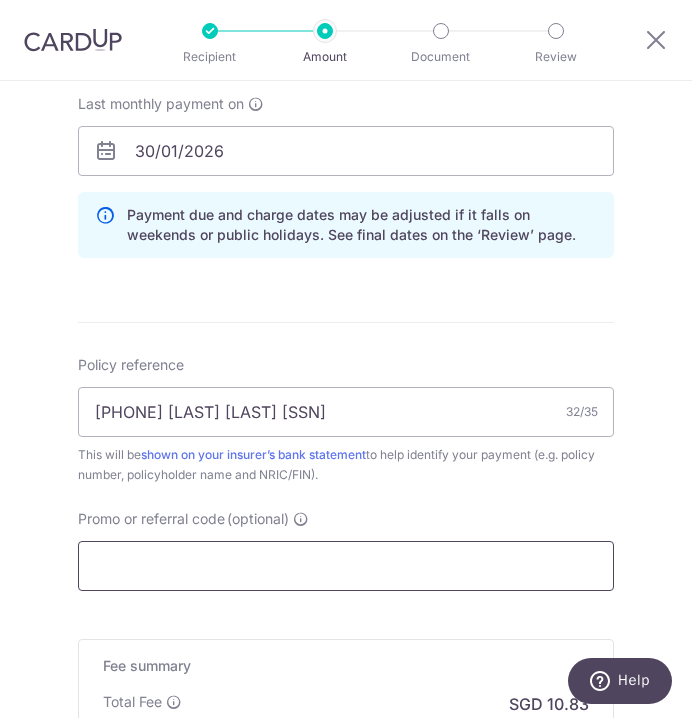 click on "Promo or referral code
(optional)" at bounding box center [346, 566] 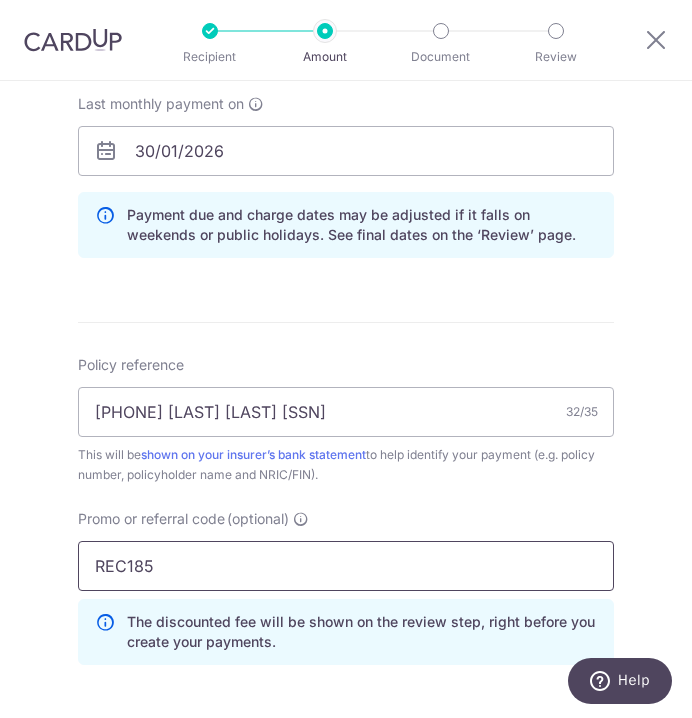 type on "REC185" 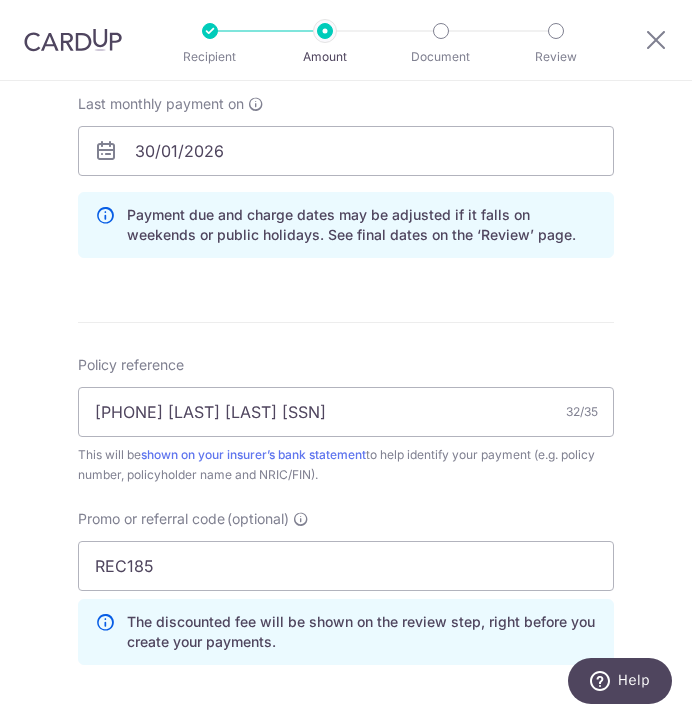 click on "The discounted fee will be shown on the review step, right before you create your payments." at bounding box center [362, 632] 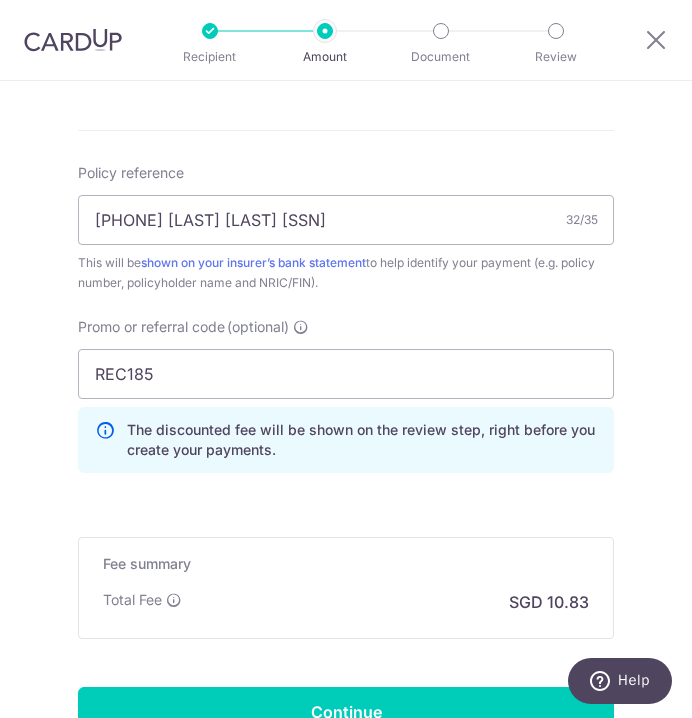 scroll, scrollTop: 1239, scrollLeft: 0, axis: vertical 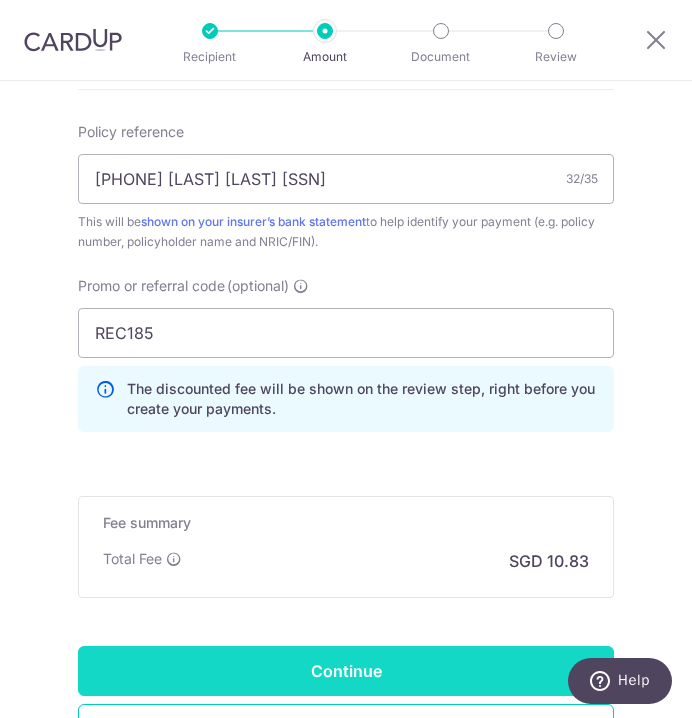 click on "Continue" at bounding box center (346, 671) 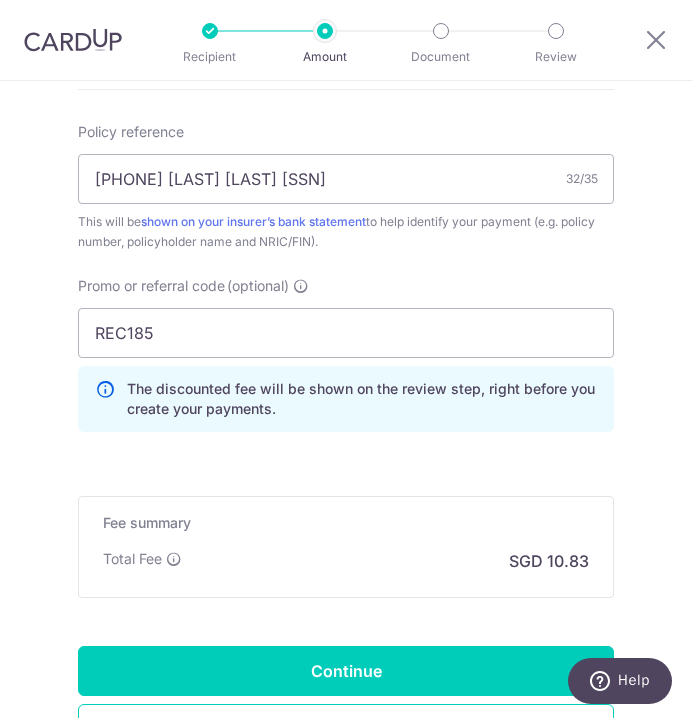 type on "Create Schedule" 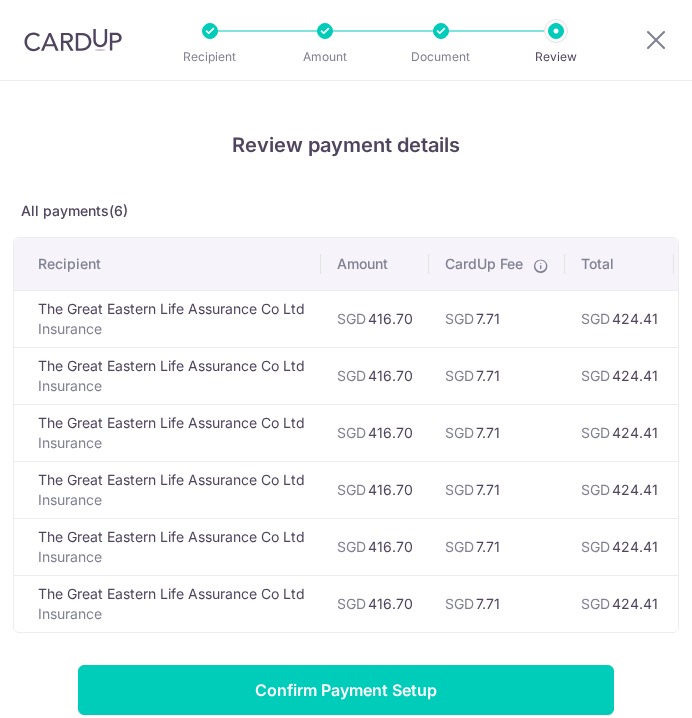 scroll, scrollTop: 0, scrollLeft: 0, axis: both 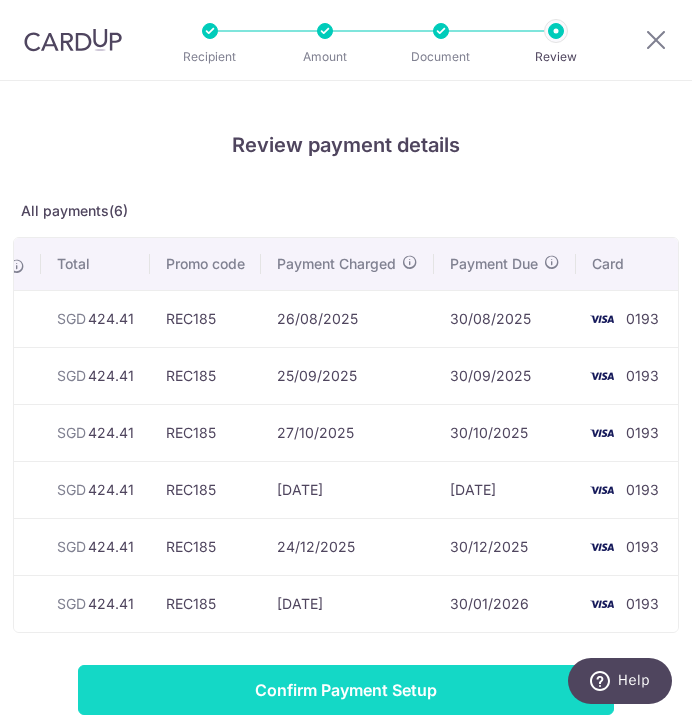 click on "Confirm Payment Setup" at bounding box center [346, 690] 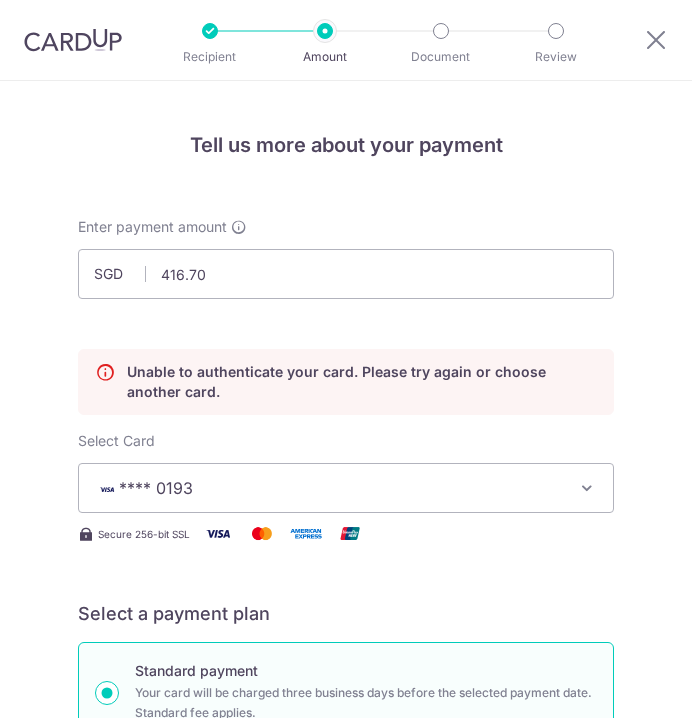 scroll, scrollTop: 0, scrollLeft: 0, axis: both 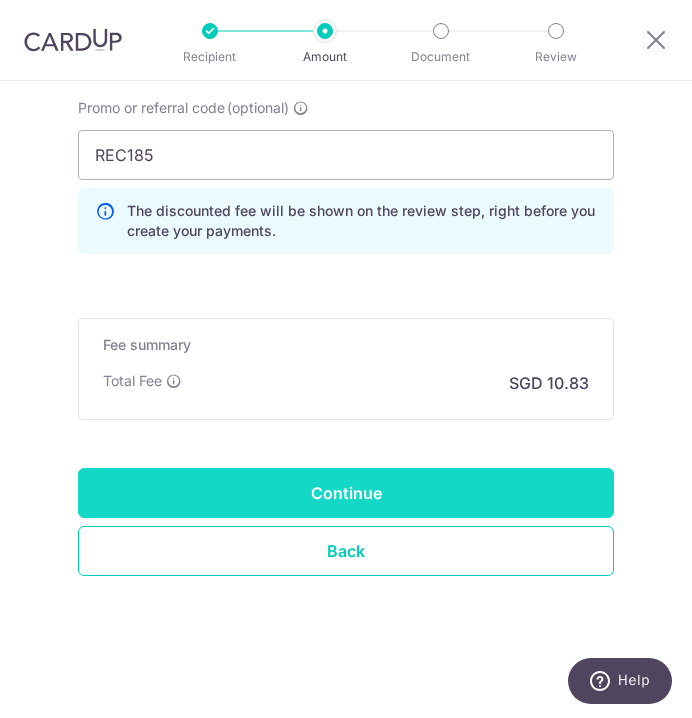 click on "Continue" at bounding box center (346, 493) 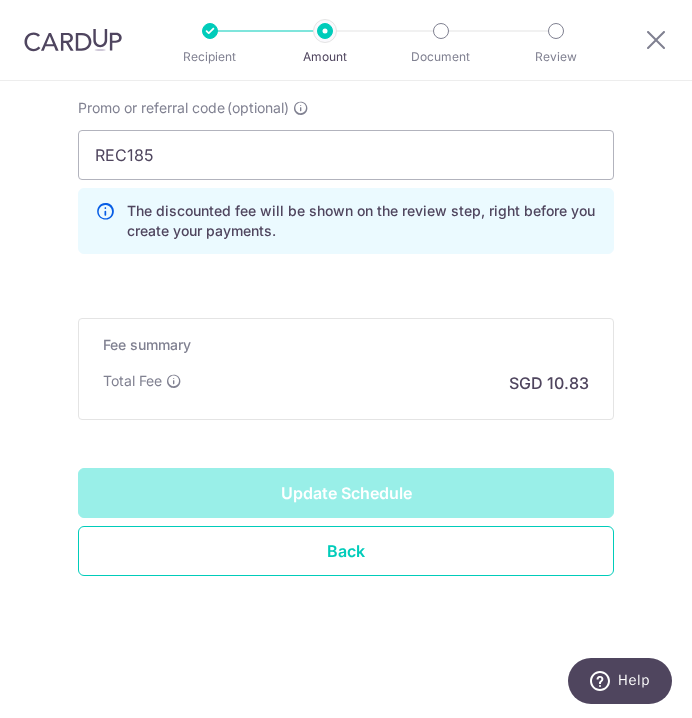 click on "Update Schedule" at bounding box center [346, 493] 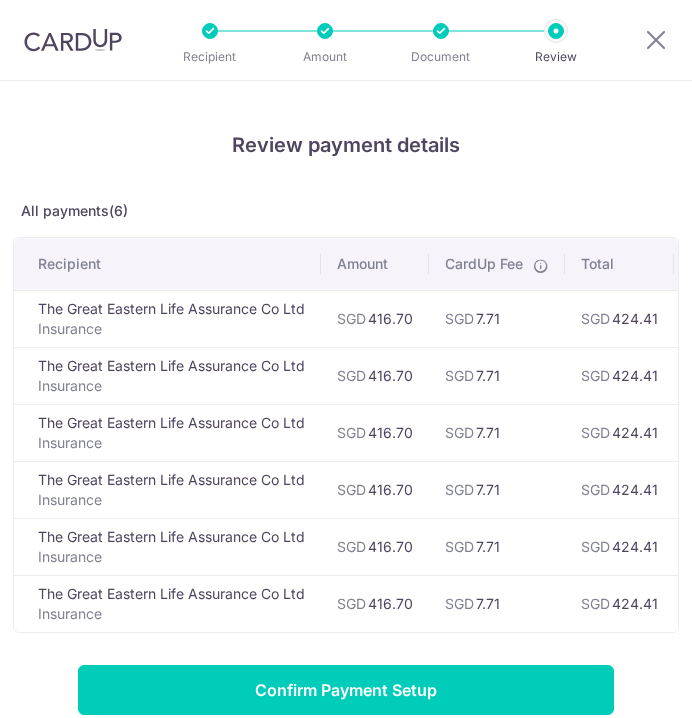 scroll, scrollTop: 0, scrollLeft: 0, axis: both 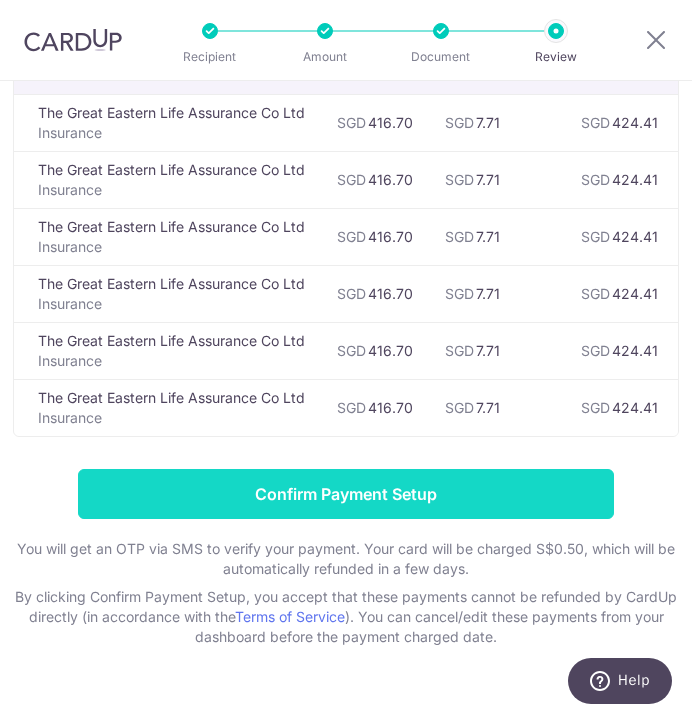 click on "Confirm Payment Setup" at bounding box center [346, 494] 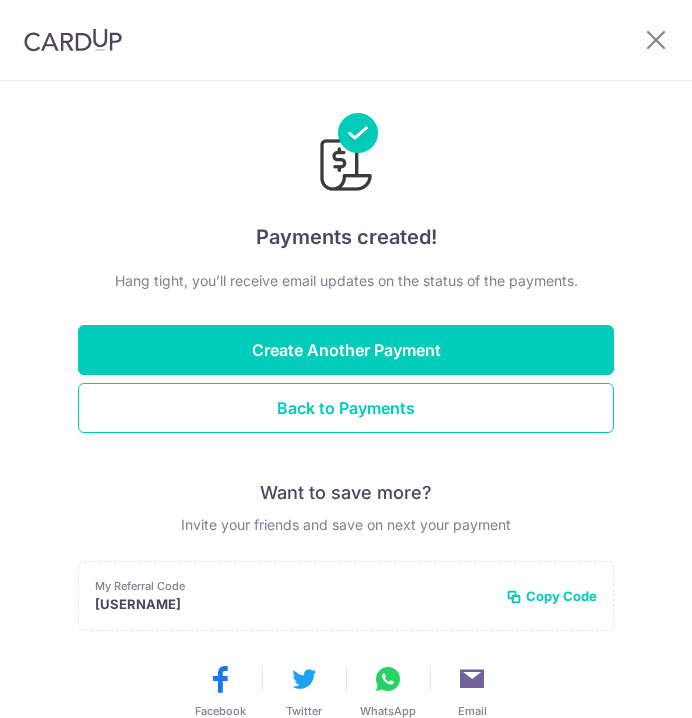 scroll, scrollTop: 0, scrollLeft: 0, axis: both 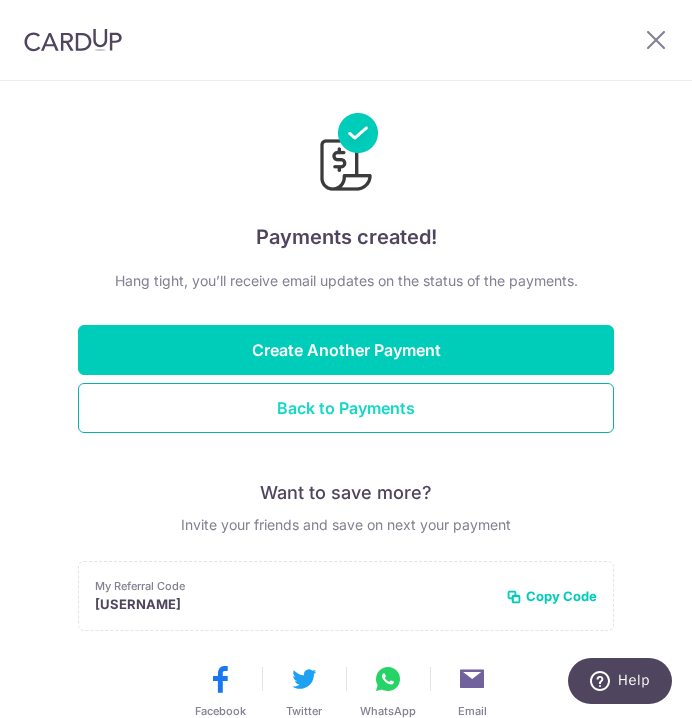 click on "Back to Payments" at bounding box center (346, 408) 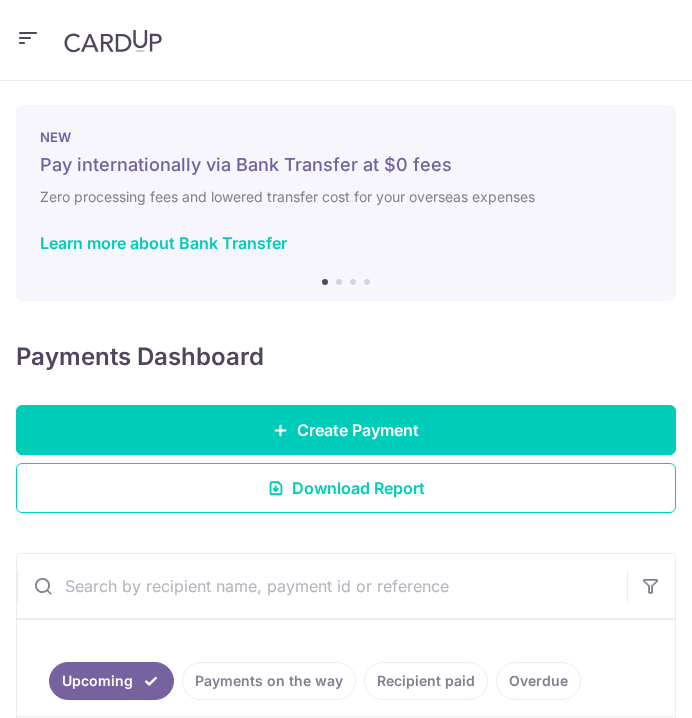 scroll, scrollTop: 0, scrollLeft: 0, axis: both 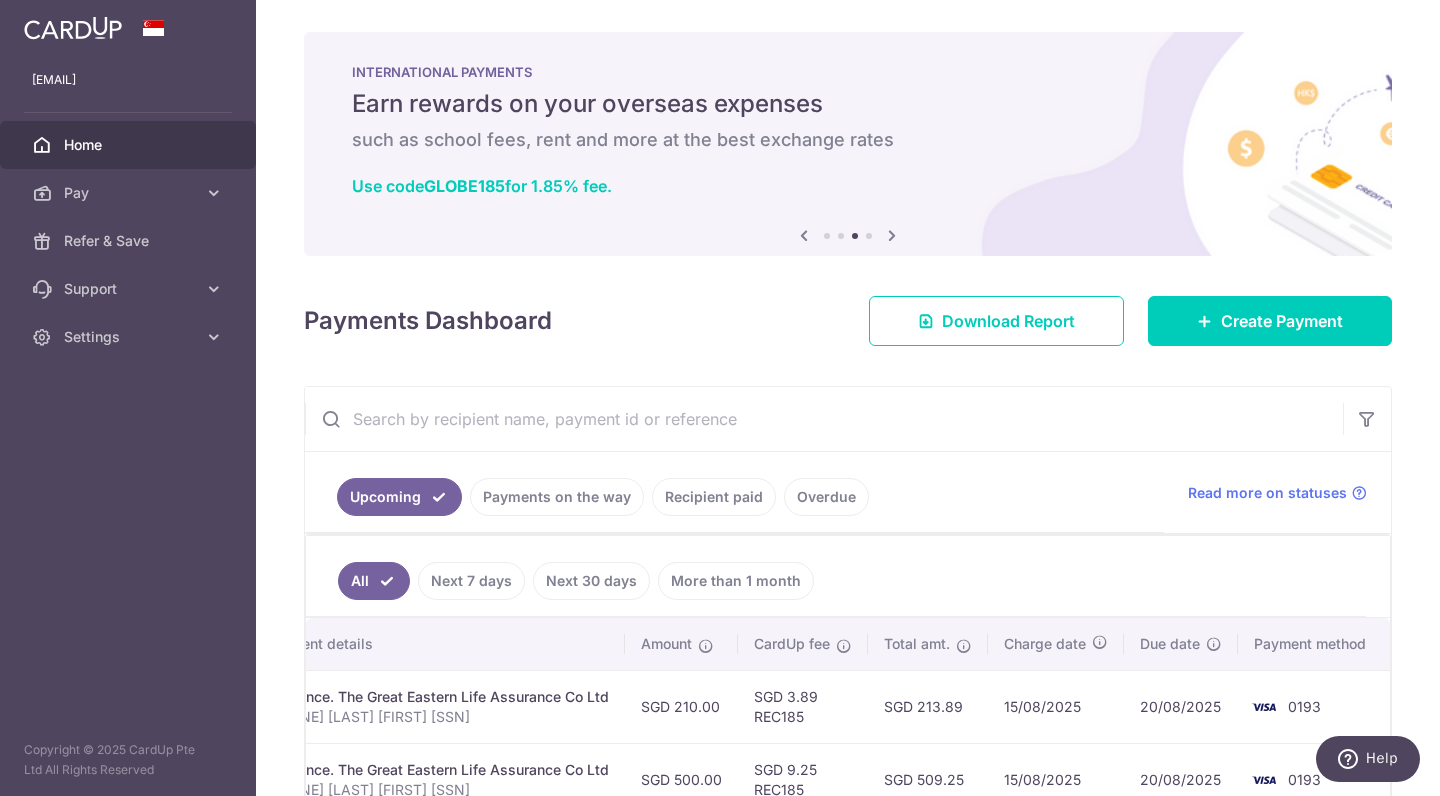 click at bounding box center (824, 419) 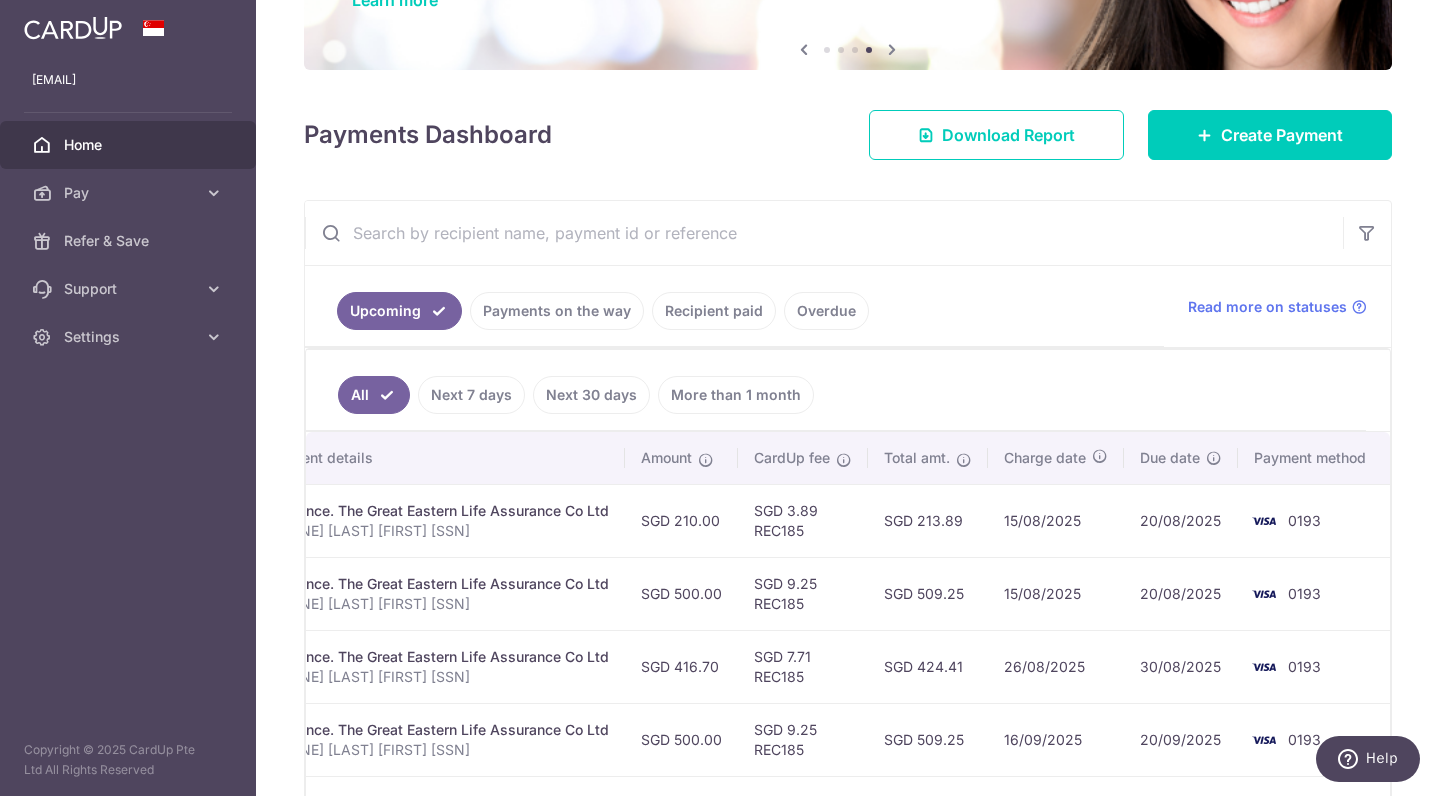 scroll, scrollTop: 349, scrollLeft: 0, axis: vertical 